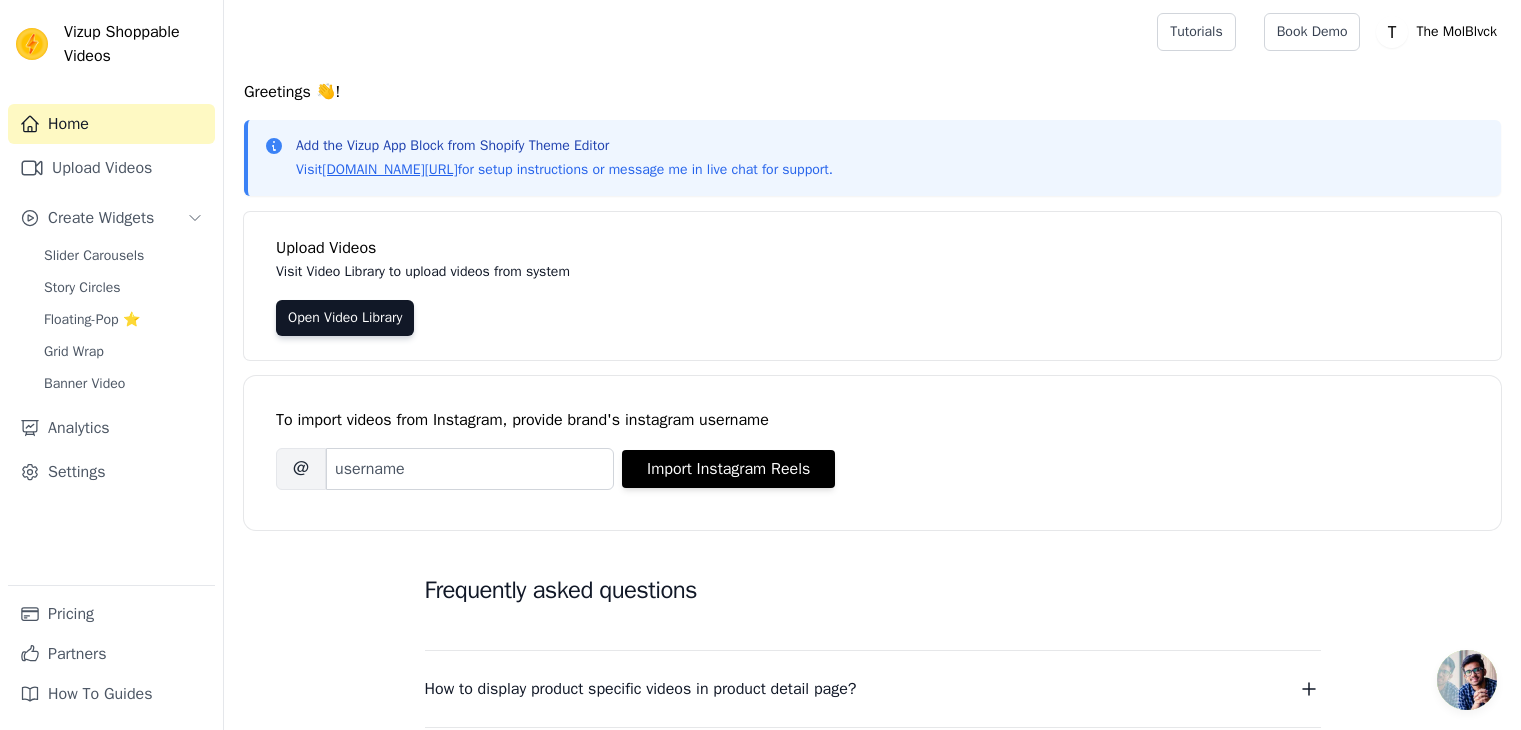 scroll, scrollTop: 0, scrollLeft: 0, axis: both 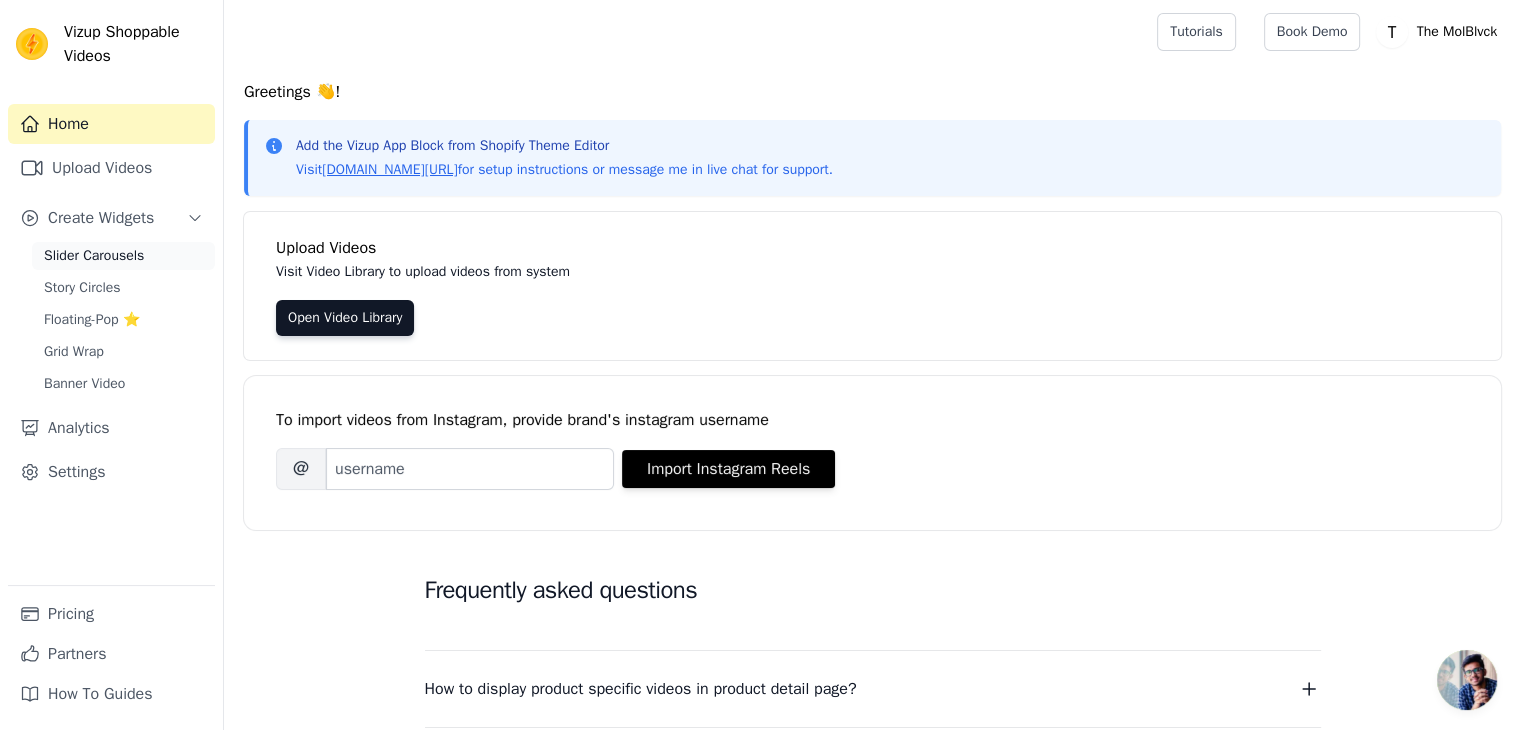 click on "Slider Carousels" at bounding box center [94, 256] 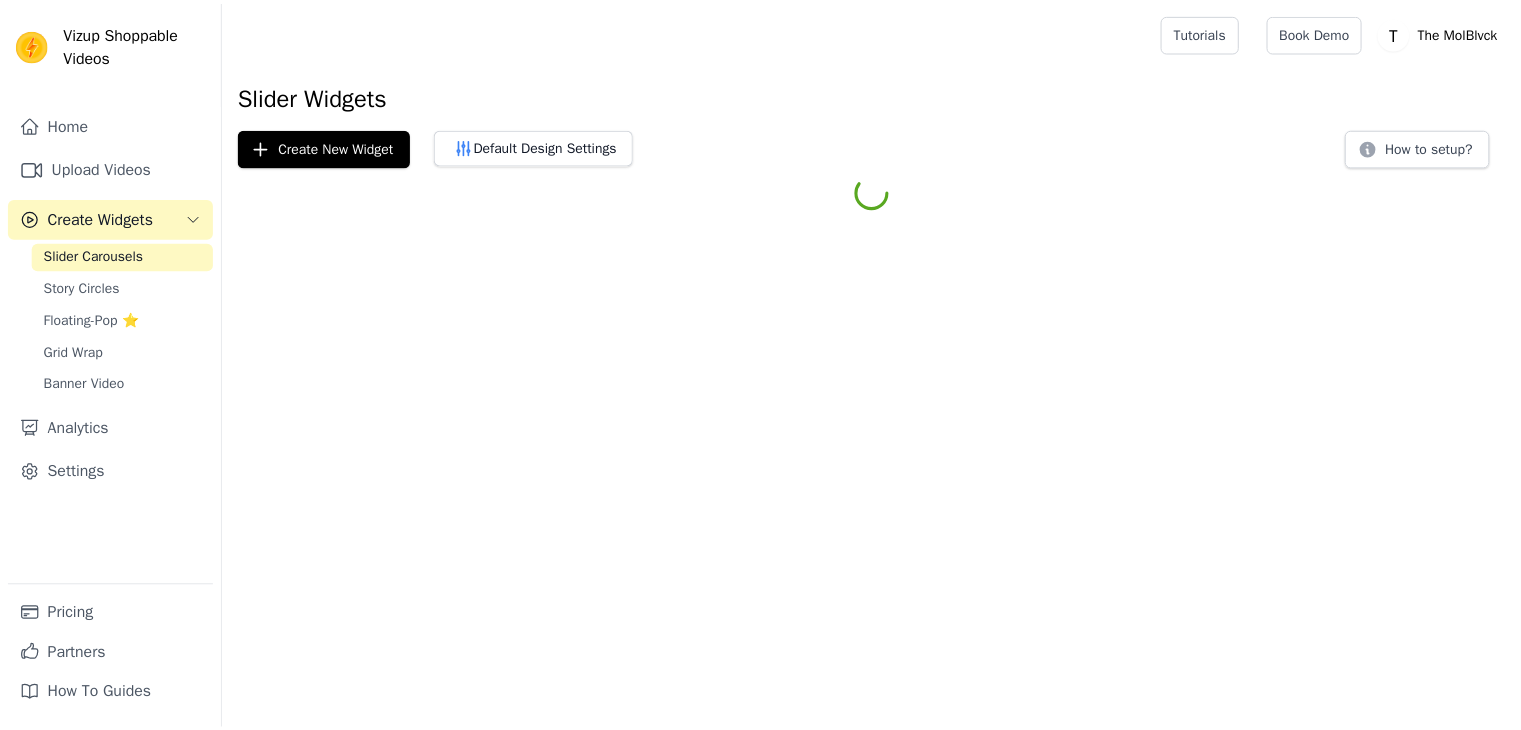 scroll, scrollTop: 0, scrollLeft: 0, axis: both 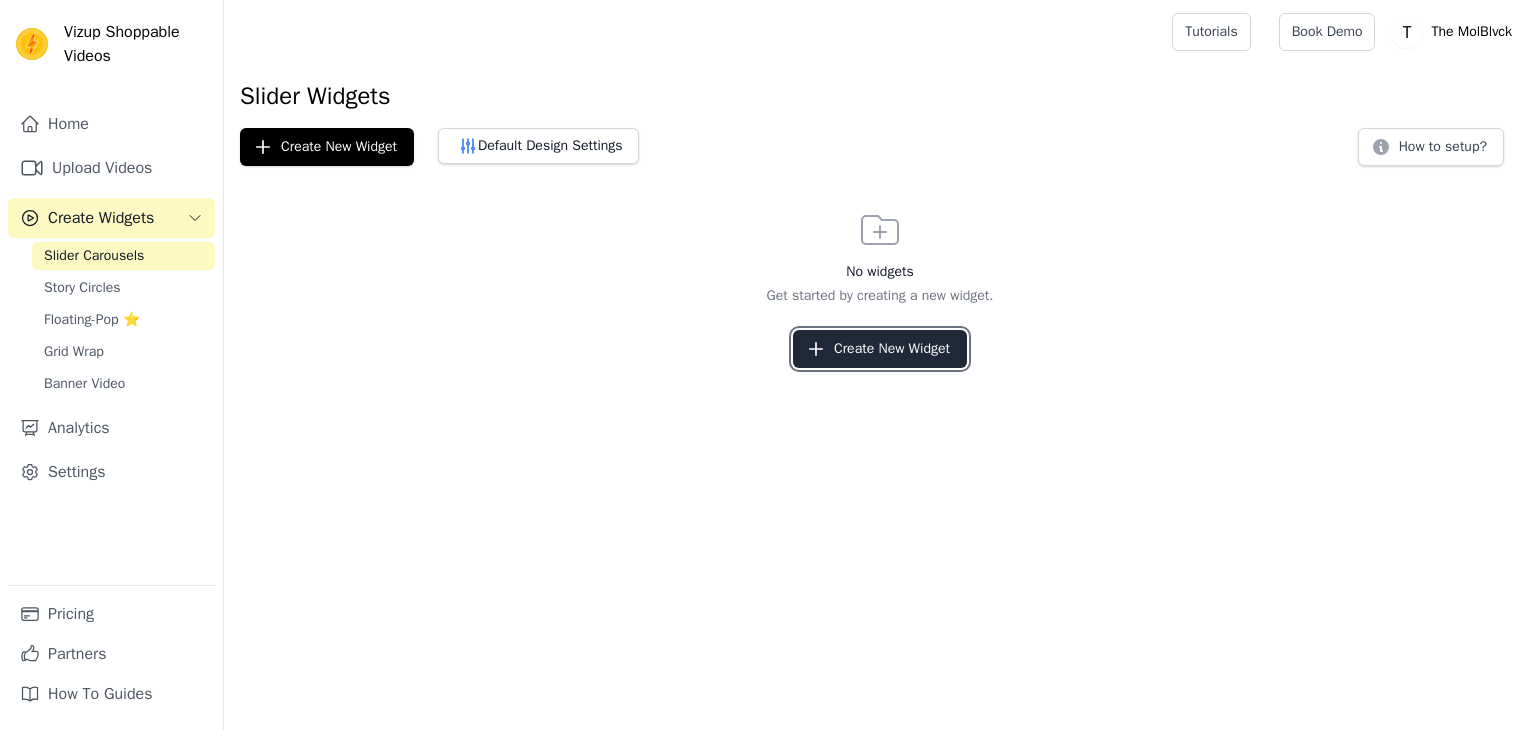 click on "Create New Widget" at bounding box center [880, 349] 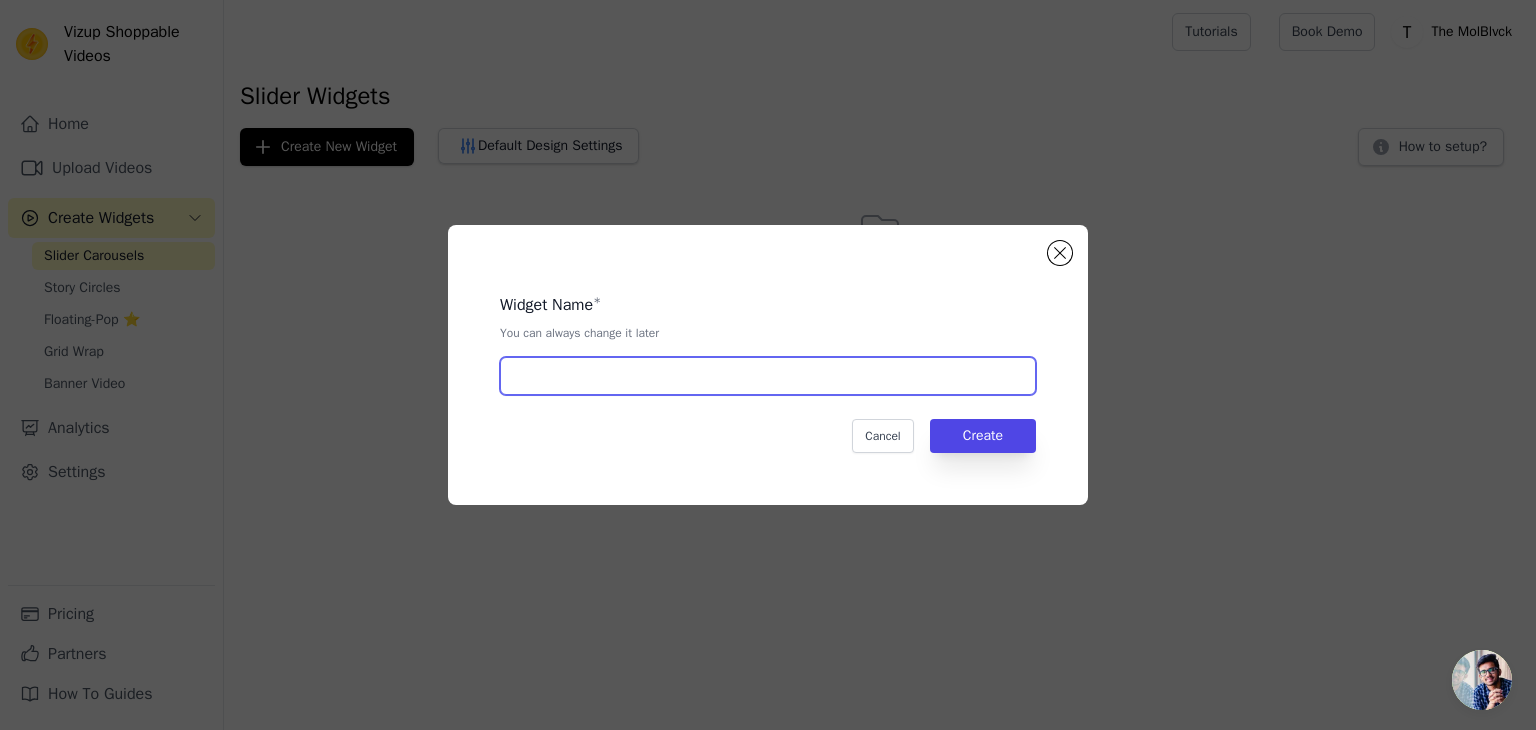 click at bounding box center [768, 376] 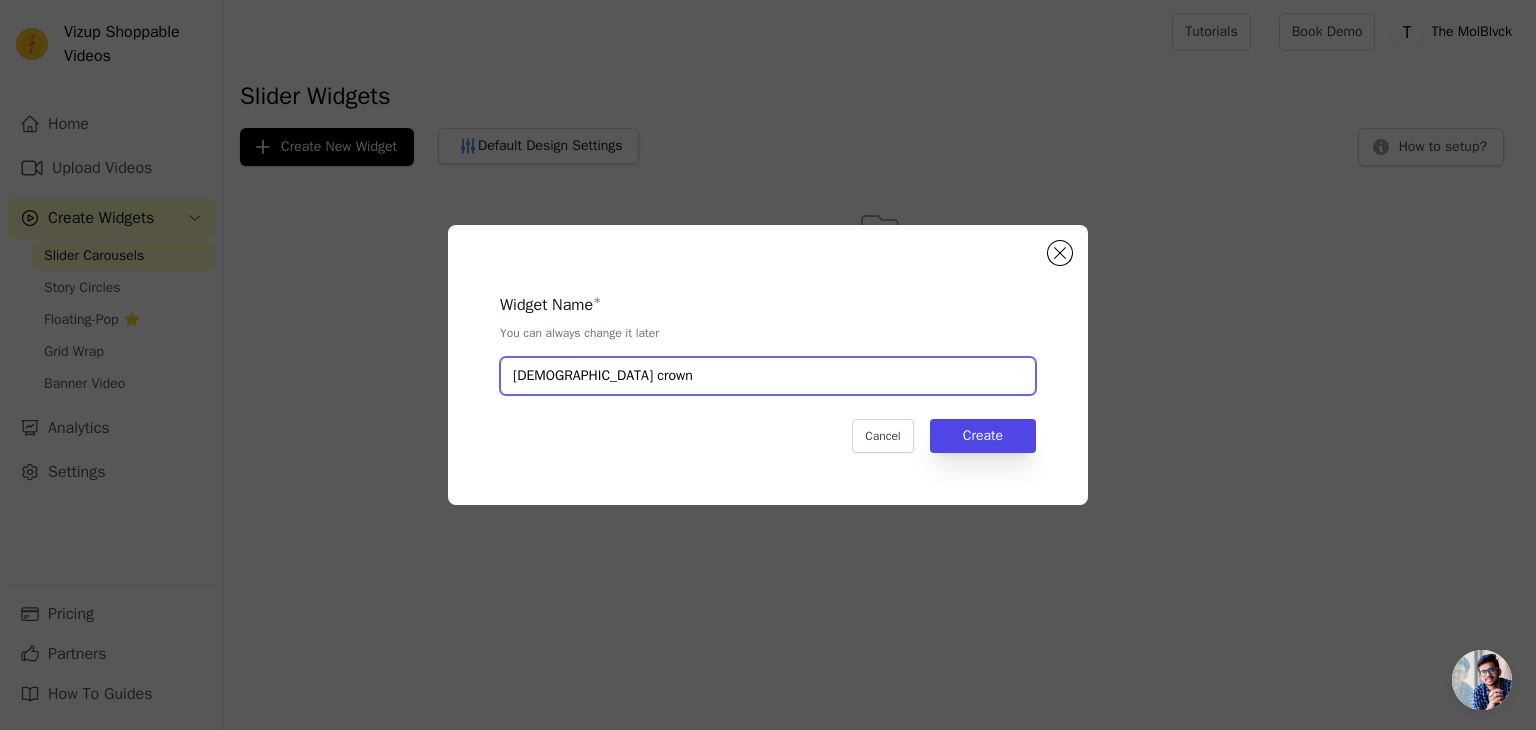 type on "Jesus crown" 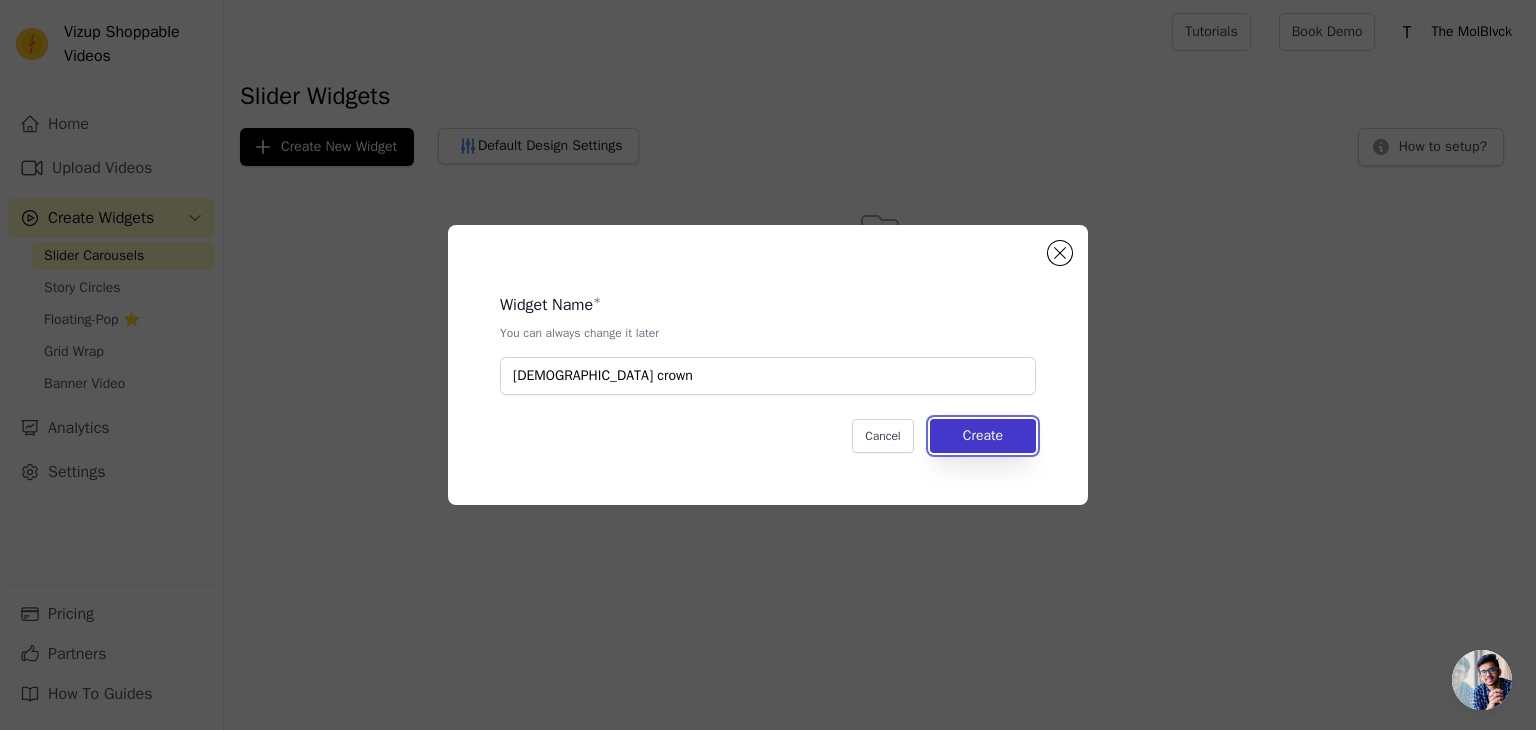 click on "Create" at bounding box center (983, 436) 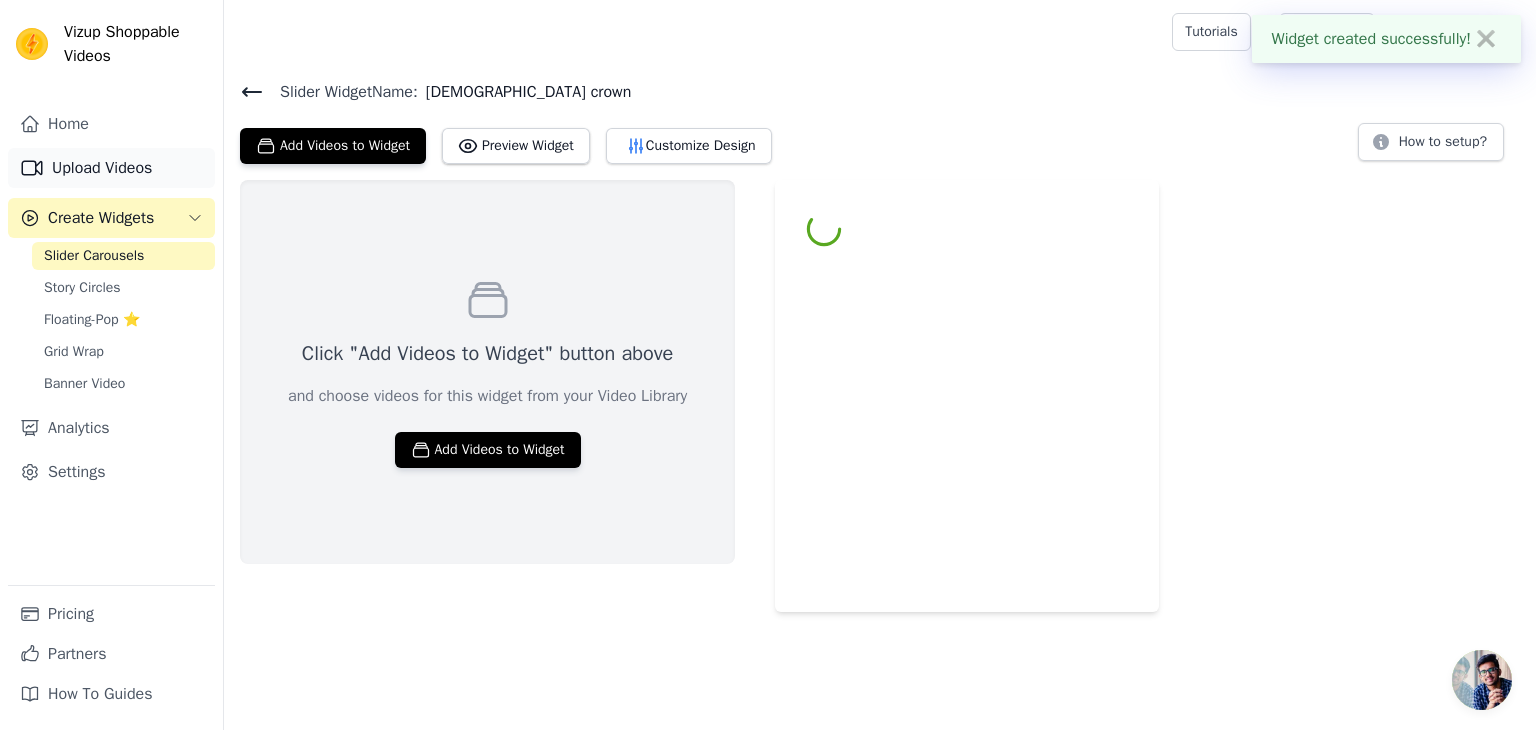 click on "Upload Videos" at bounding box center (111, 168) 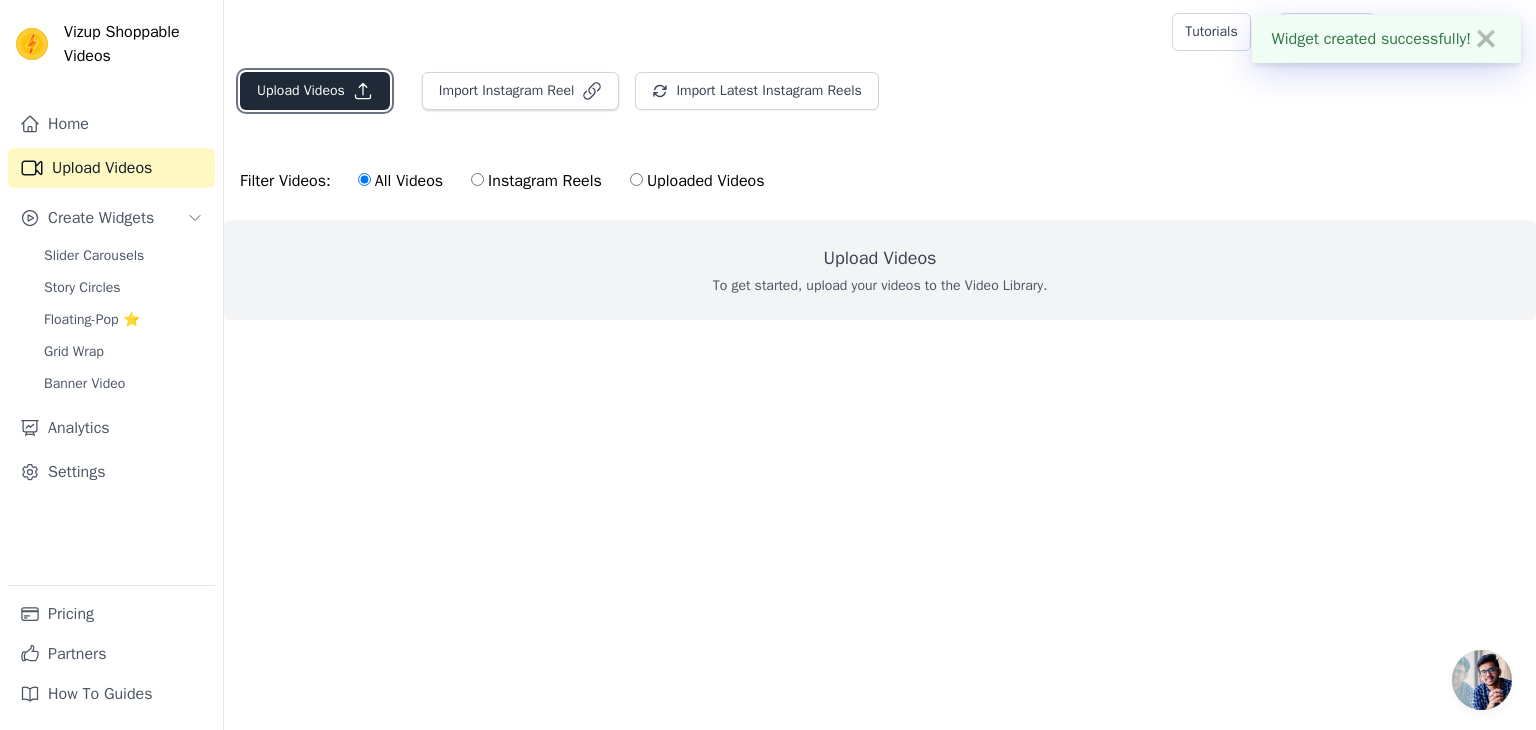 click on "Upload Videos" at bounding box center [315, 91] 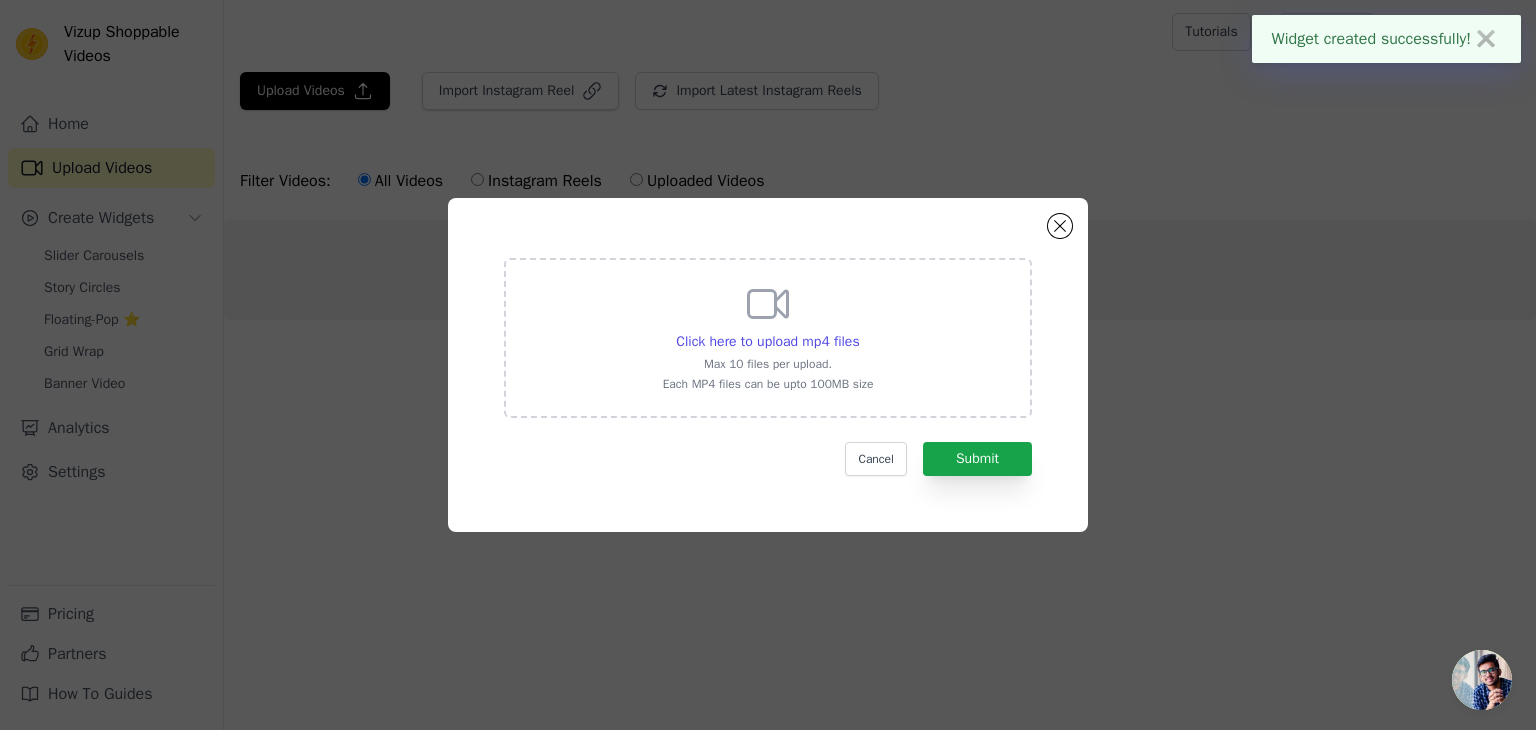 click on "Max 10 files per upload." at bounding box center [768, 364] 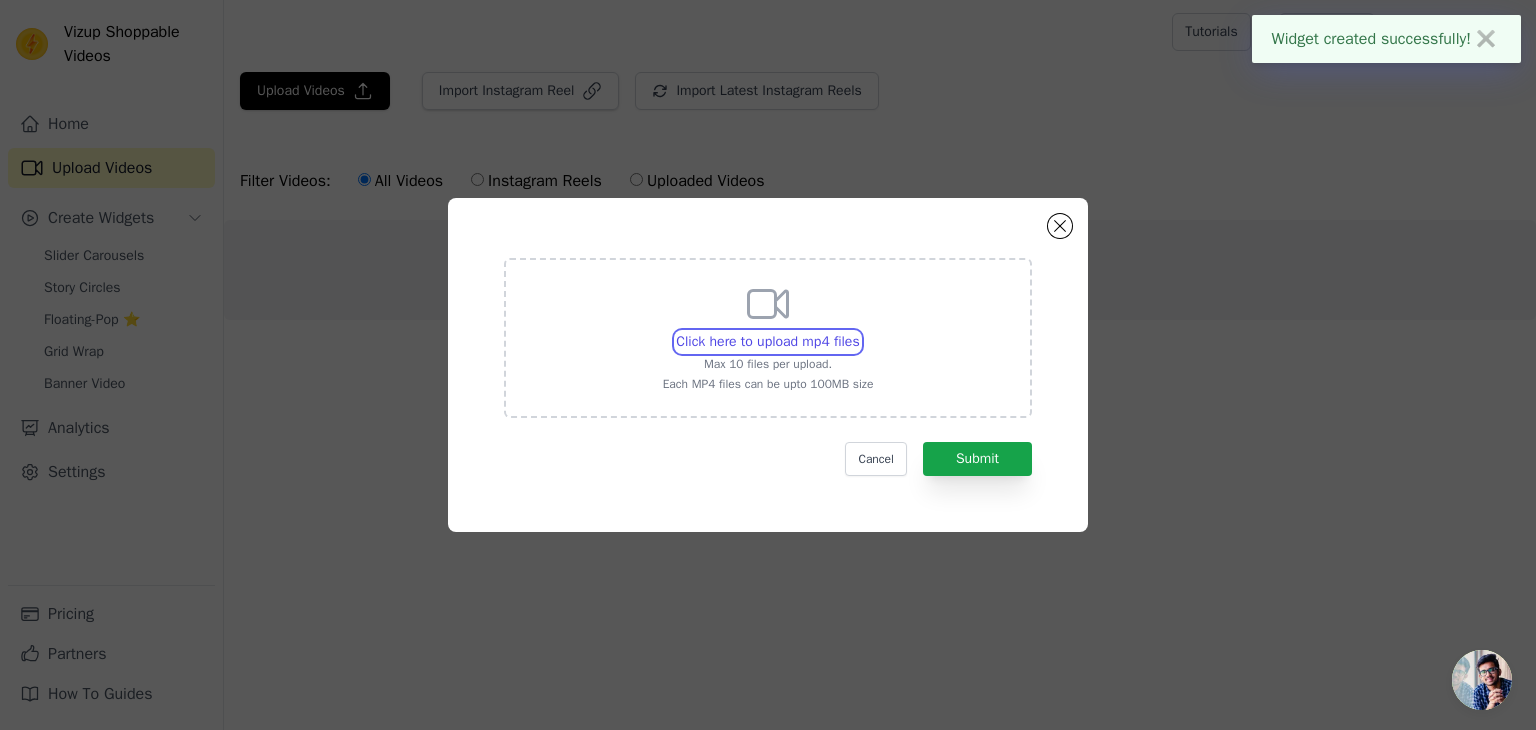 click on "Click here to upload mp4 files     Max 10 files per upload.   Each MP4 files can be upto 100MB size" at bounding box center [859, 331] 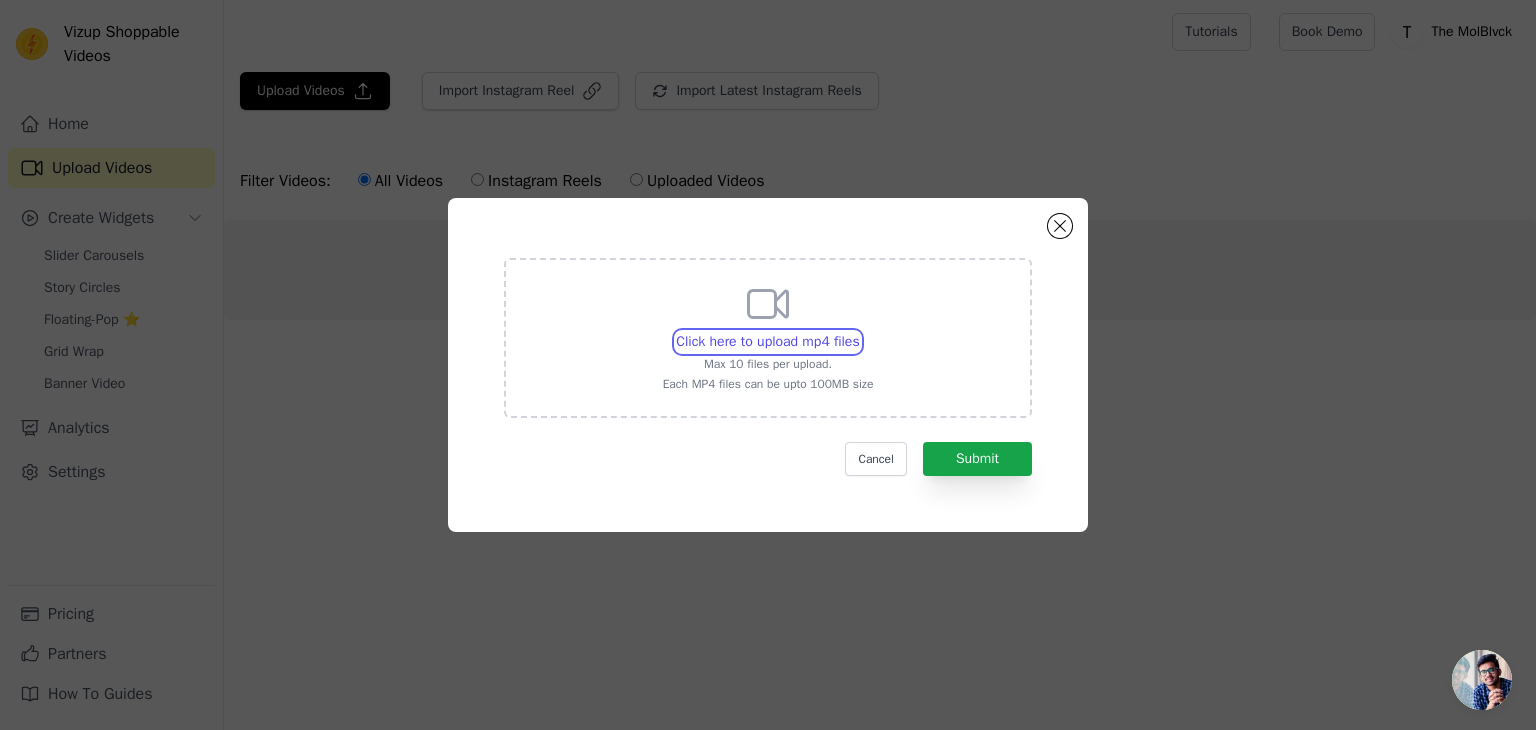 type on "C:\fakepath\tikmate.cc_687752286ac3f.mp4" 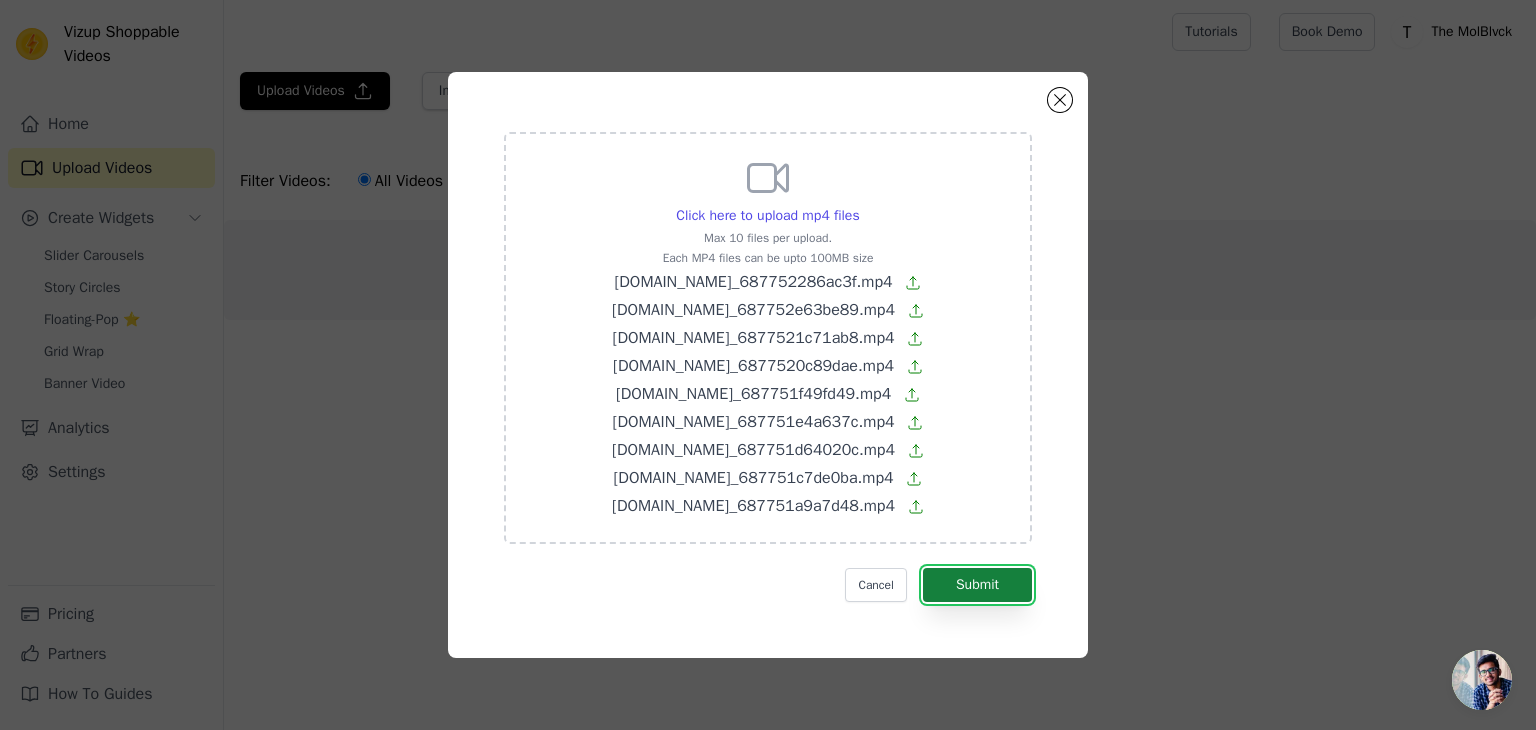 click on "Submit" at bounding box center [977, 585] 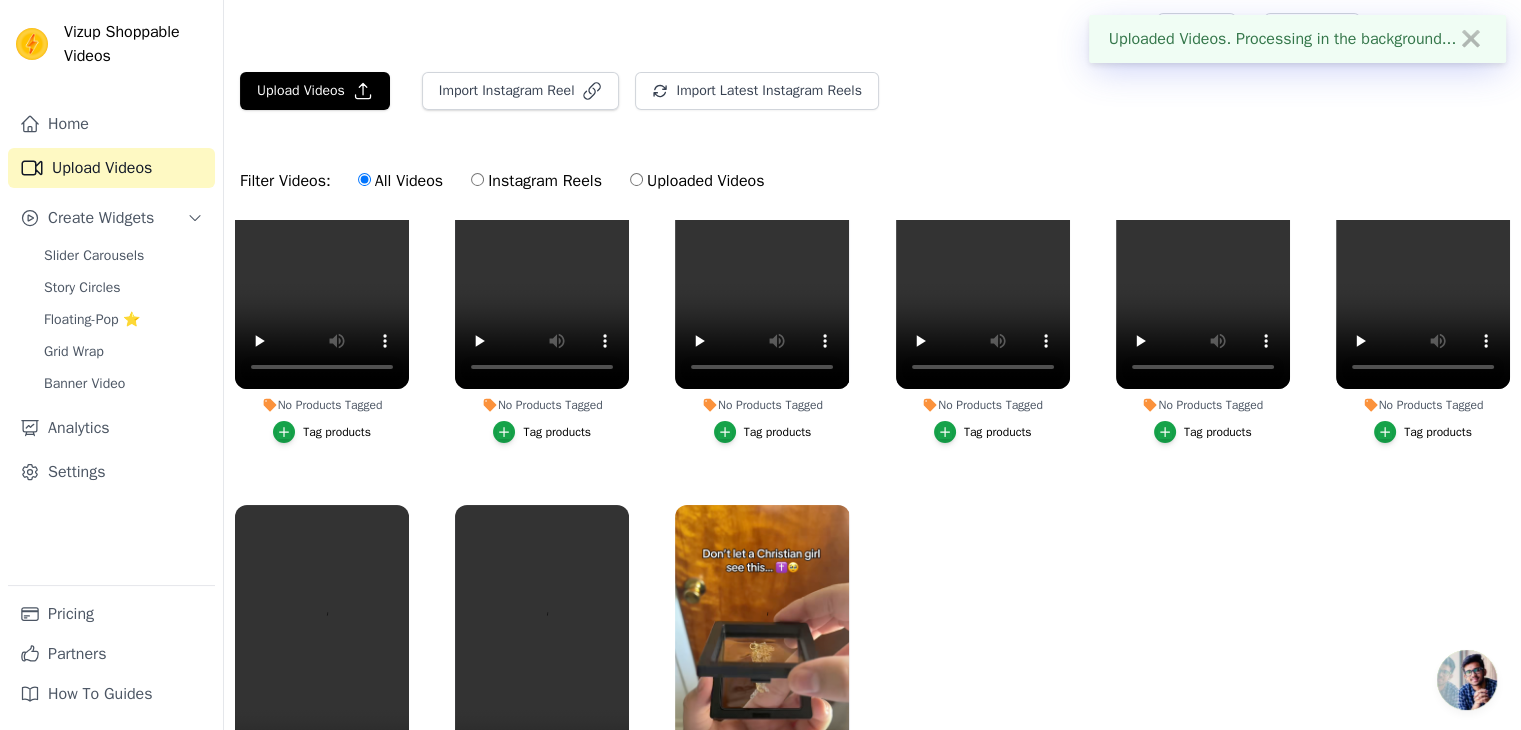 scroll, scrollTop: 190, scrollLeft: 0, axis: vertical 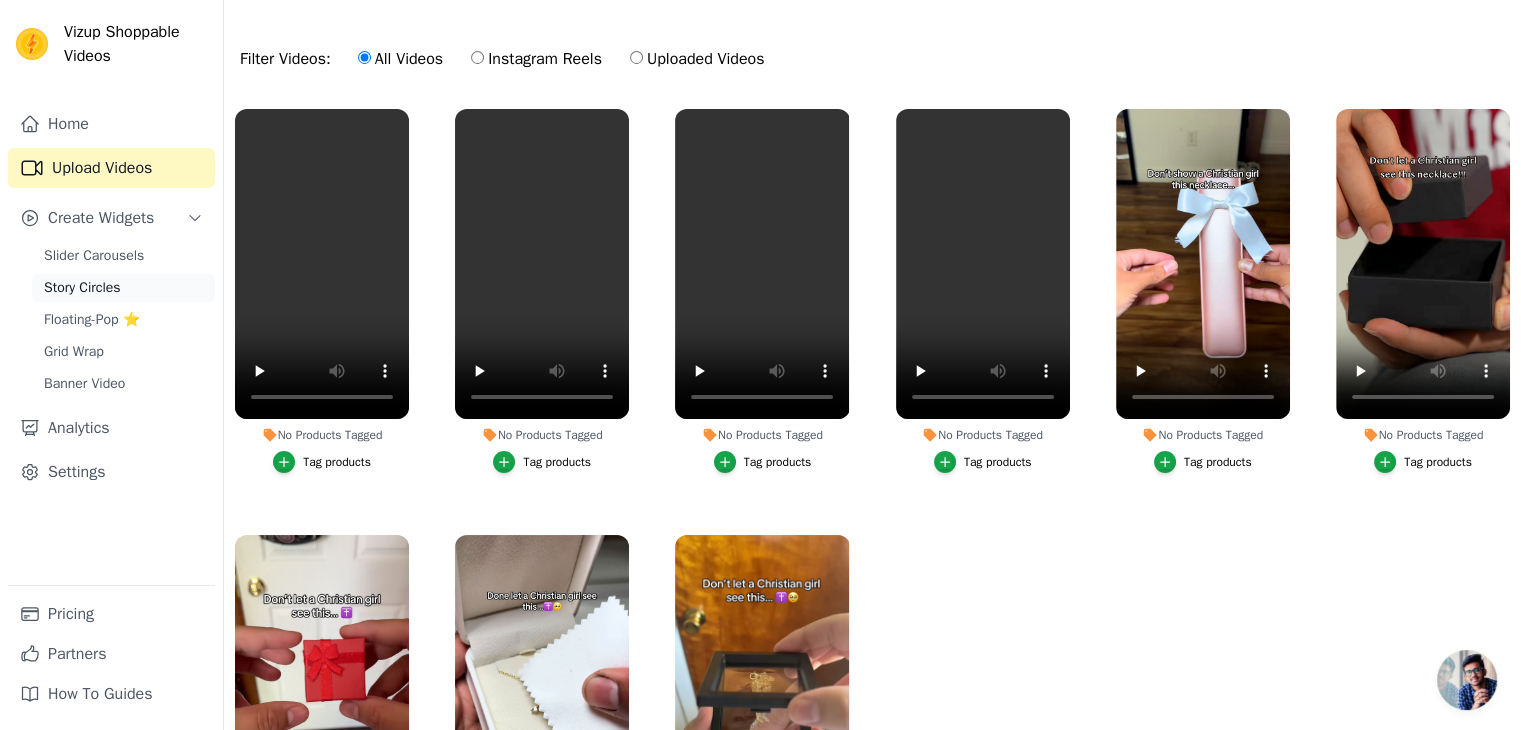 click on "Story Circles" at bounding box center [123, 288] 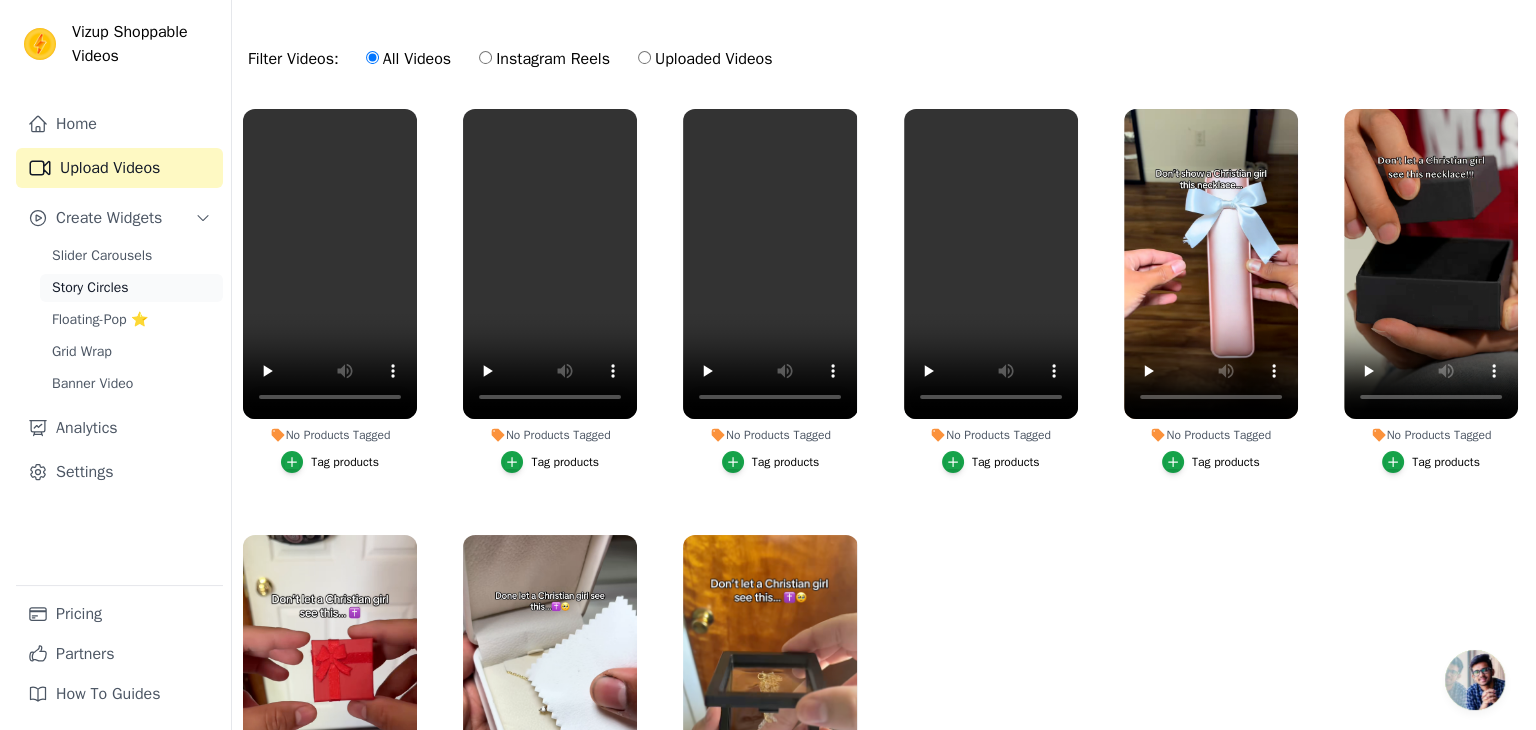 scroll, scrollTop: 0, scrollLeft: 0, axis: both 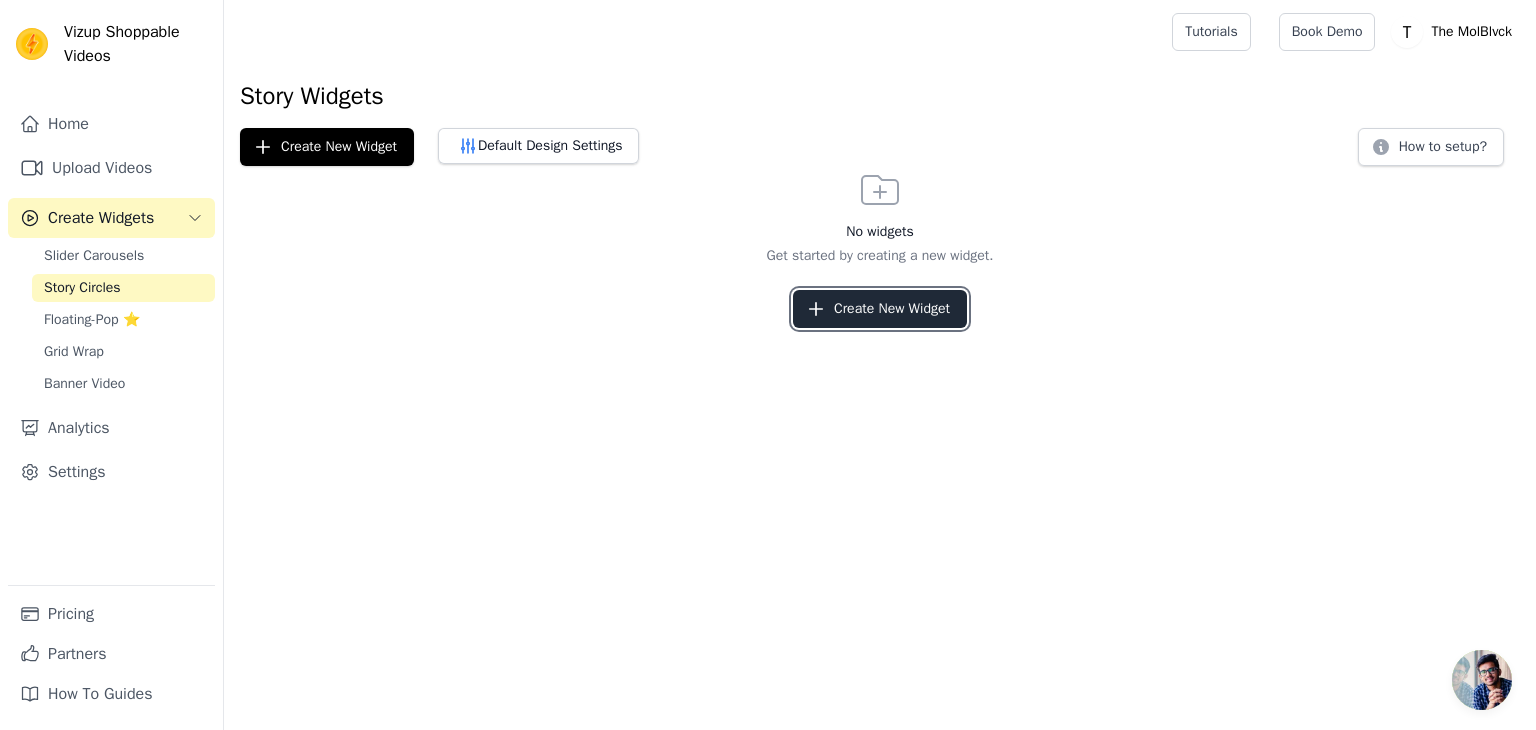 click on "Create New Widget" at bounding box center [880, 309] 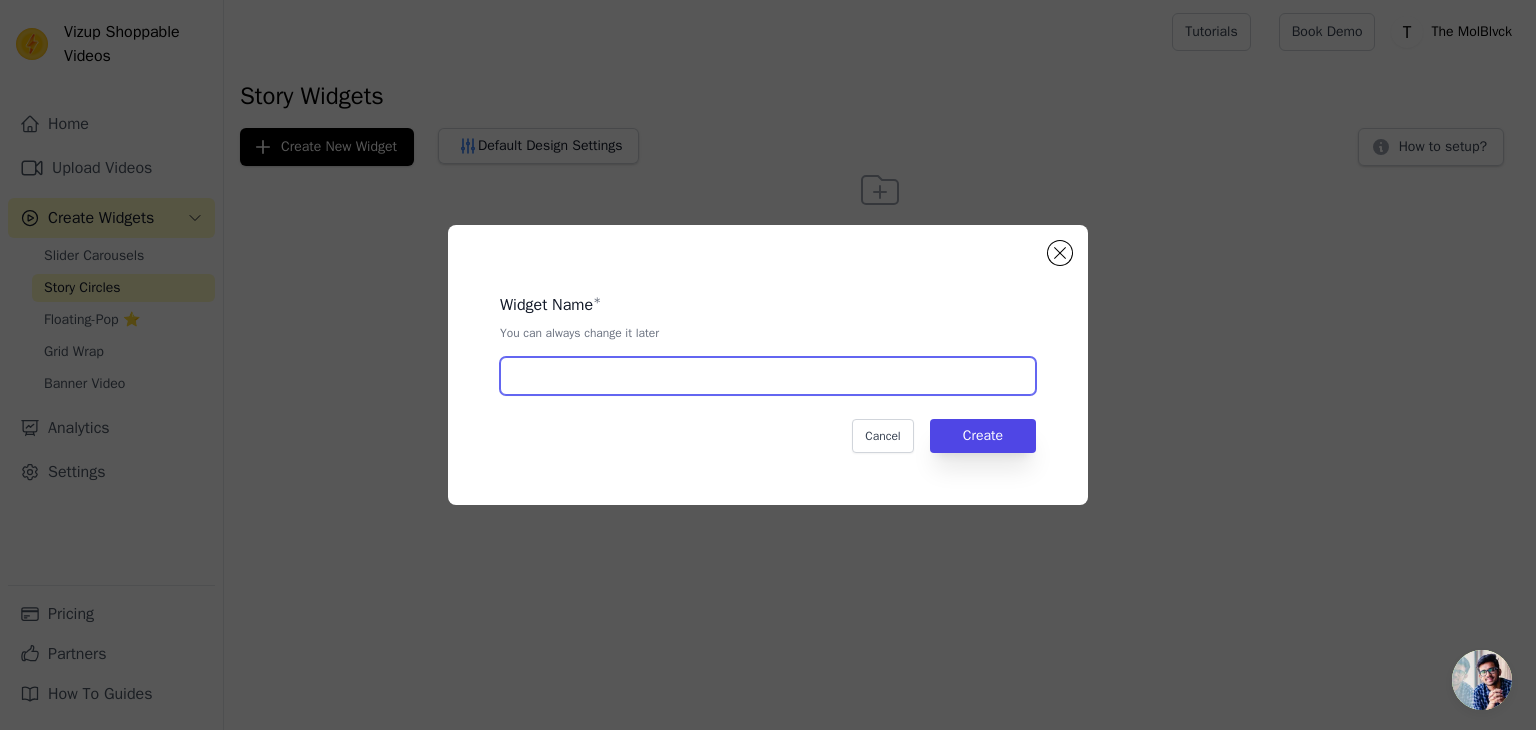click at bounding box center [768, 376] 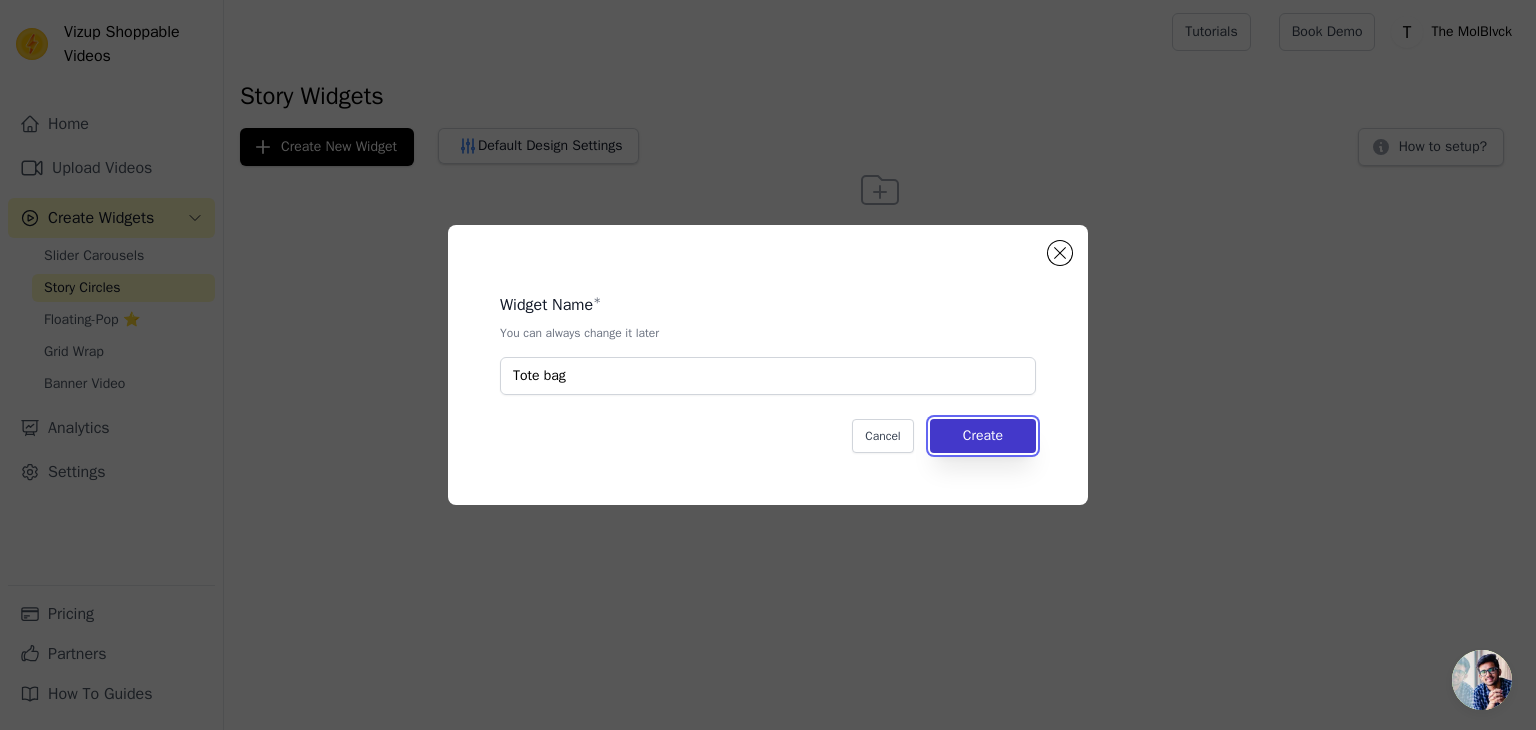 click on "Create" at bounding box center (983, 436) 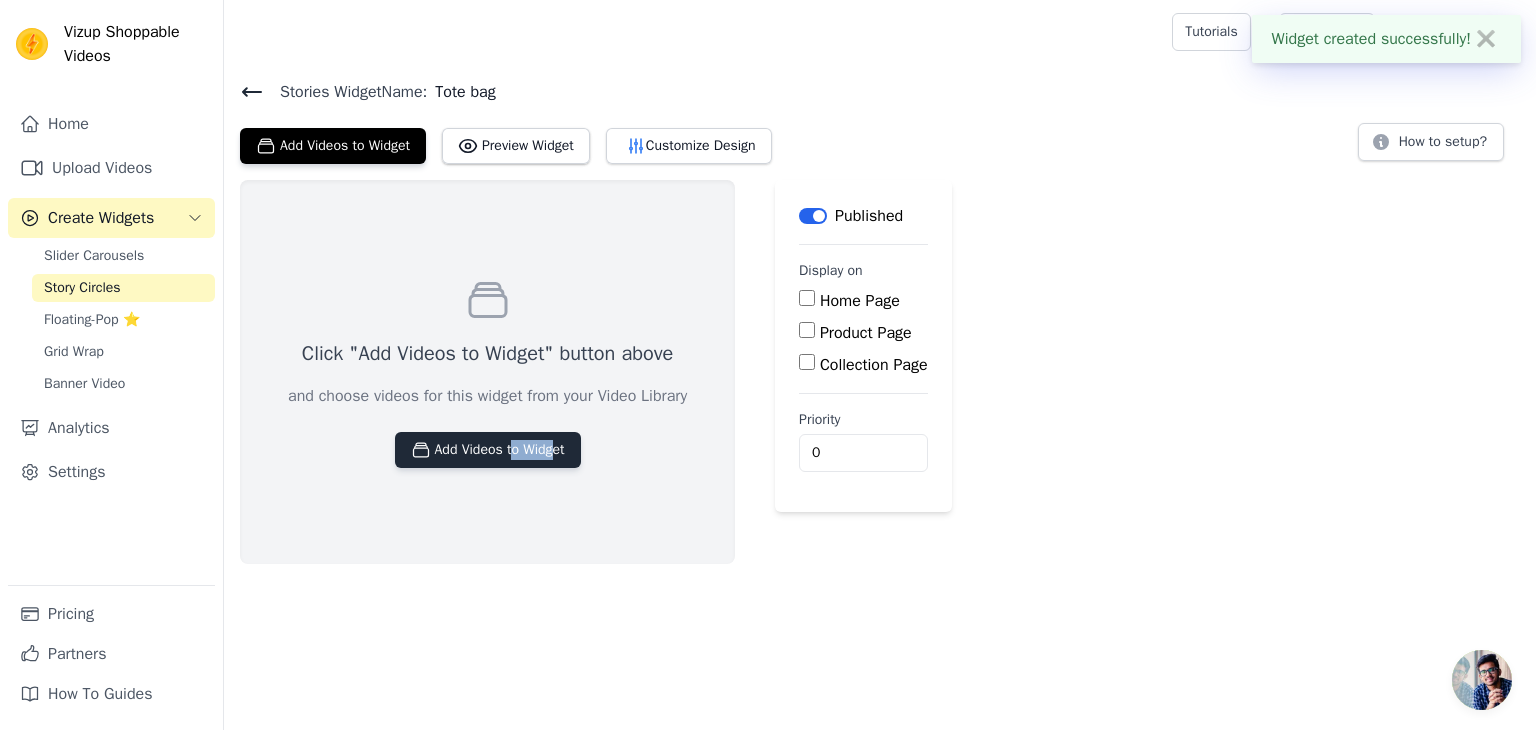 drag, startPoint x: 497, startPoint y: 473, endPoint x: 536, endPoint y: 448, distance: 46.32494 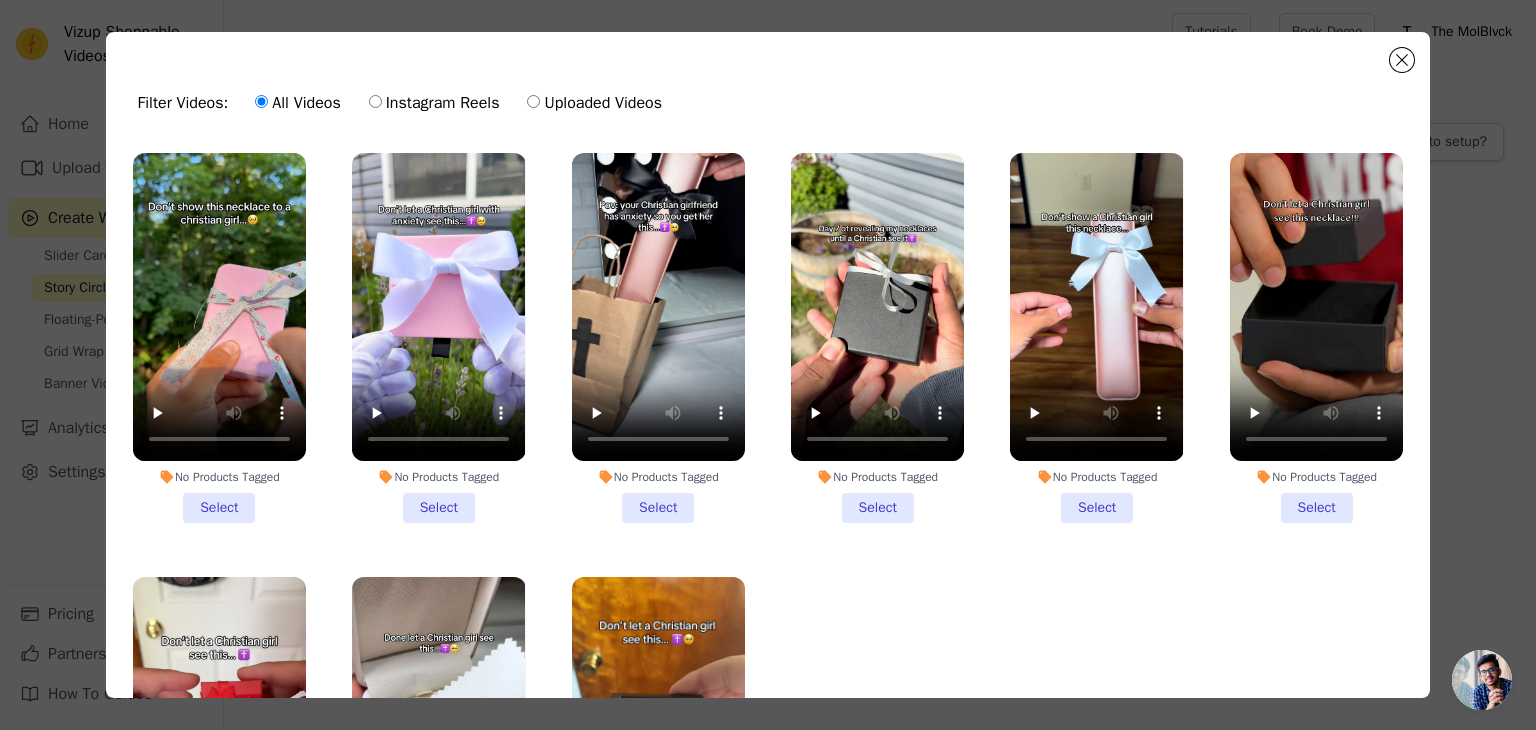 click on "No Products Tagged     Select" at bounding box center (219, 338) 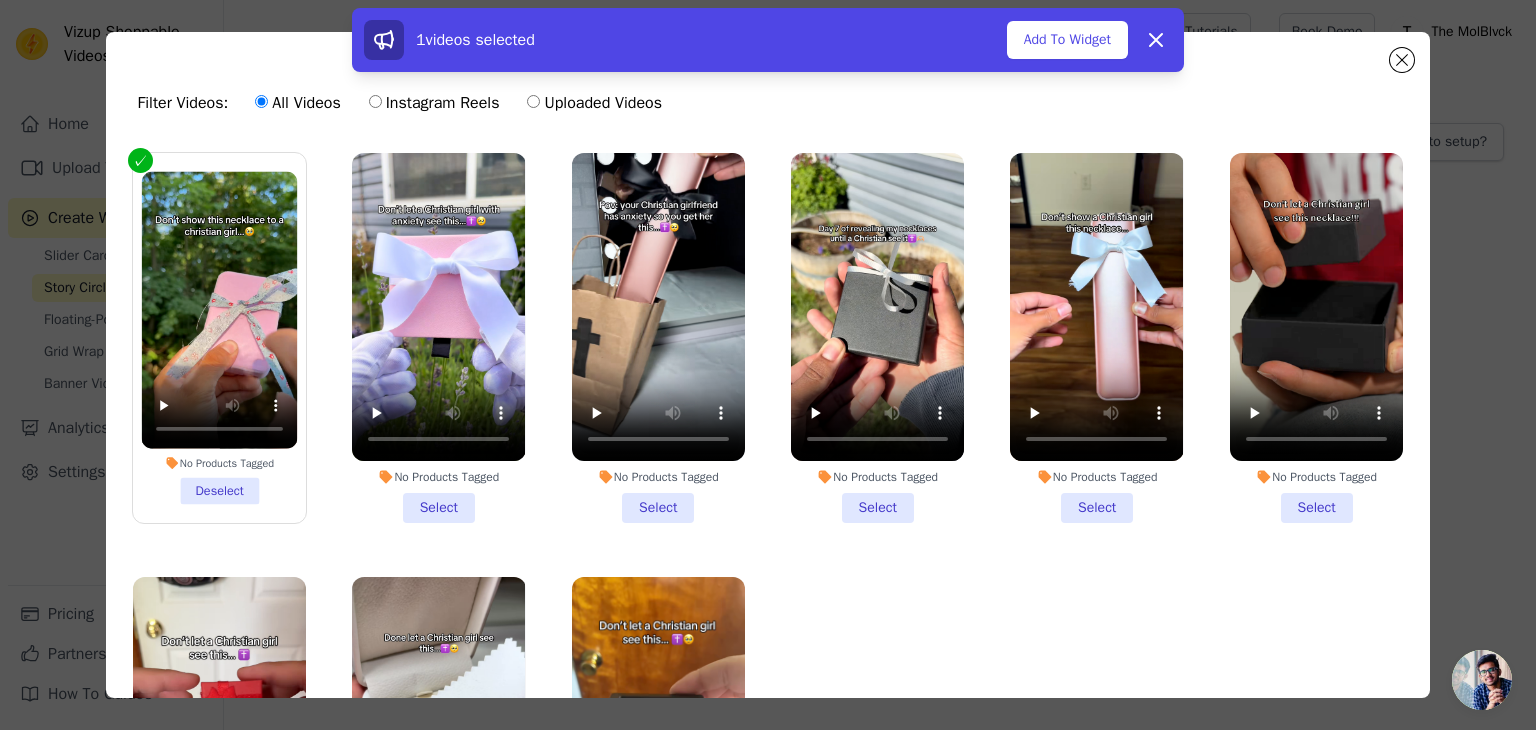 click on "No Products Tagged     Select" at bounding box center [438, 338] 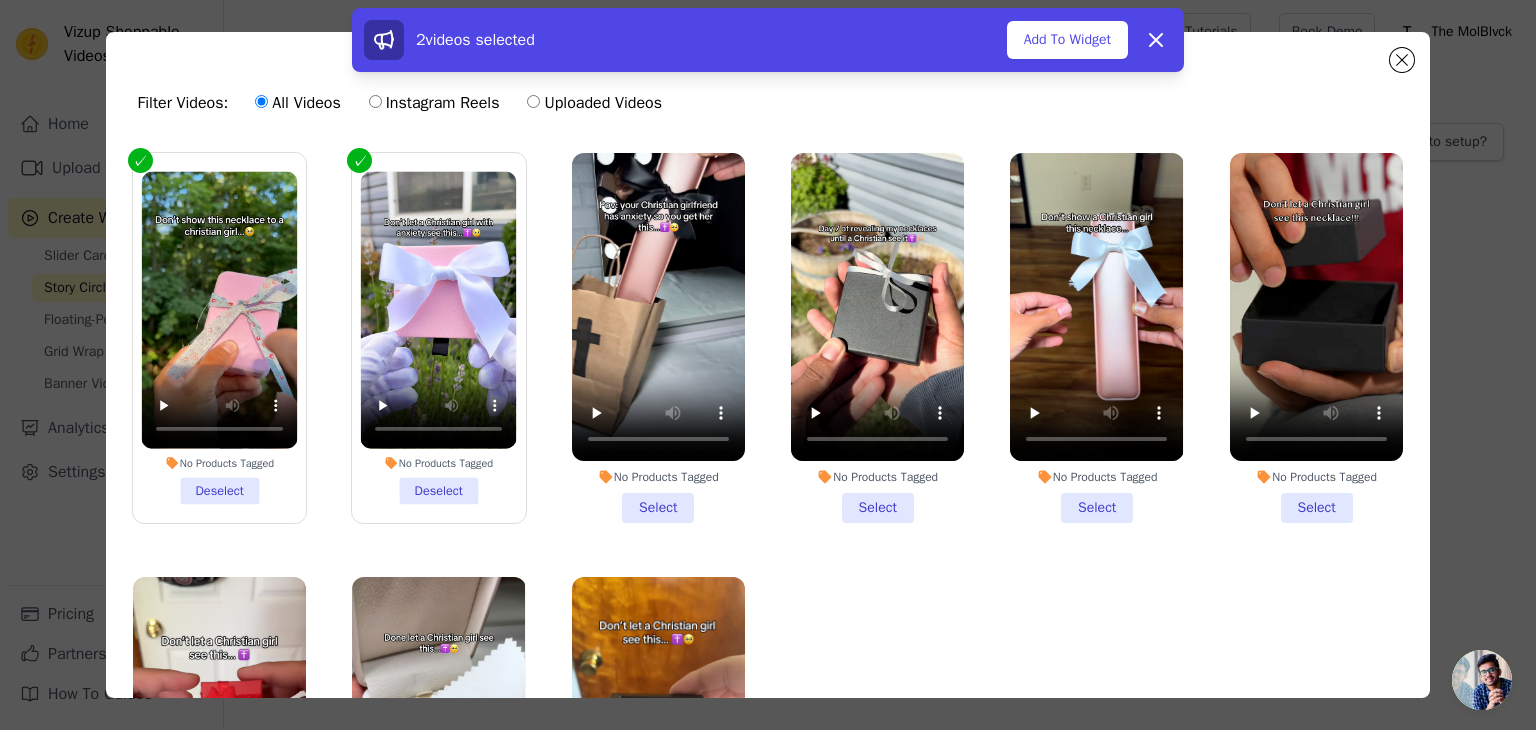 click on "No Products Tagged     Select" at bounding box center (658, 338) 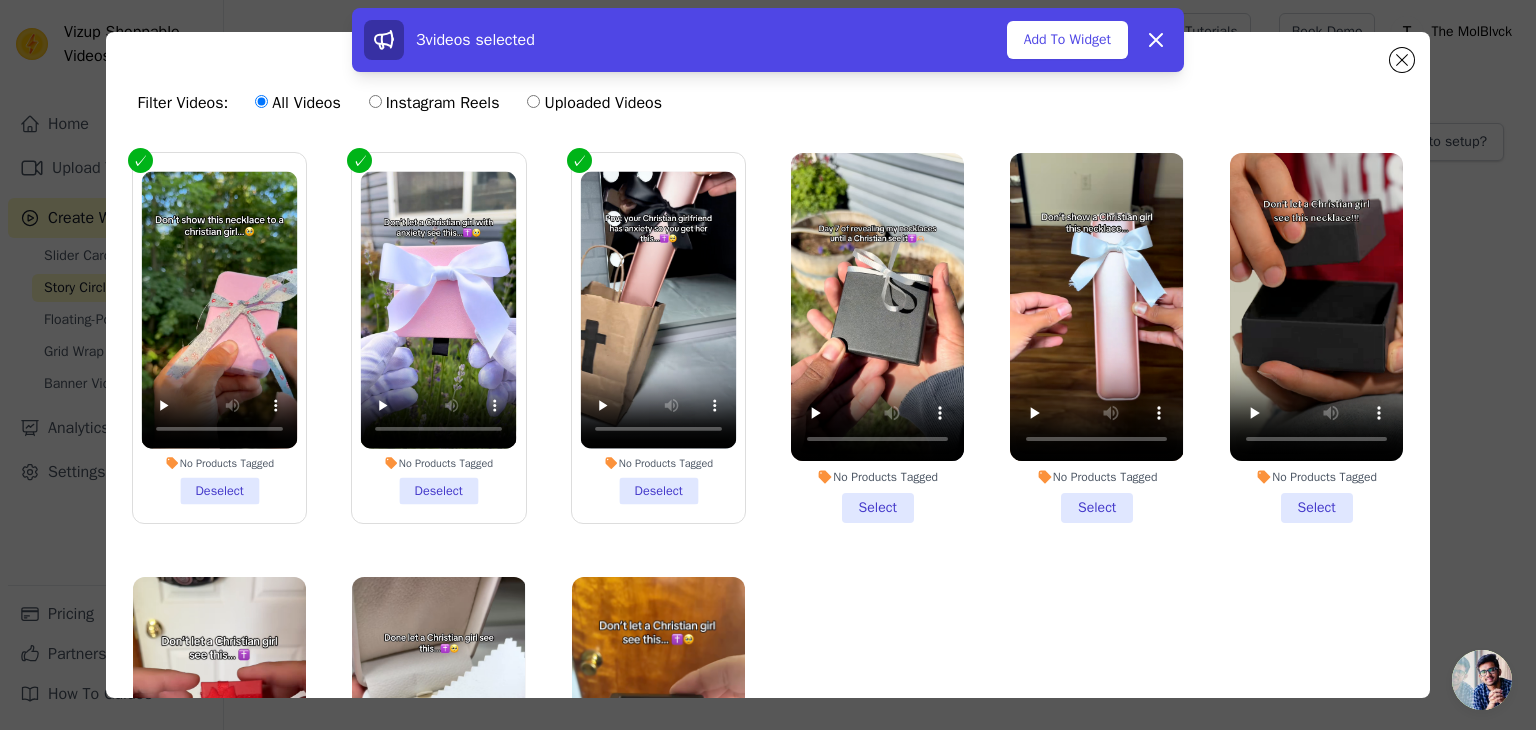 click on "No Products Tagged     Select" at bounding box center (877, 338) 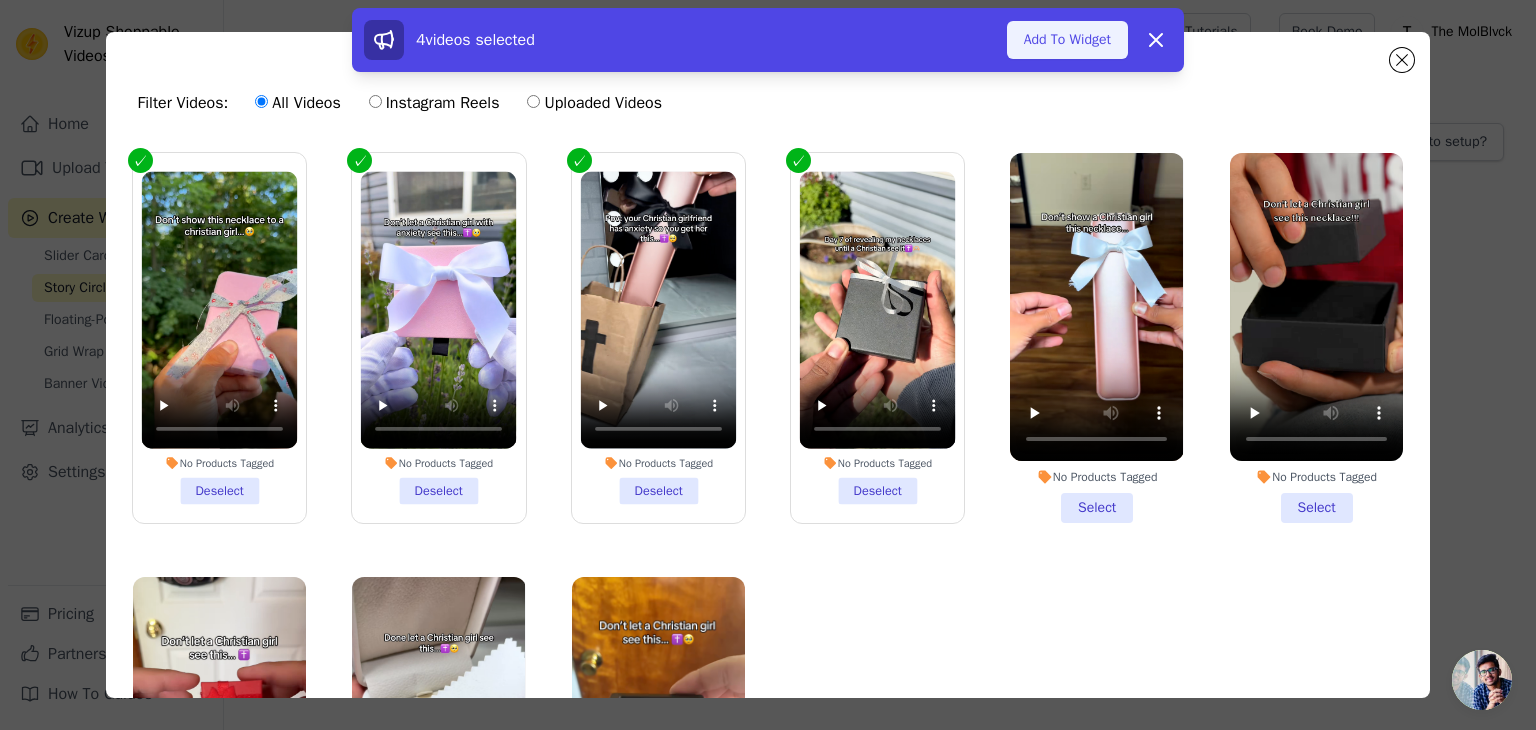 click on "Add To Widget" at bounding box center [1067, 40] 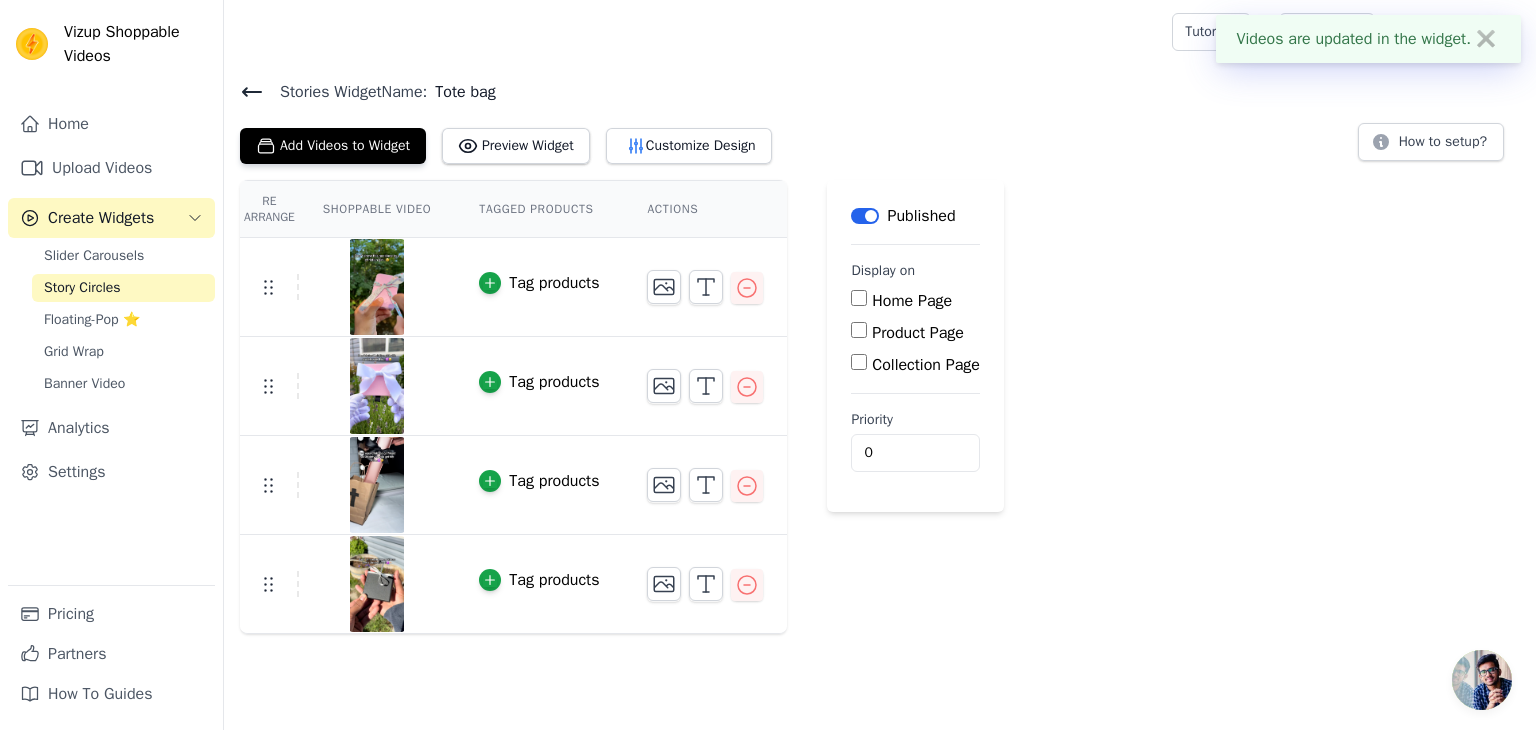 click on "Product Page" at bounding box center (859, 330) 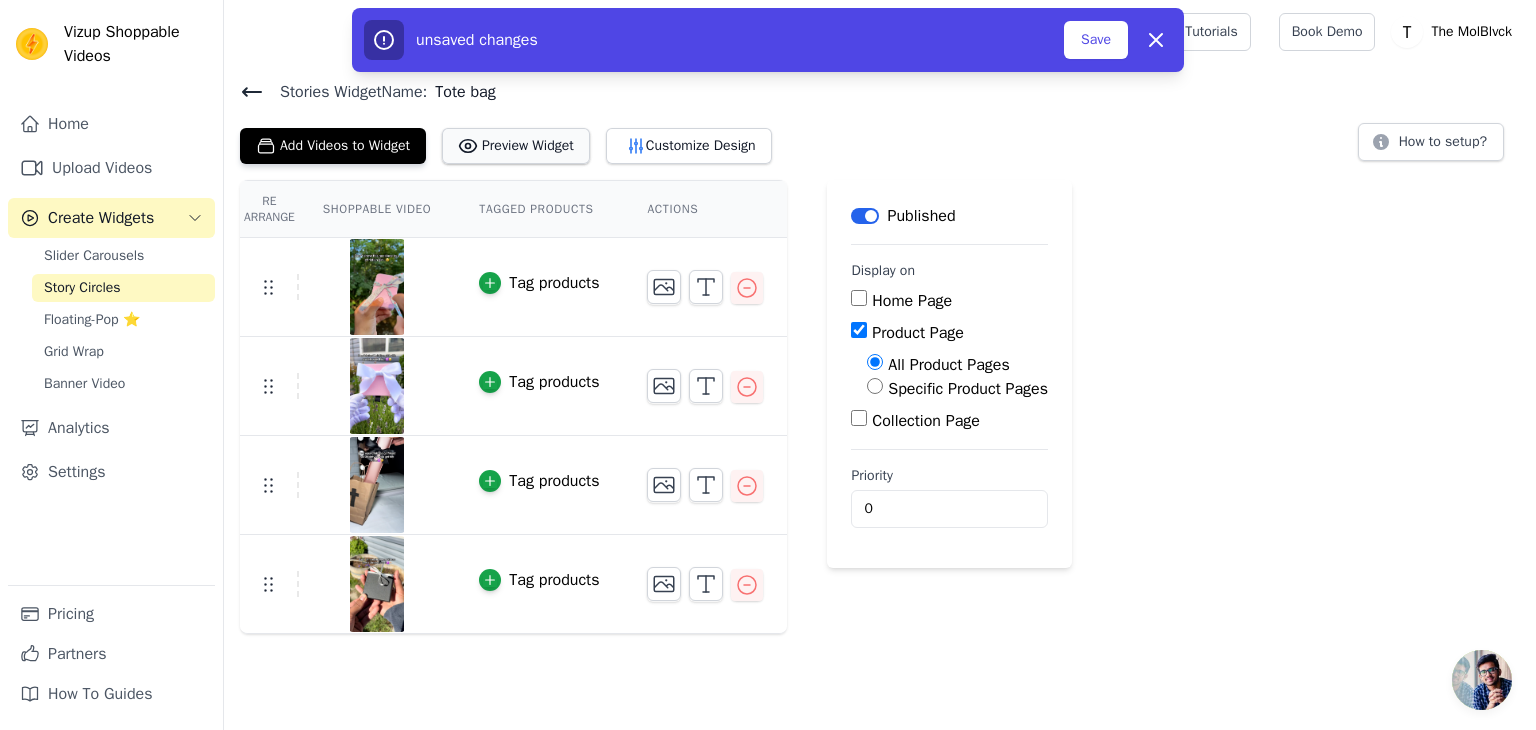 click on "Preview Widget" at bounding box center [516, 146] 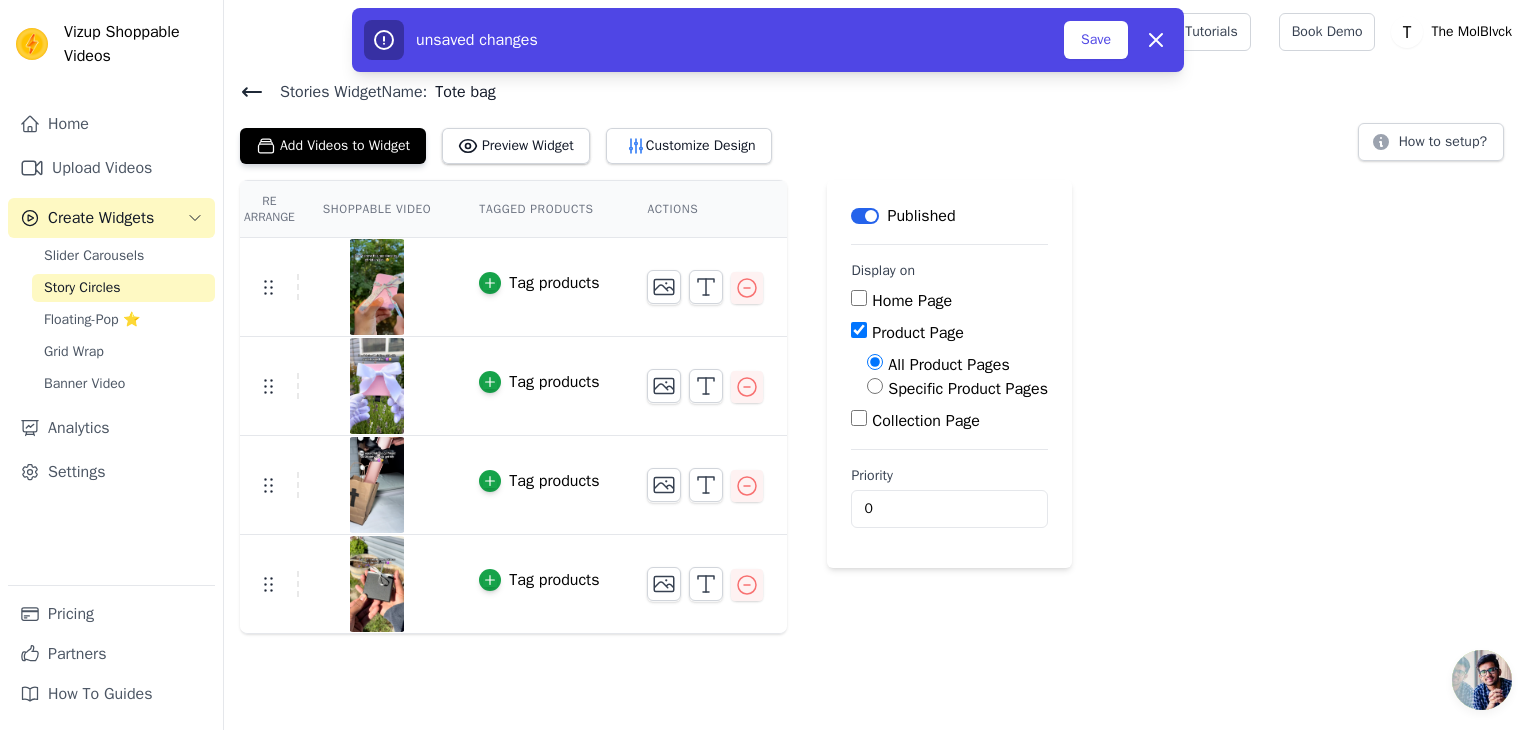 click on "Specific Product Pages" at bounding box center (875, 386) 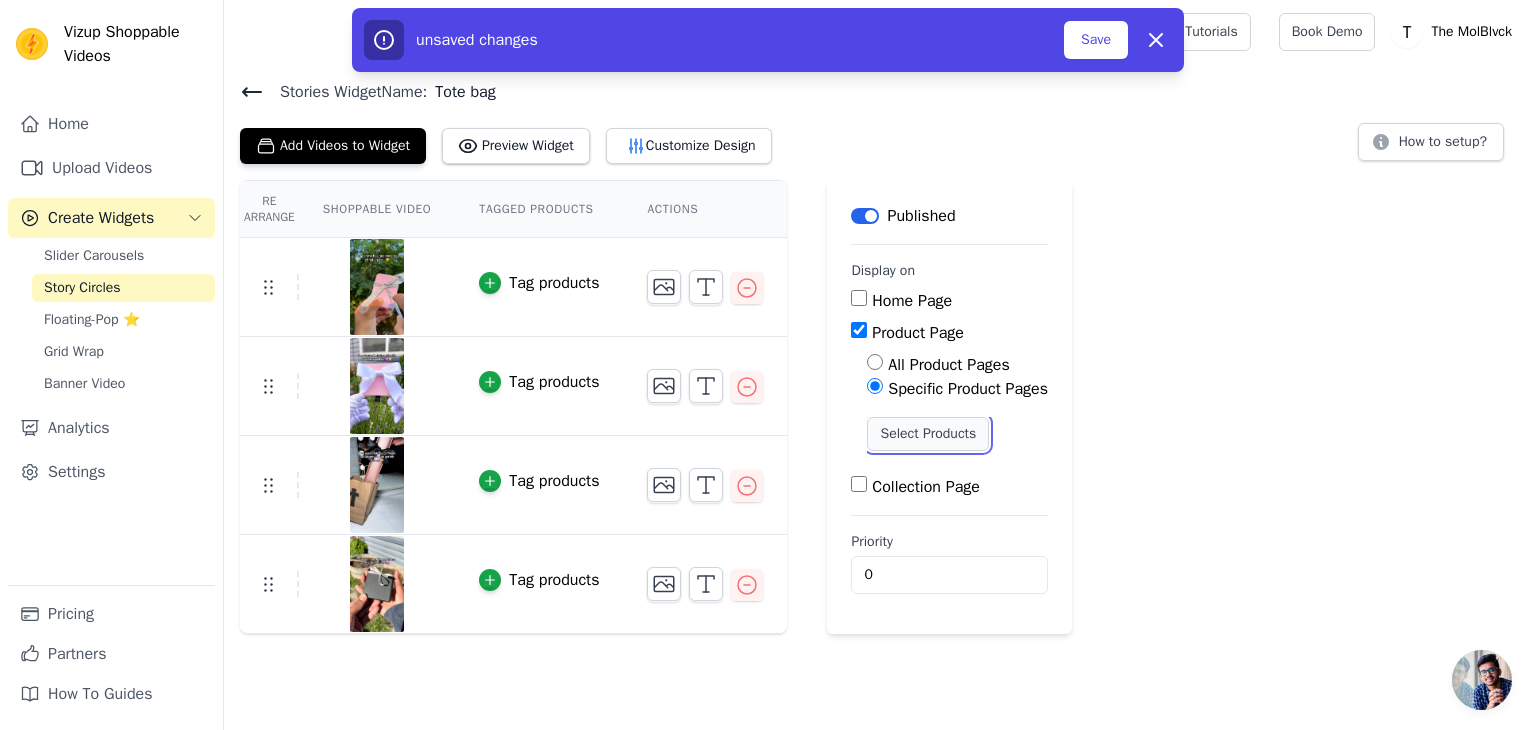 click on "Select Products" at bounding box center [928, 434] 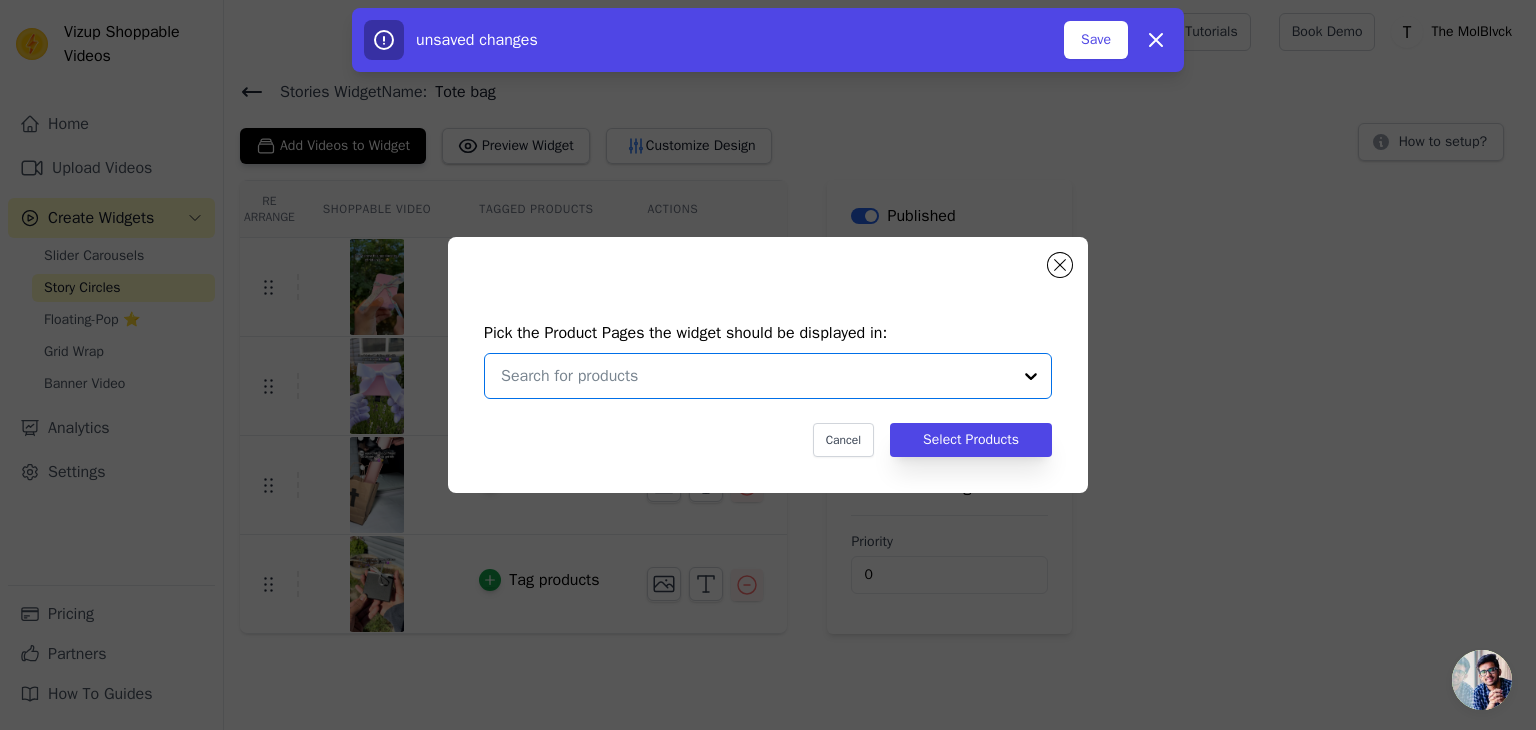 click at bounding box center (756, 376) 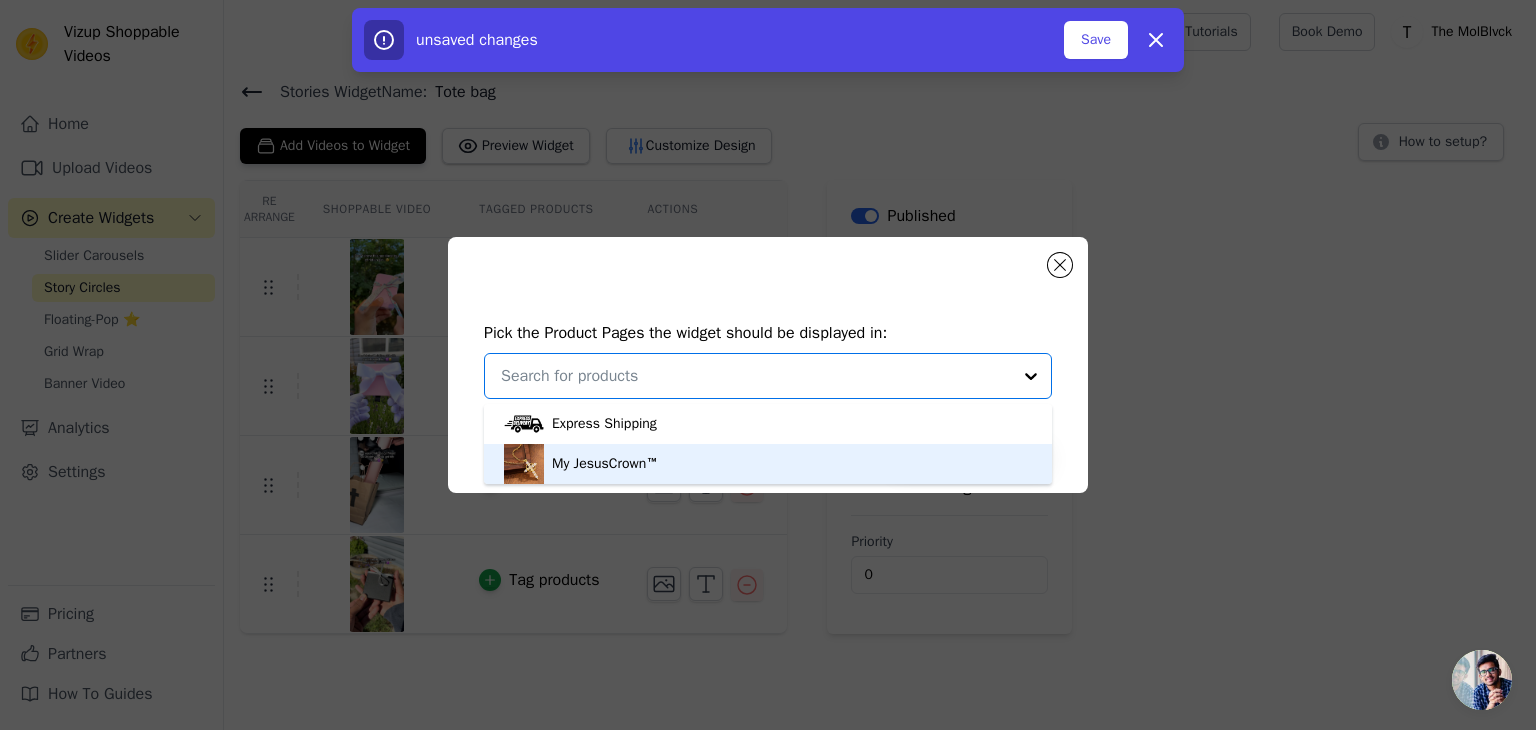 click on "My JesusCrown™" at bounding box center [605, 464] 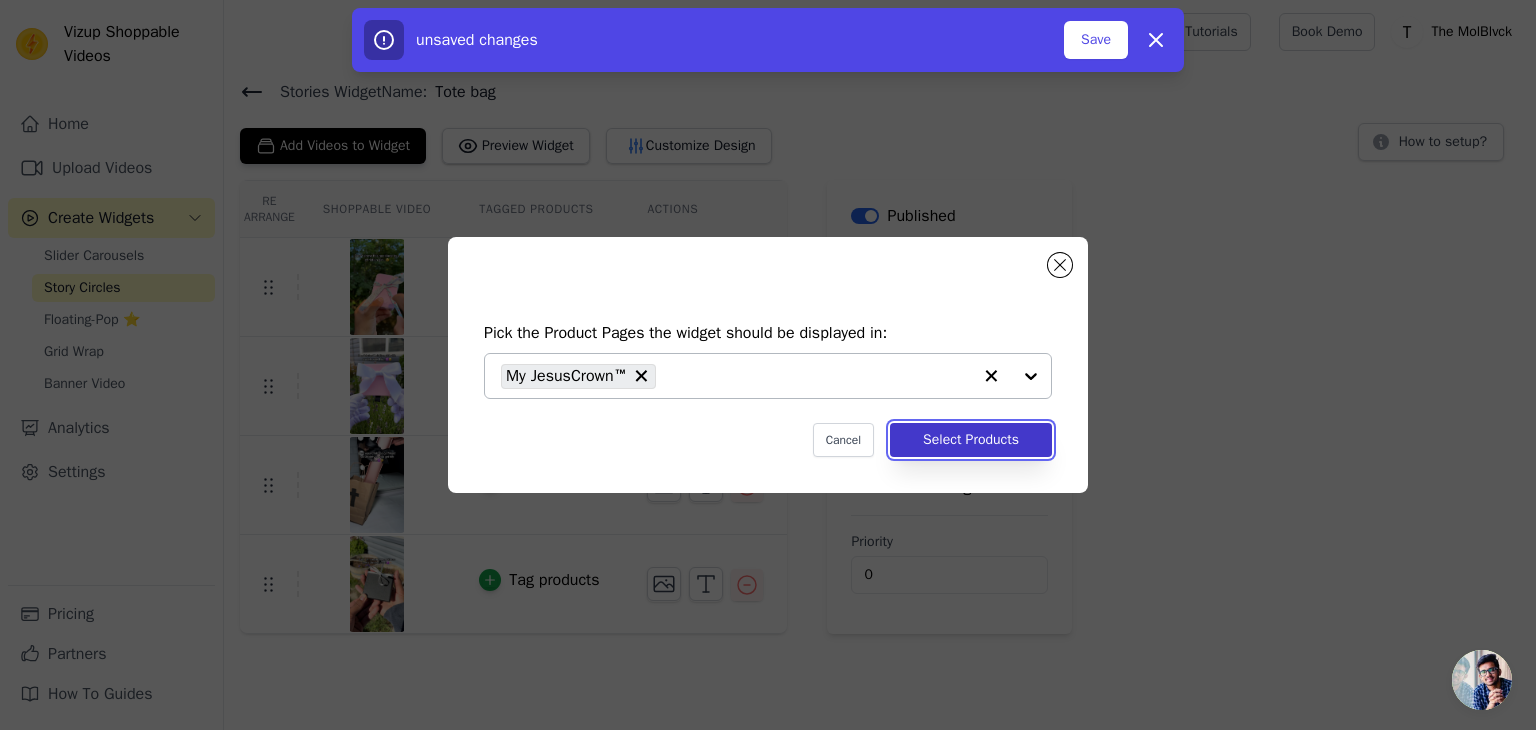 click on "Select Products" at bounding box center [971, 440] 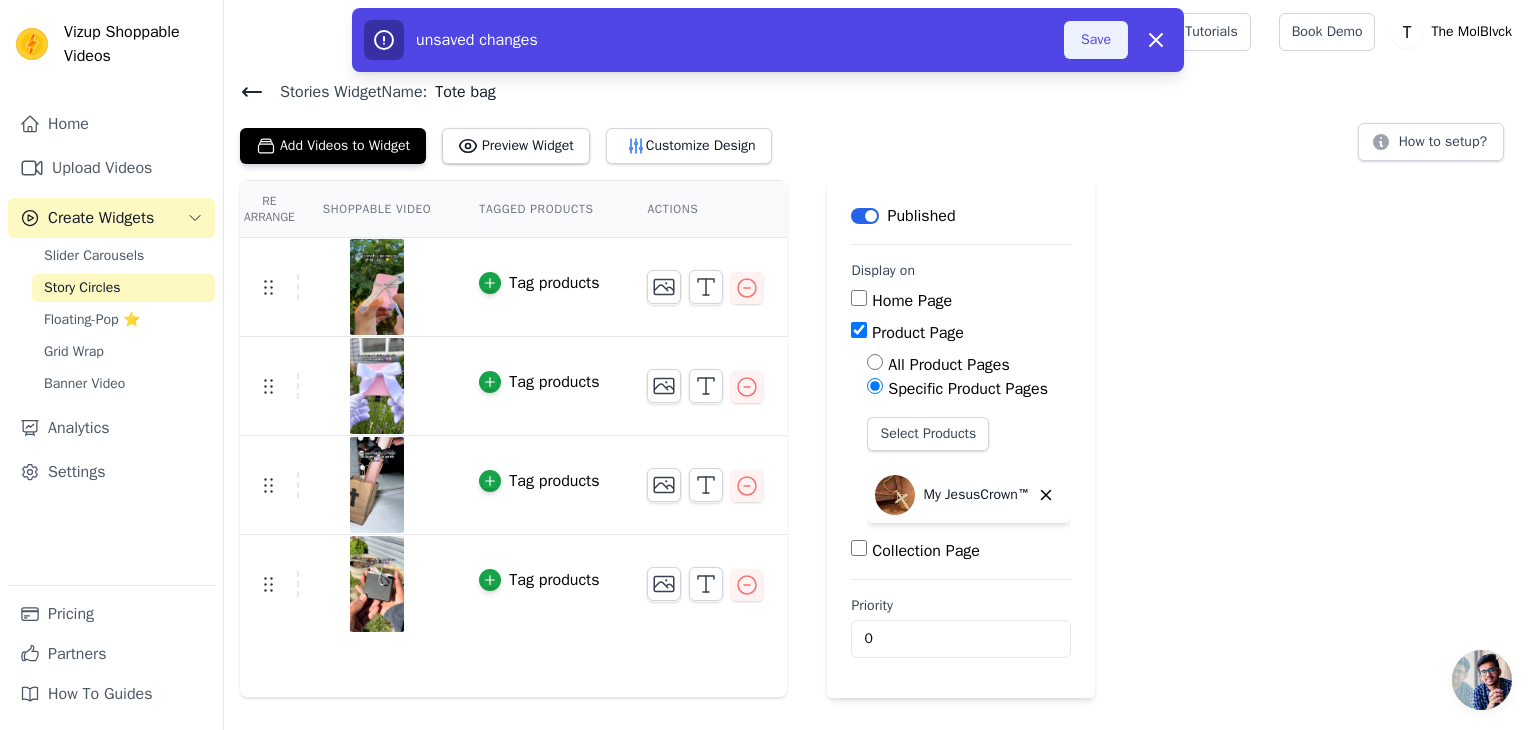 click on "Save" at bounding box center [1096, 40] 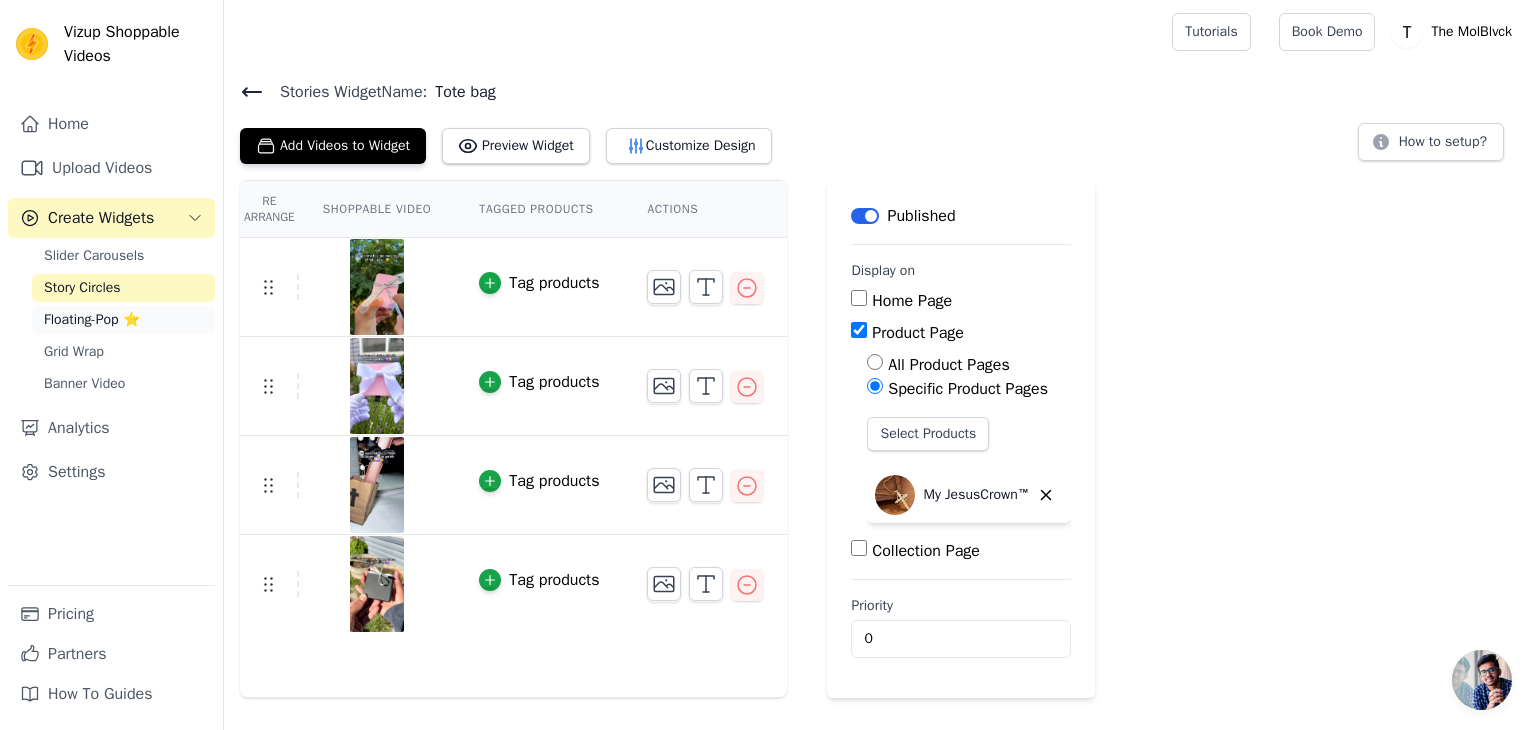click on "Floating-Pop ⭐" at bounding box center (92, 320) 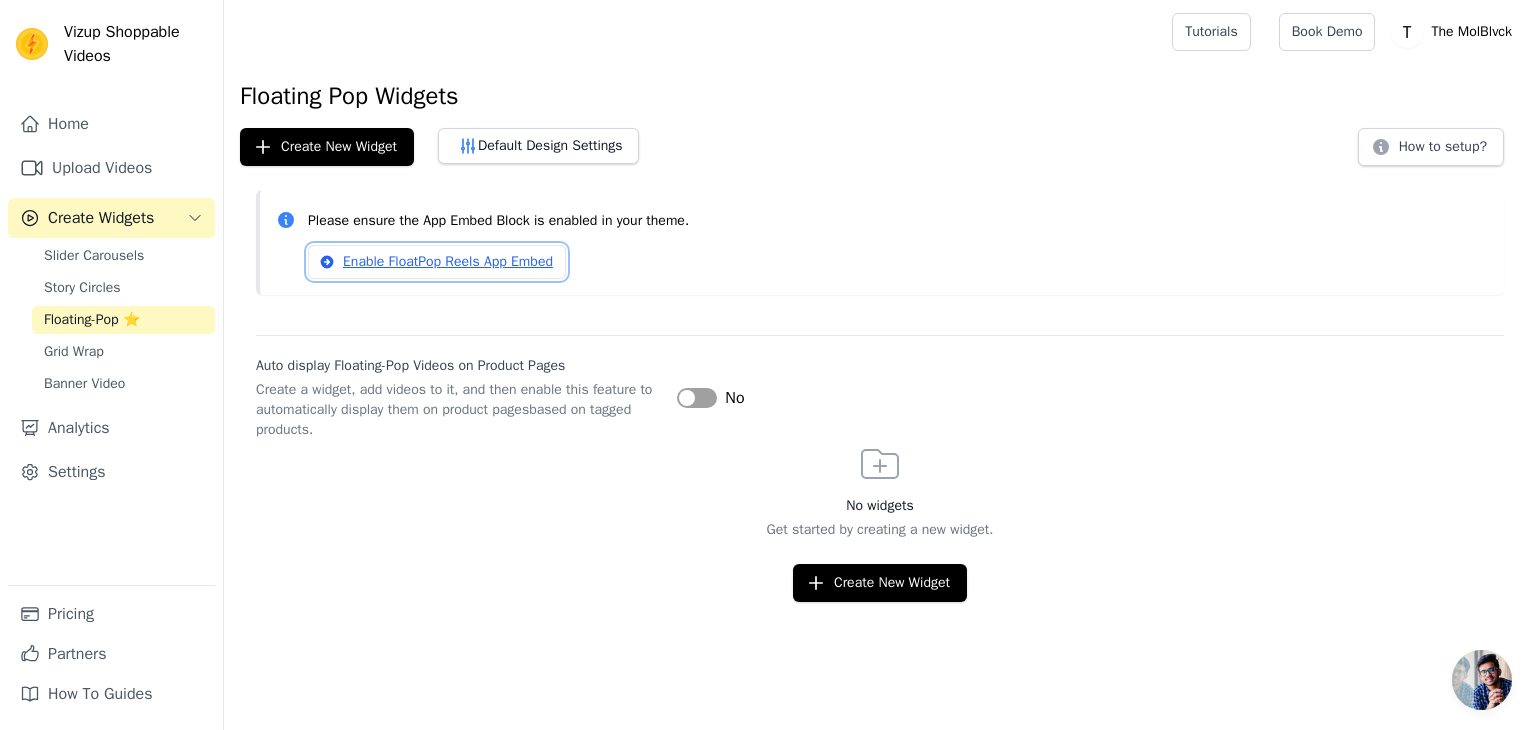 click on "Enable FloatPop Reels App Embed" at bounding box center [437, 262] 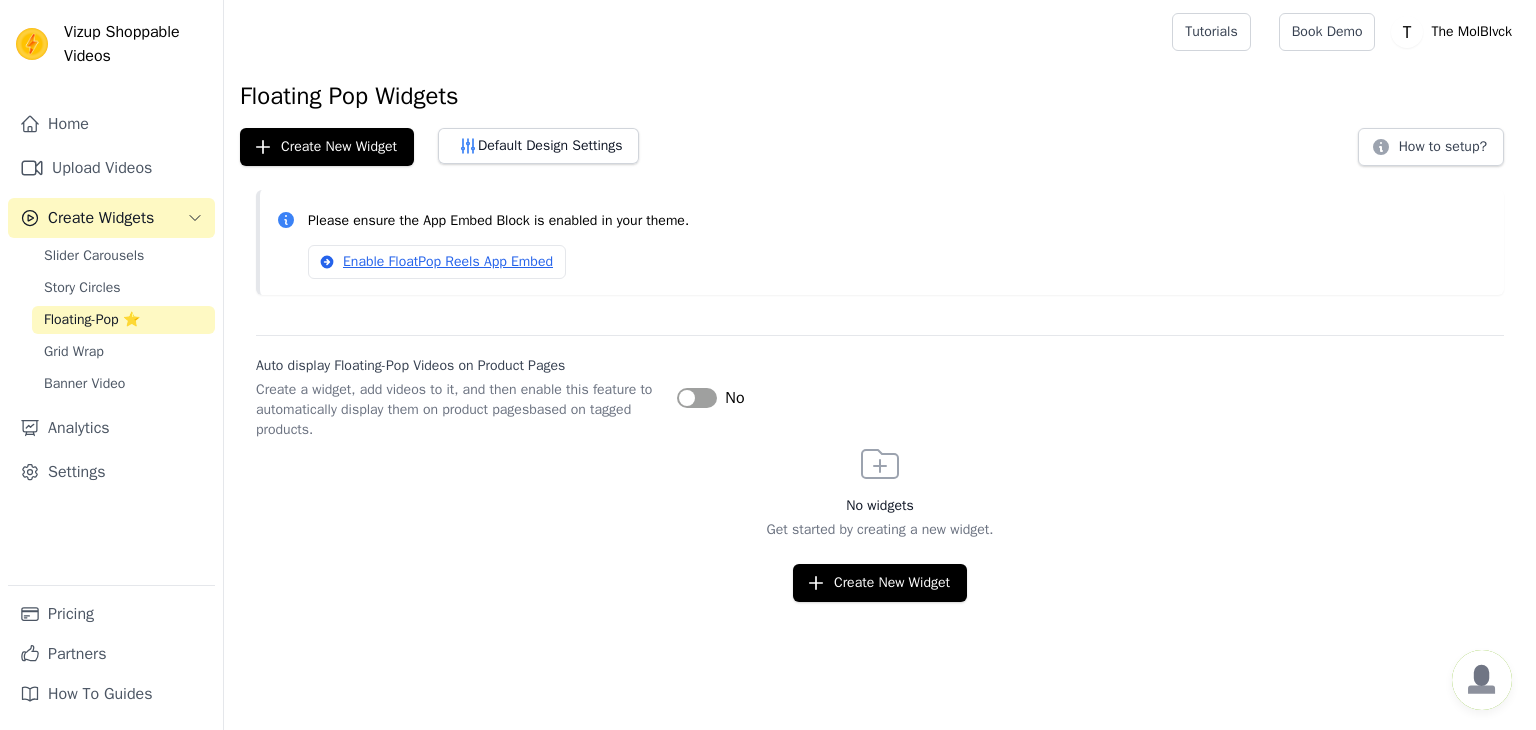scroll, scrollTop: 0, scrollLeft: 0, axis: both 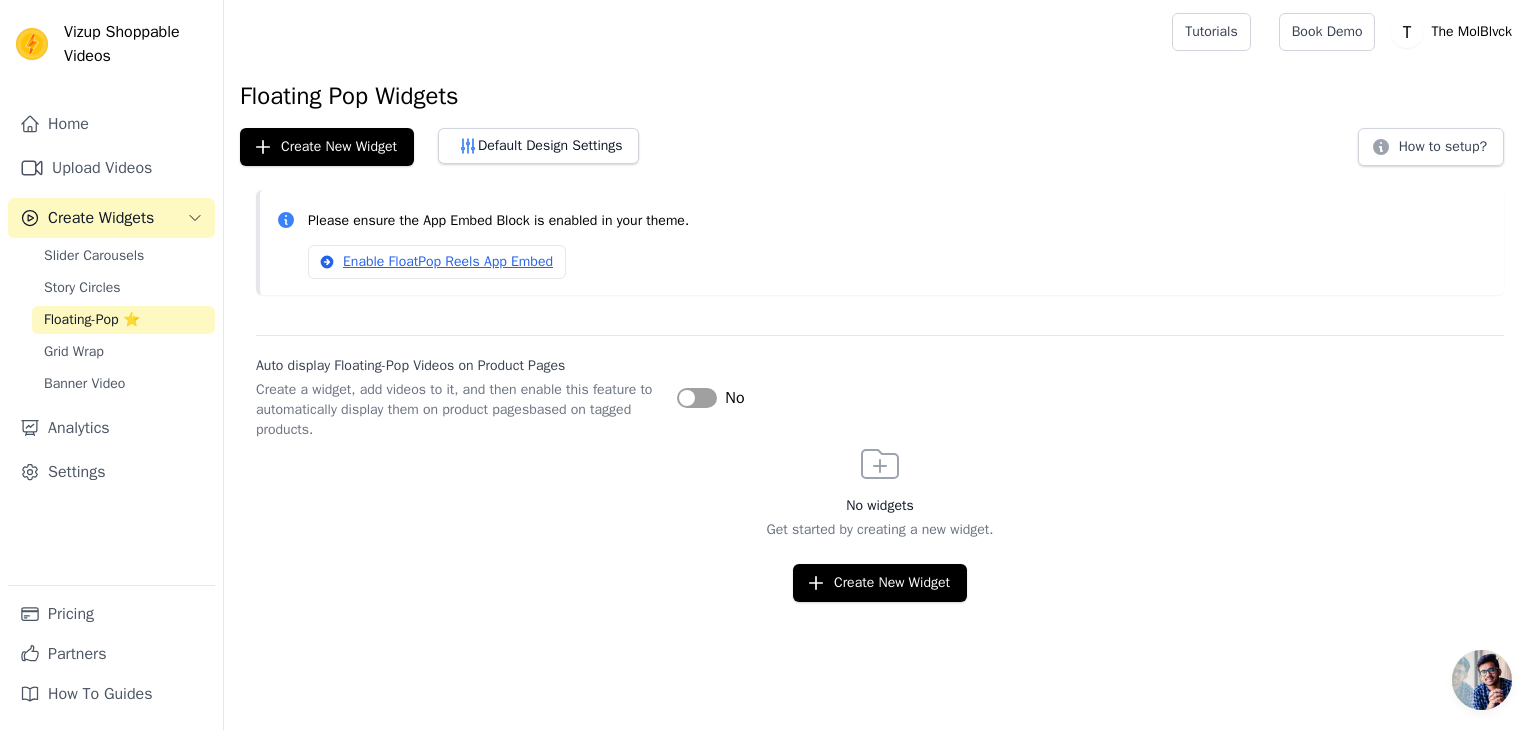 click on "Label" at bounding box center [697, 398] 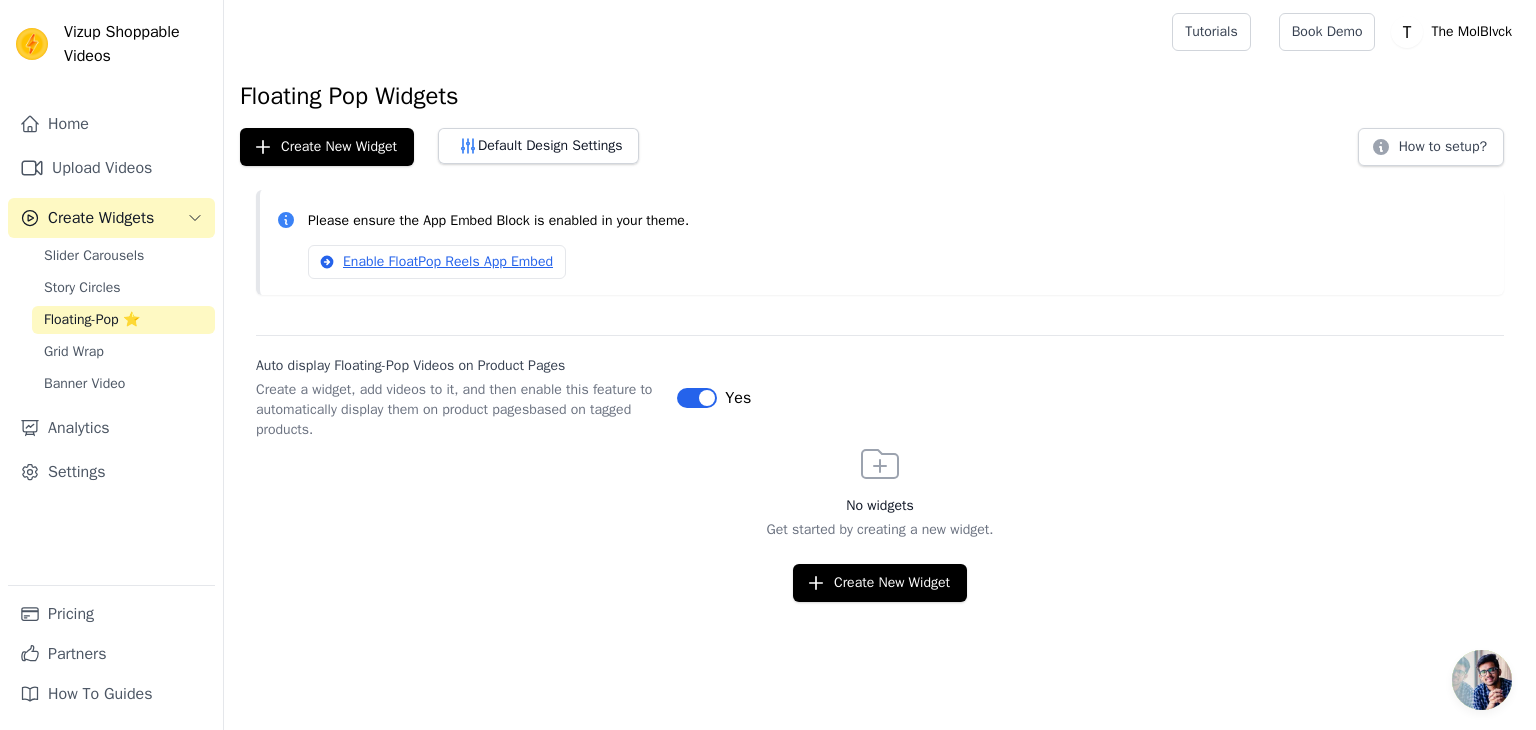 click on "Label" at bounding box center [697, 398] 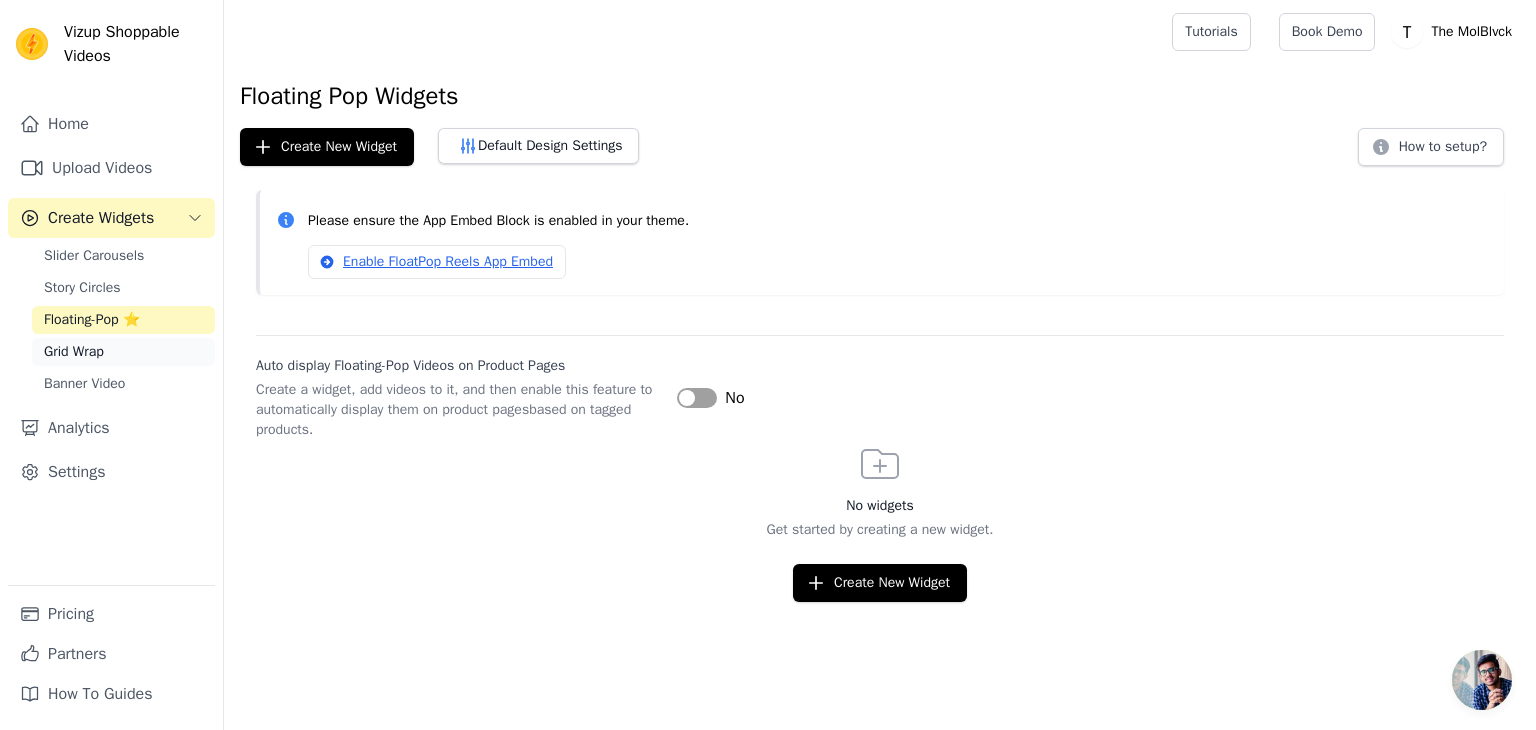 click on "Grid Wrap" at bounding box center [74, 352] 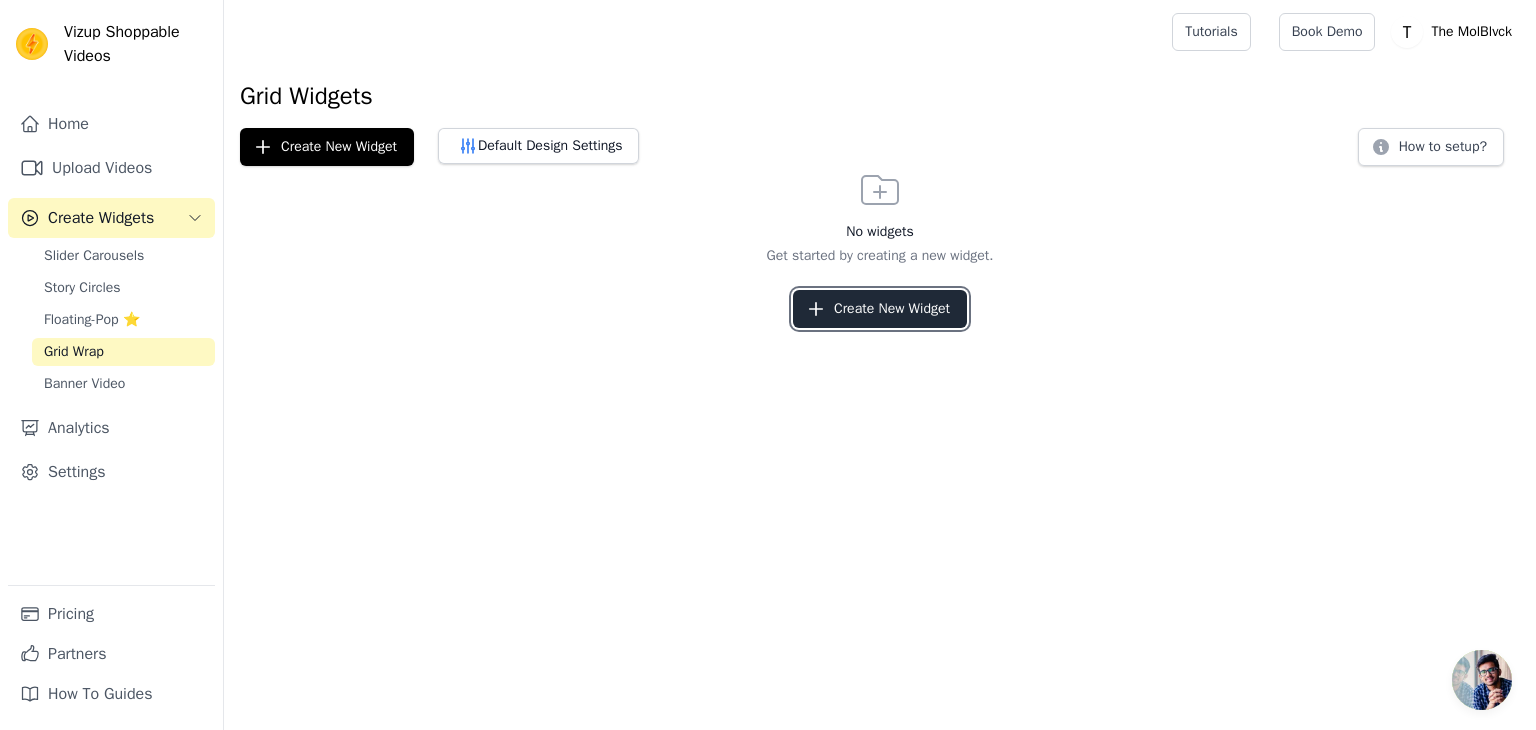 click on "Create New Widget" at bounding box center [880, 309] 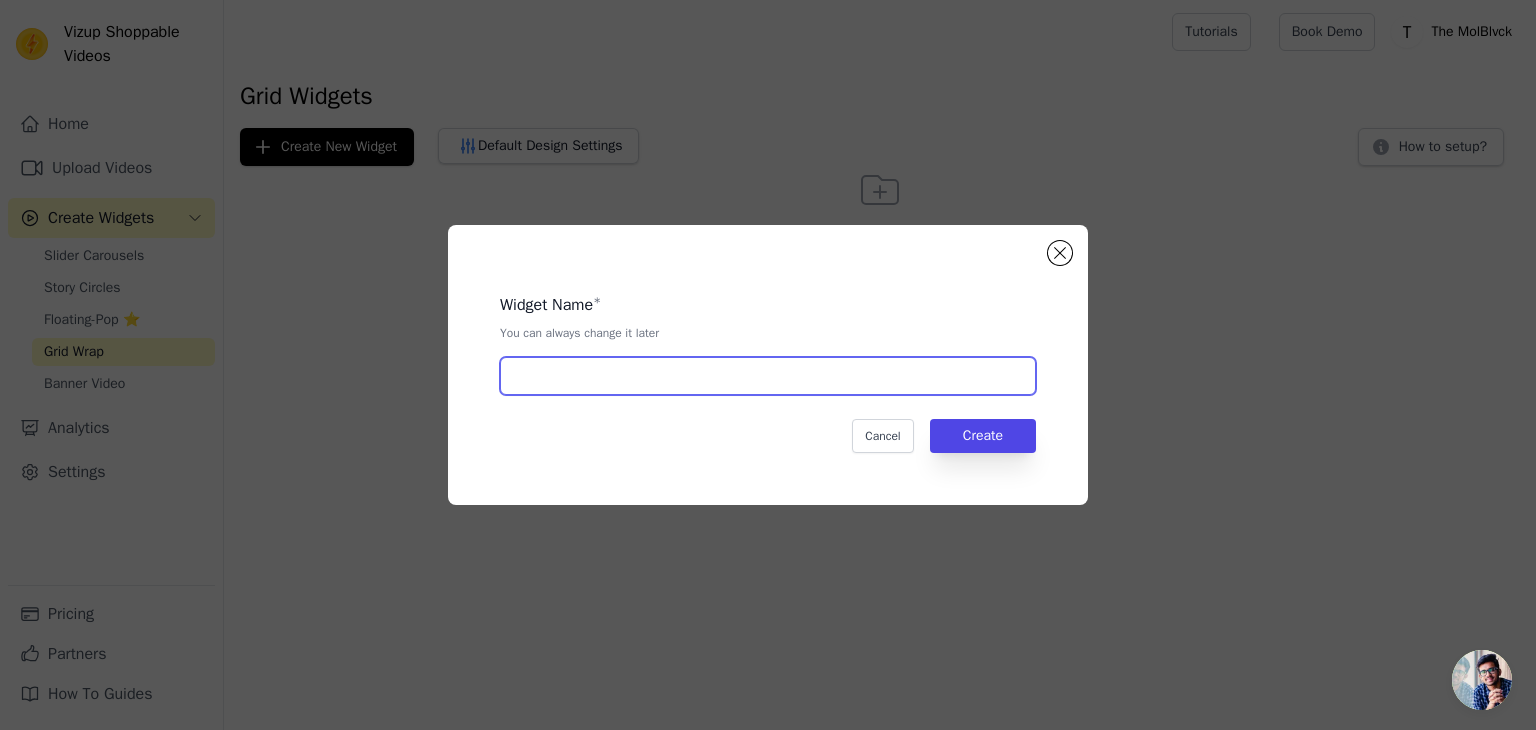 click at bounding box center (768, 376) 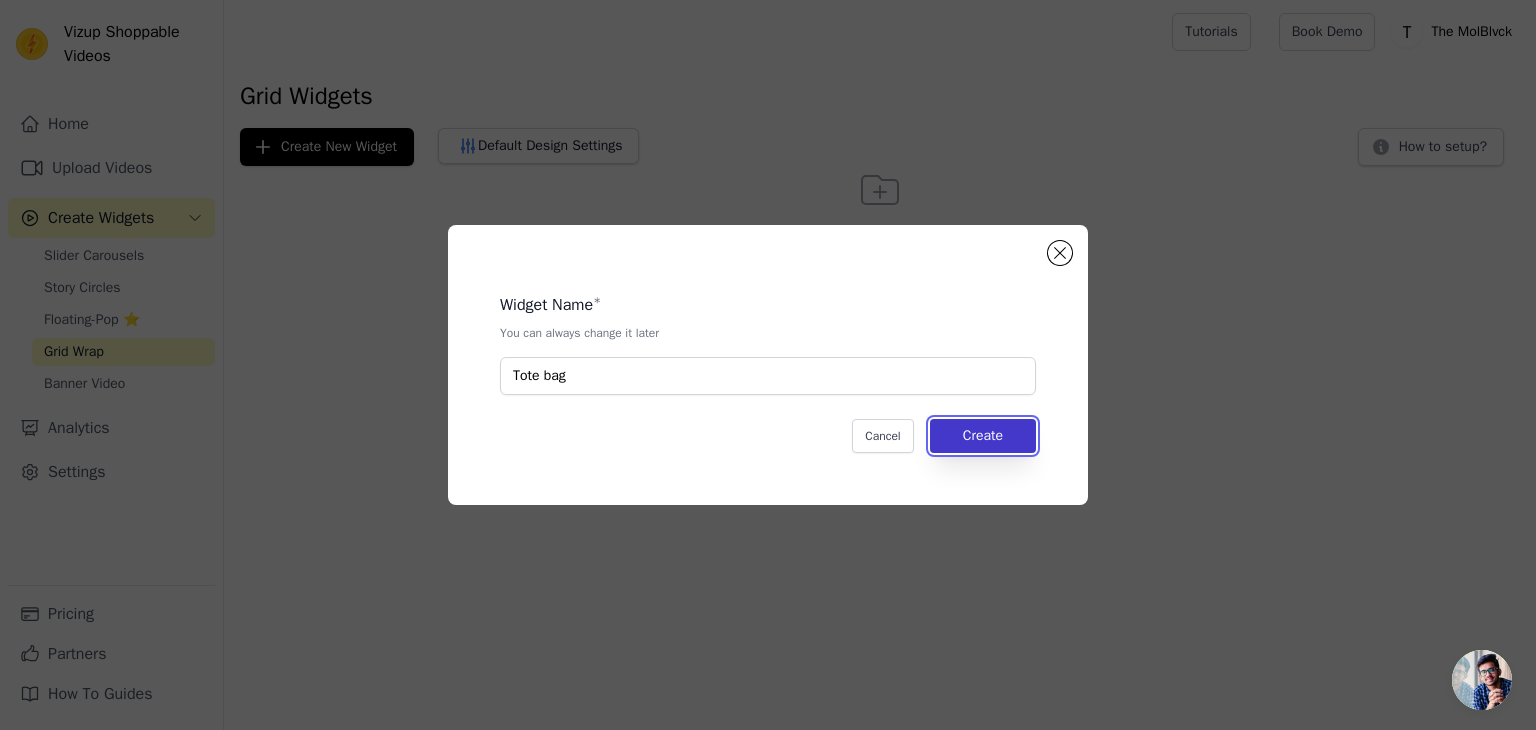 click on "Create" at bounding box center [983, 436] 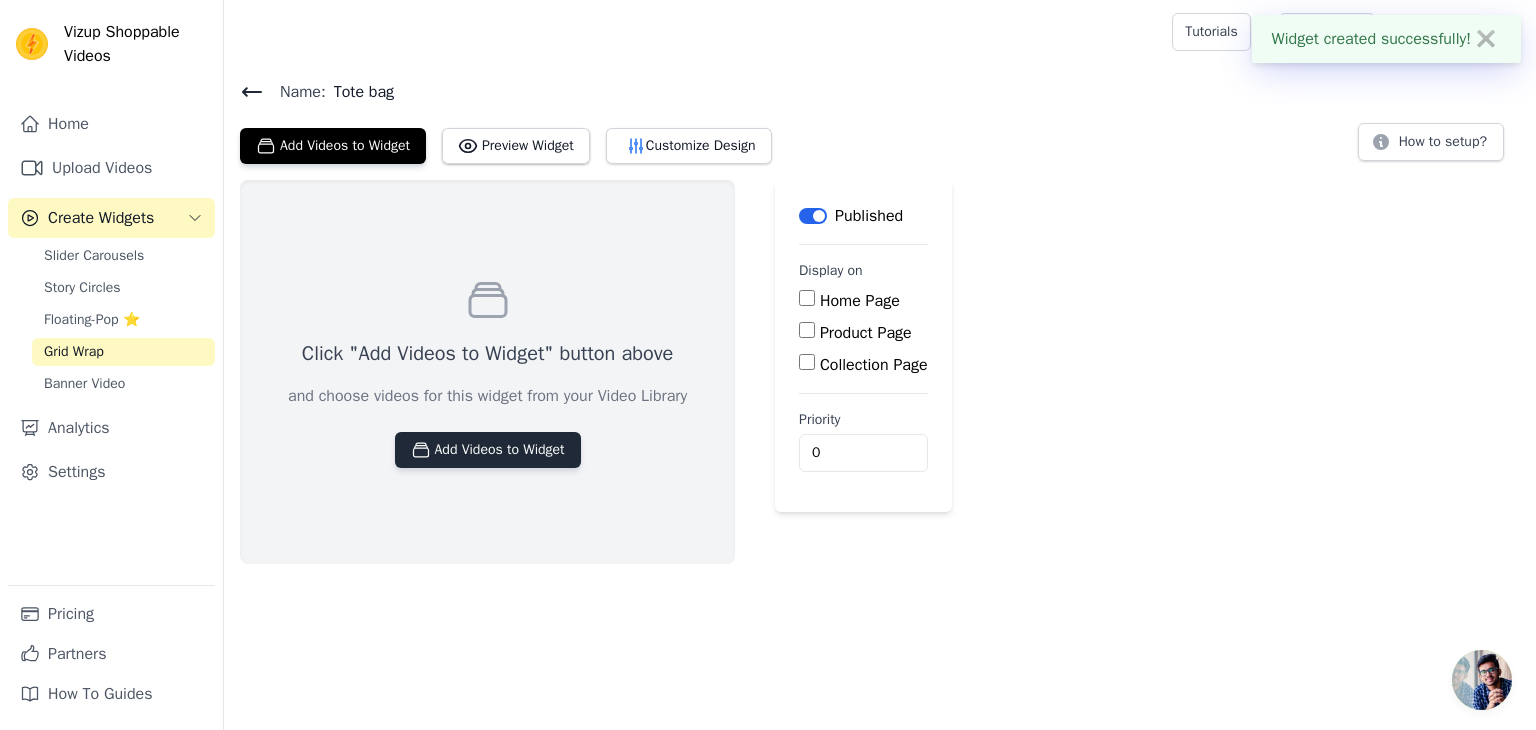click on "Add Videos to Widget" at bounding box center [488, 450] 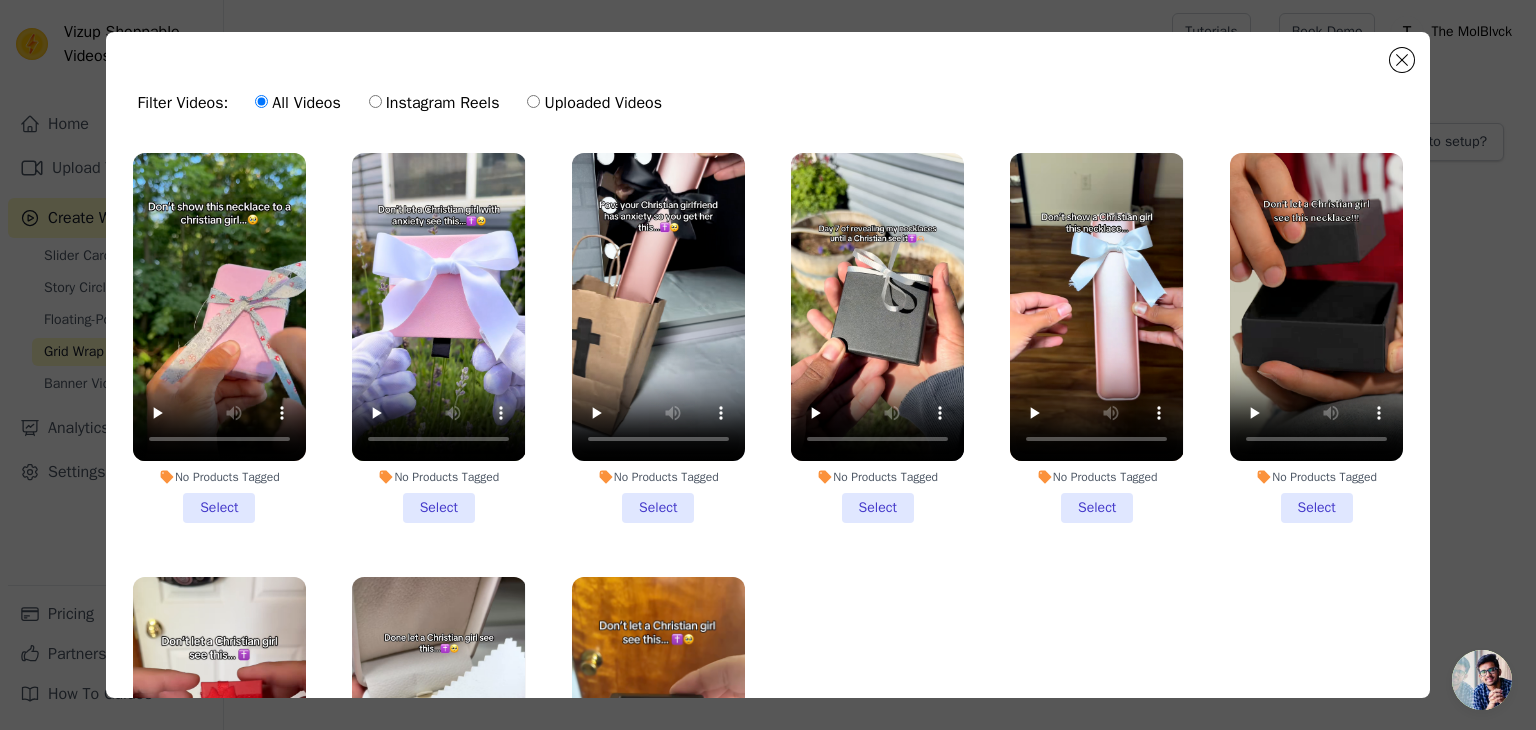 click on "No Products Tagged" at bounding box center (219, 477) 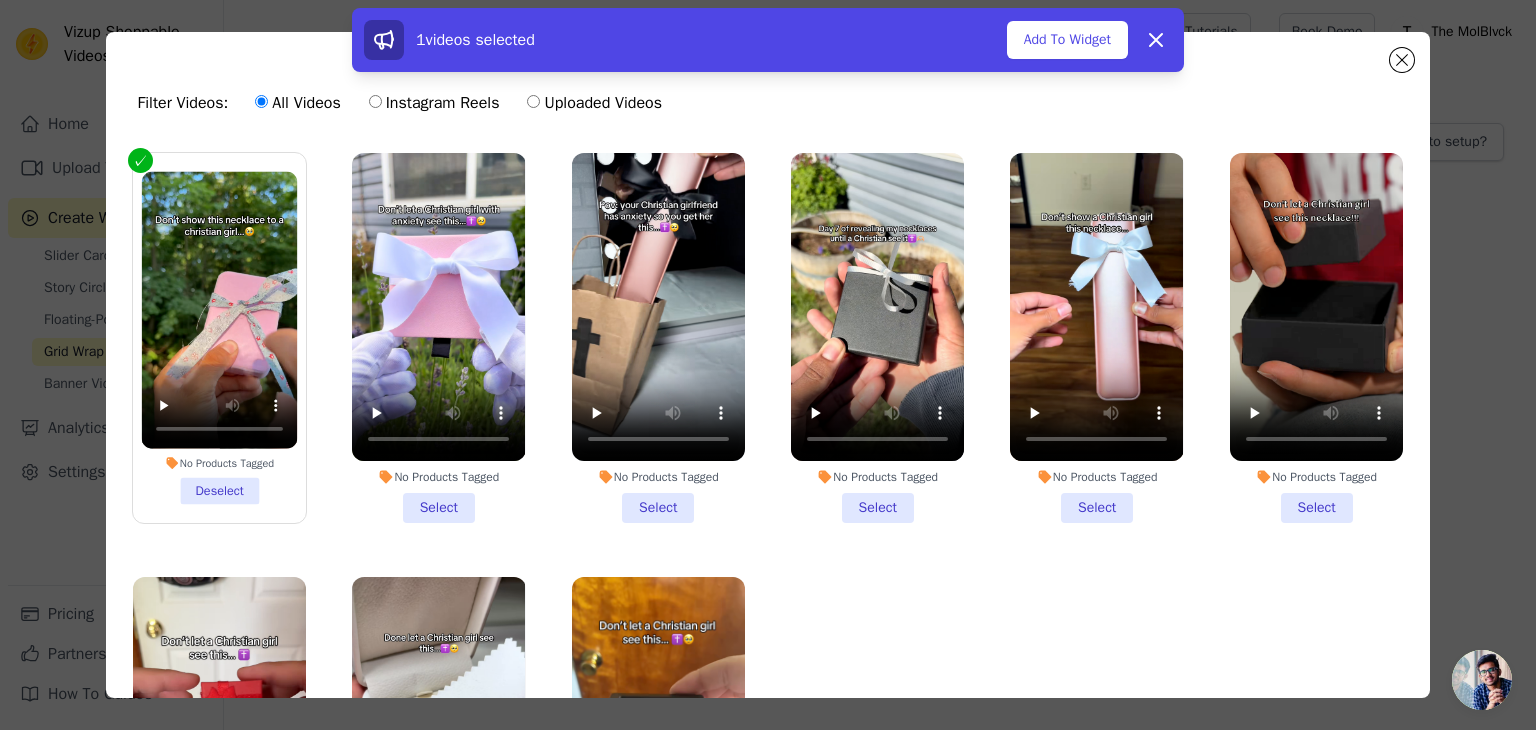 click on "No Products Tagged" at bounding box center (438, 477) 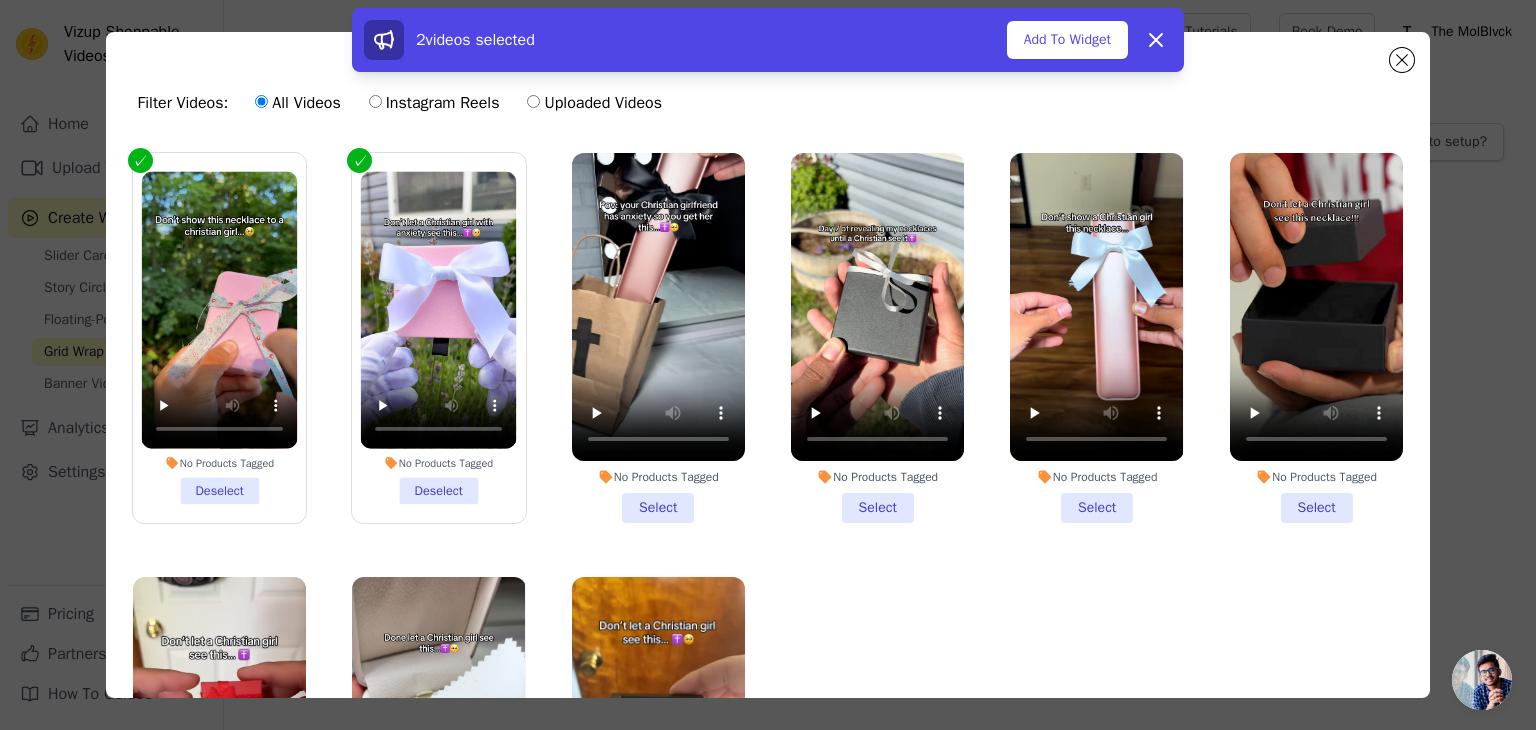 click on "No Products Tagged     Select" at bounding box center [658, 338] 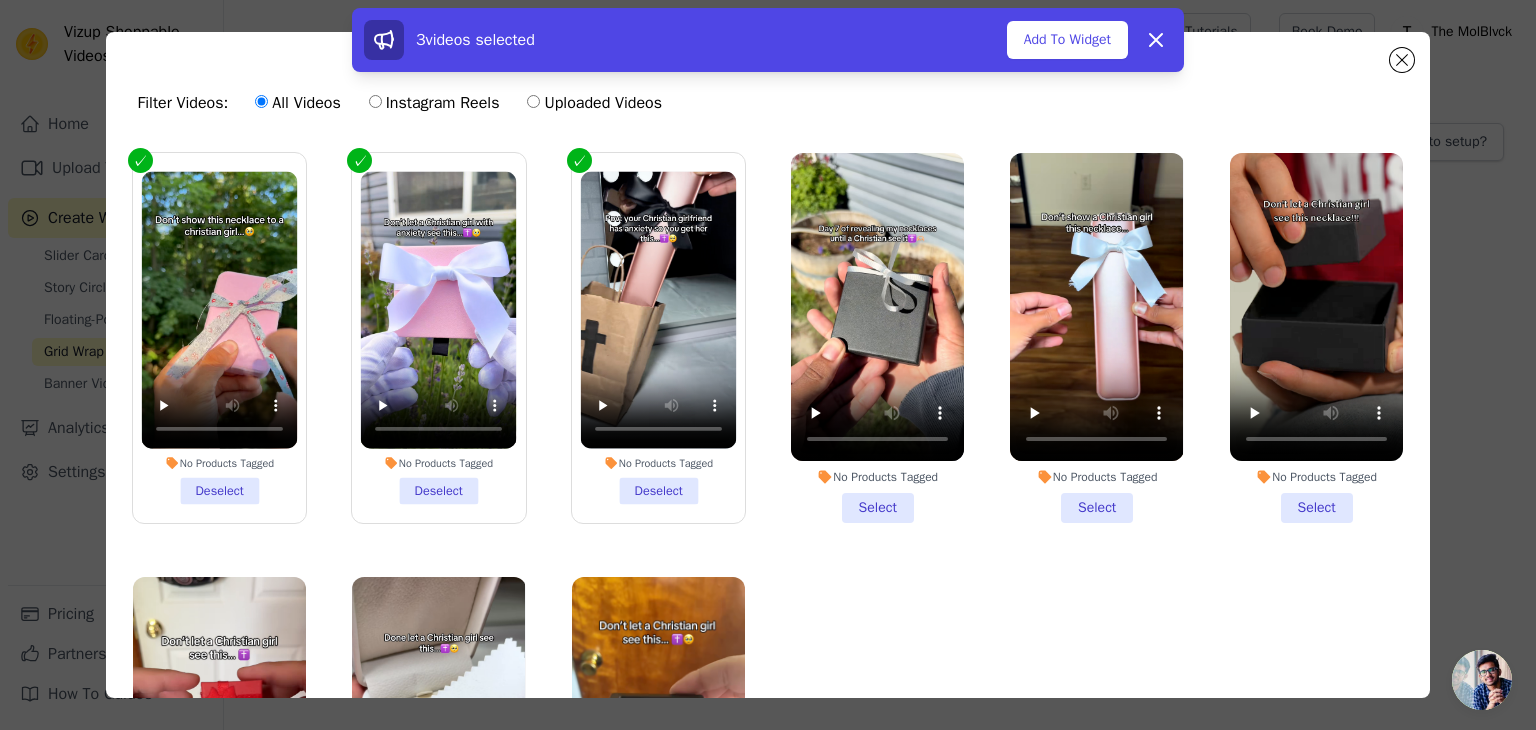 click on "No Products Tagged" at bounding box center (877, 477) 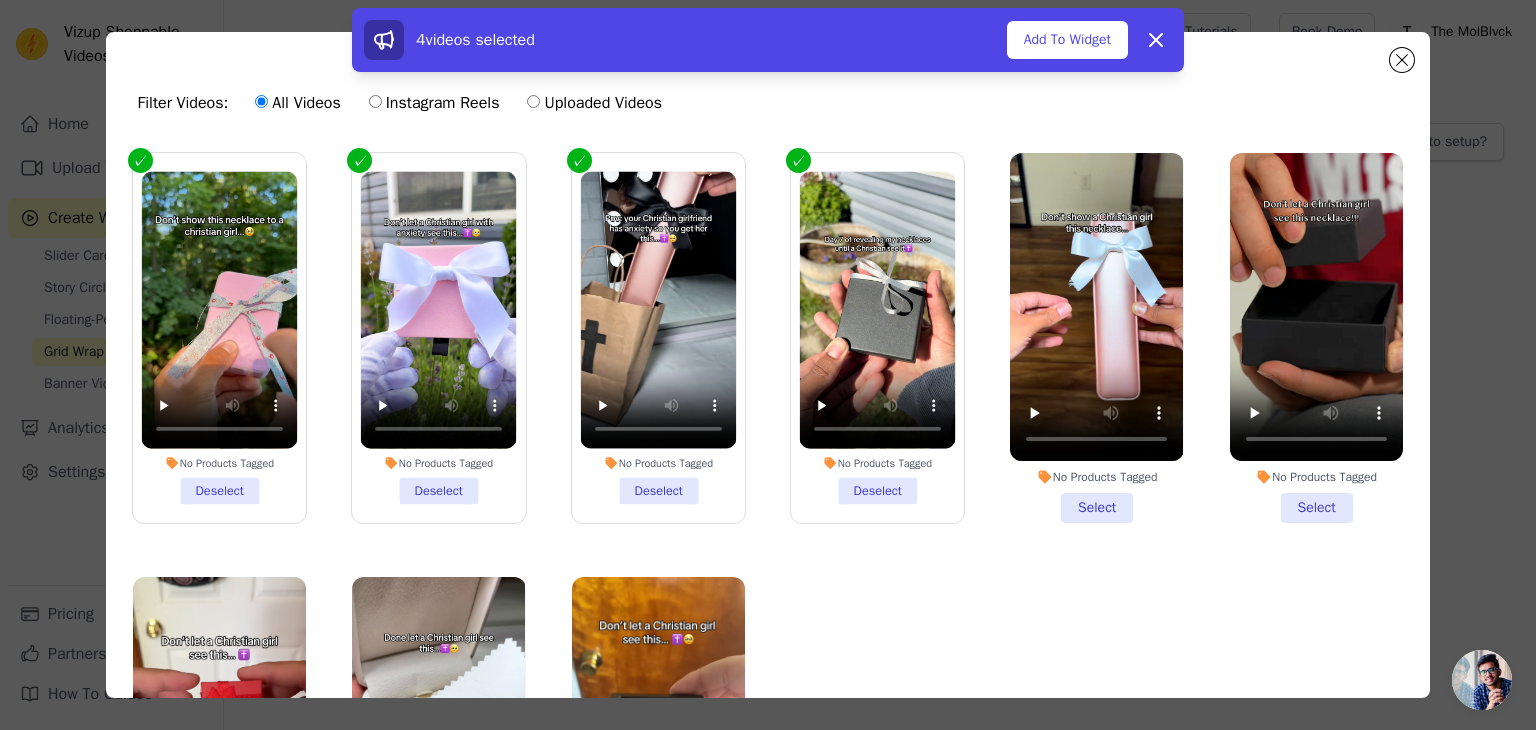 click on "No Products Tagged" at bounding box center [1096, 477] 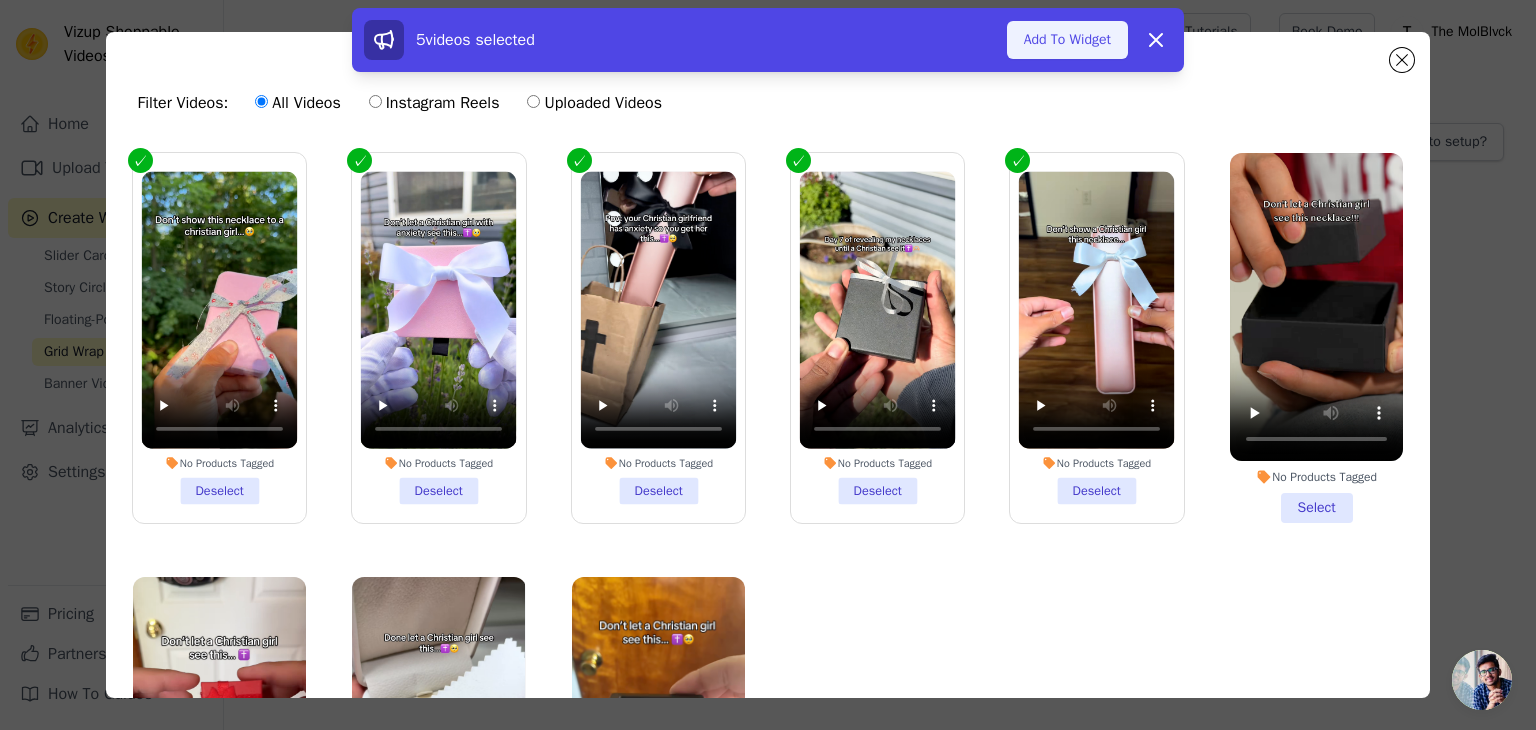 click on "Add To Widget" at bounding box center (1067, 40) 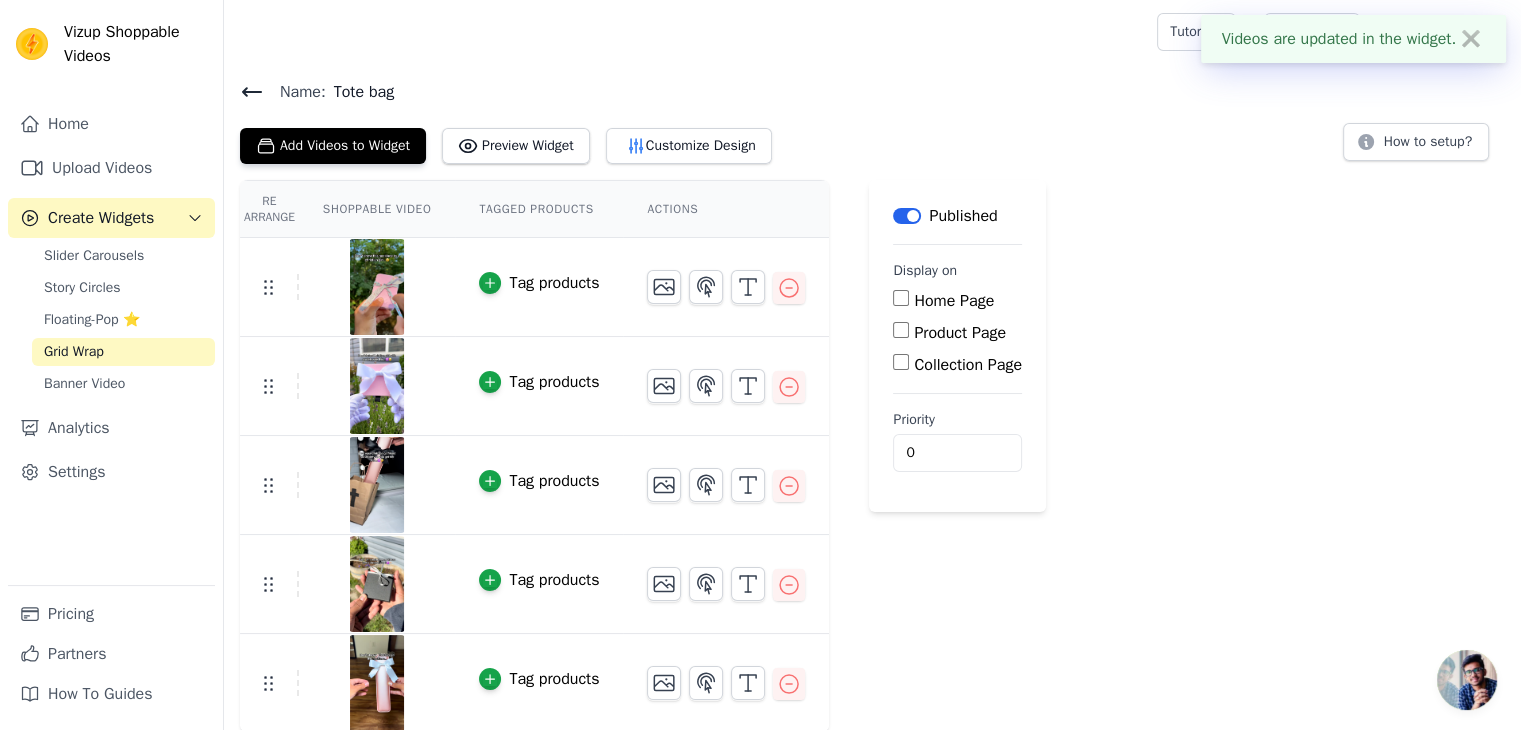 click on "Product Page" at bounding box center [901, 330] 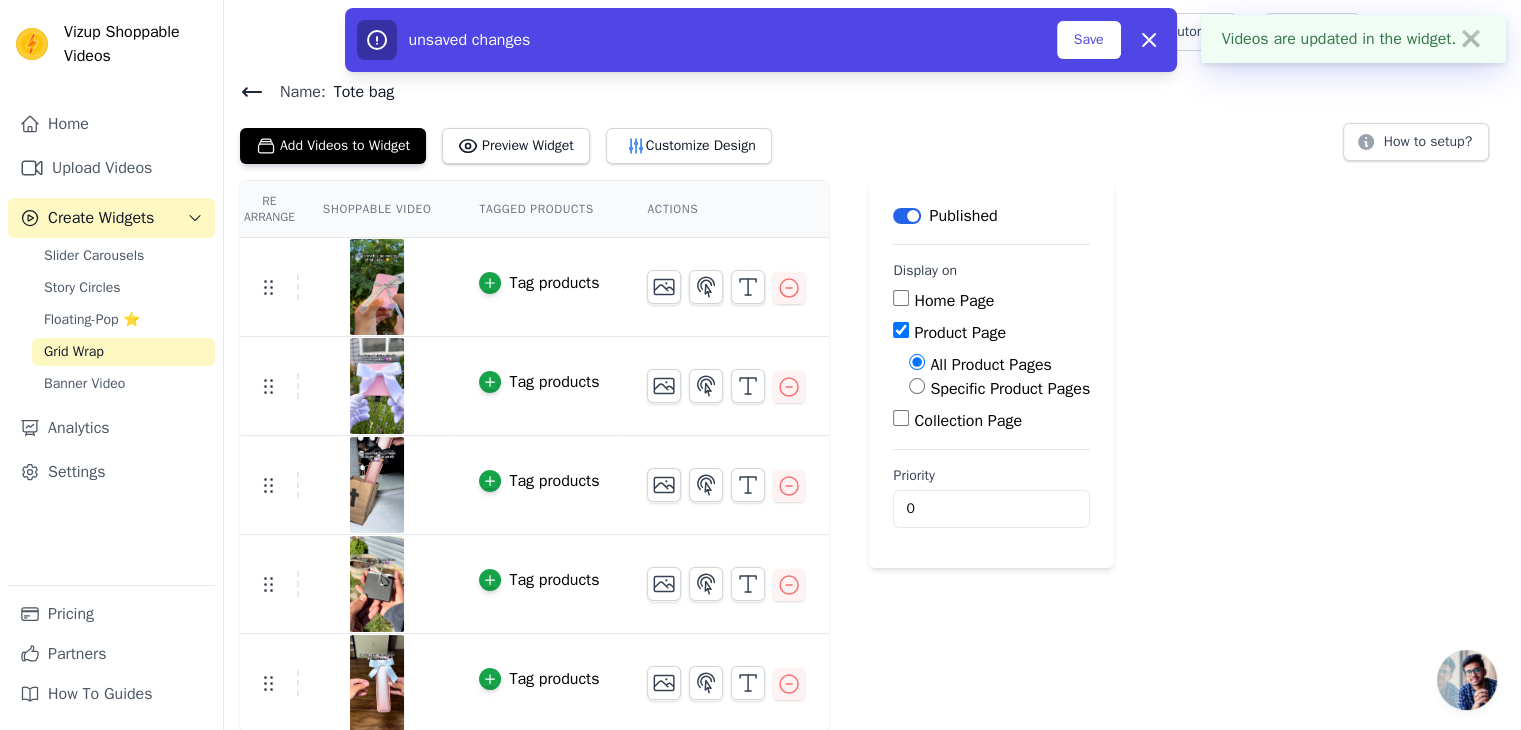 click on "Specific Product Pages" at bounding box center [917, 386] 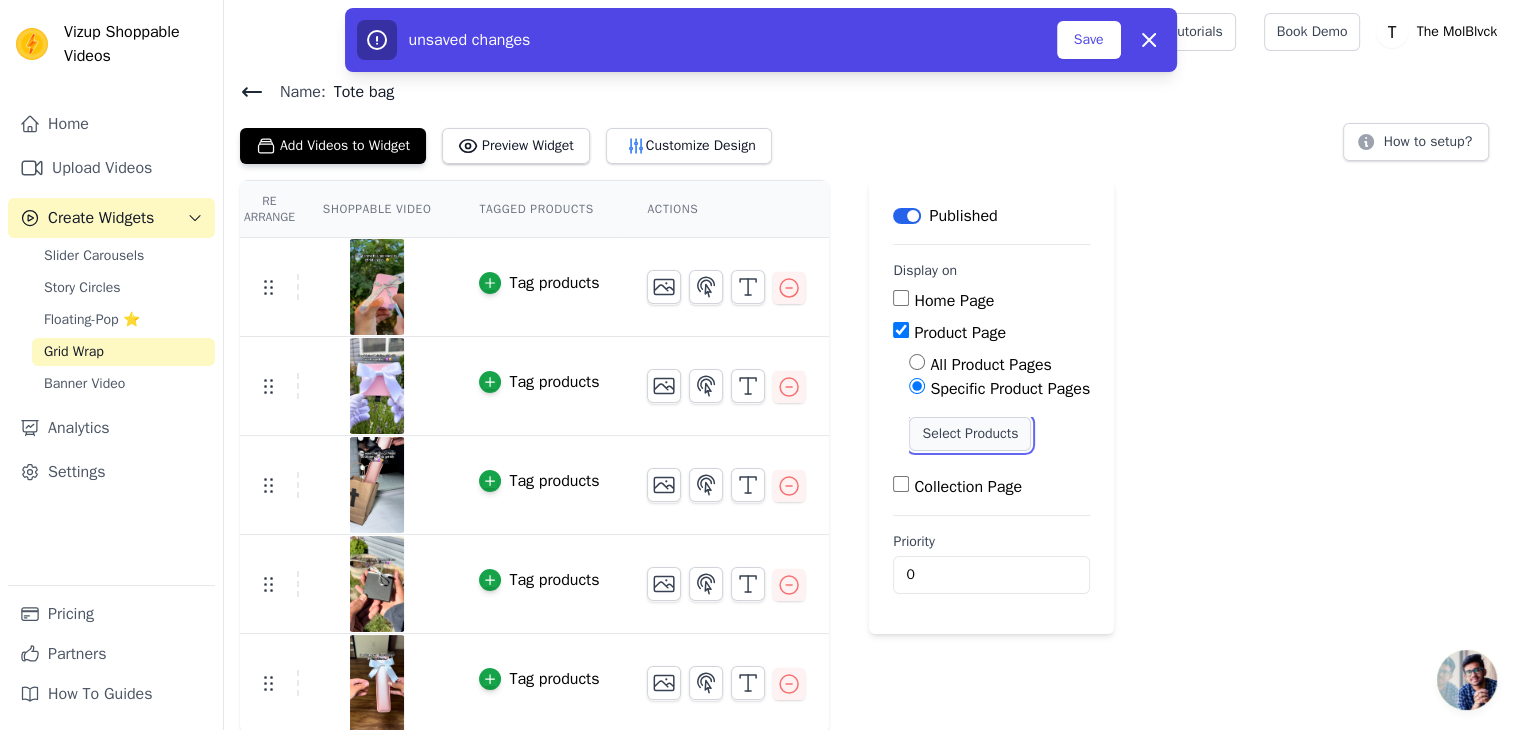click on "Select Products" at bounding box center (970, 434) 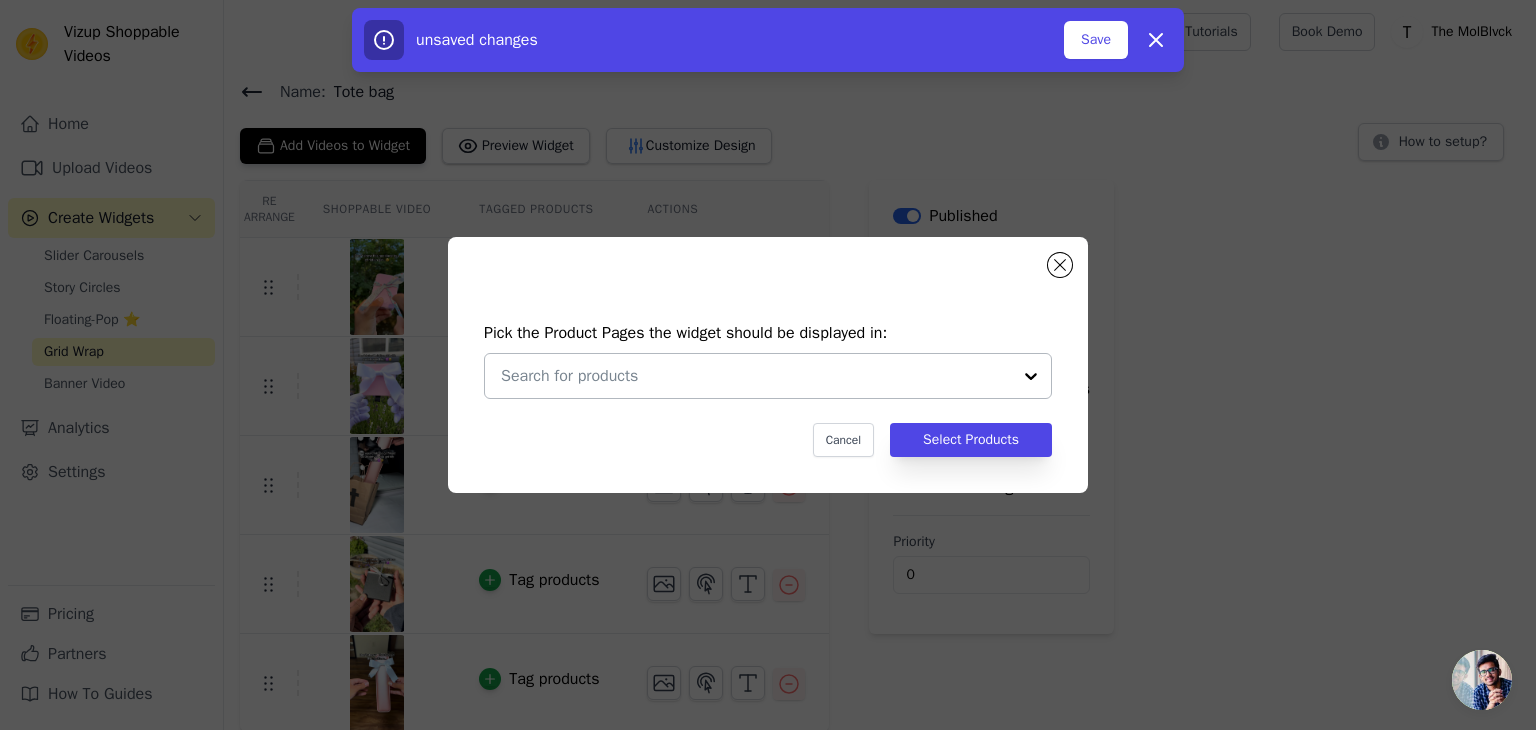 click at bounding box center (756, 376) 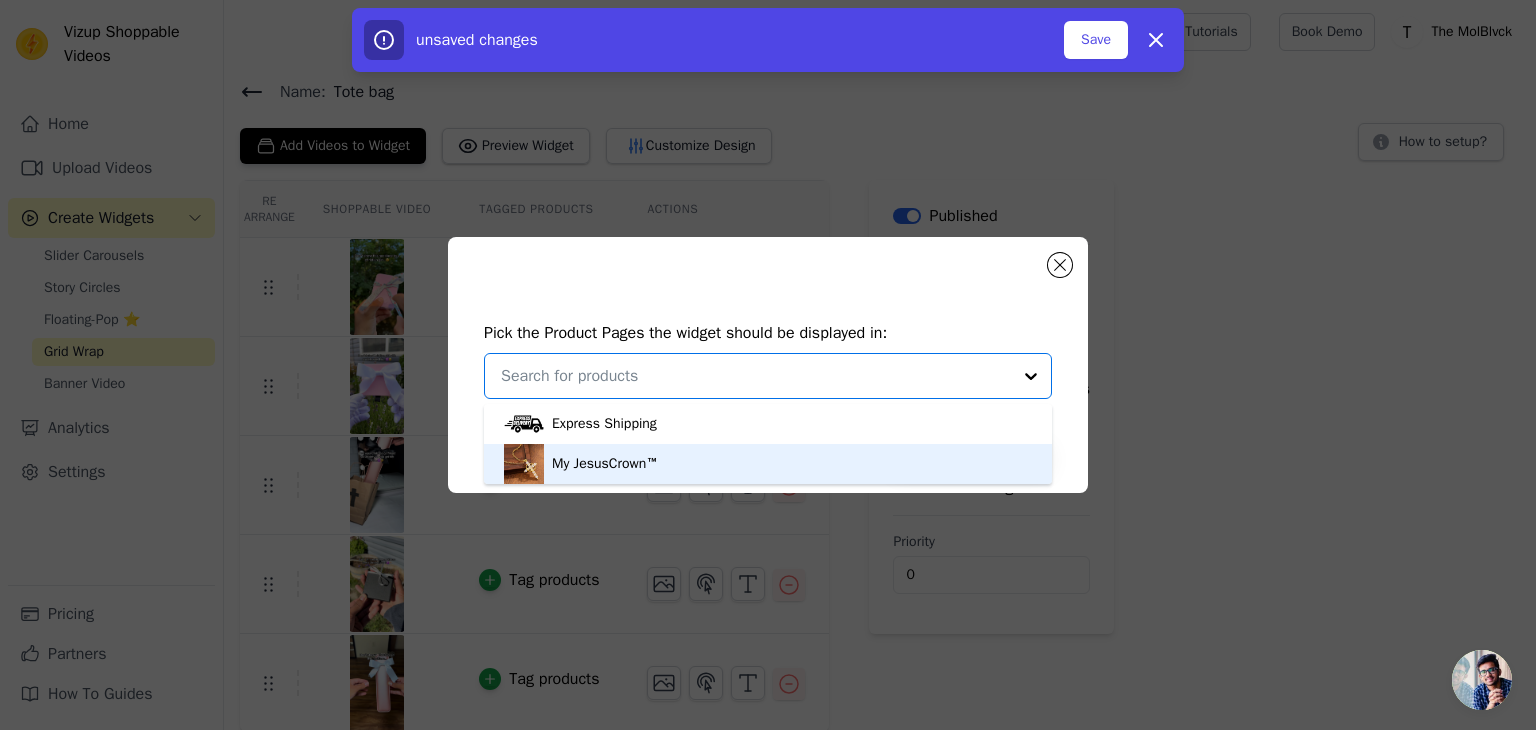click on "My JesusCrown™" at bounding box center [605, 464] 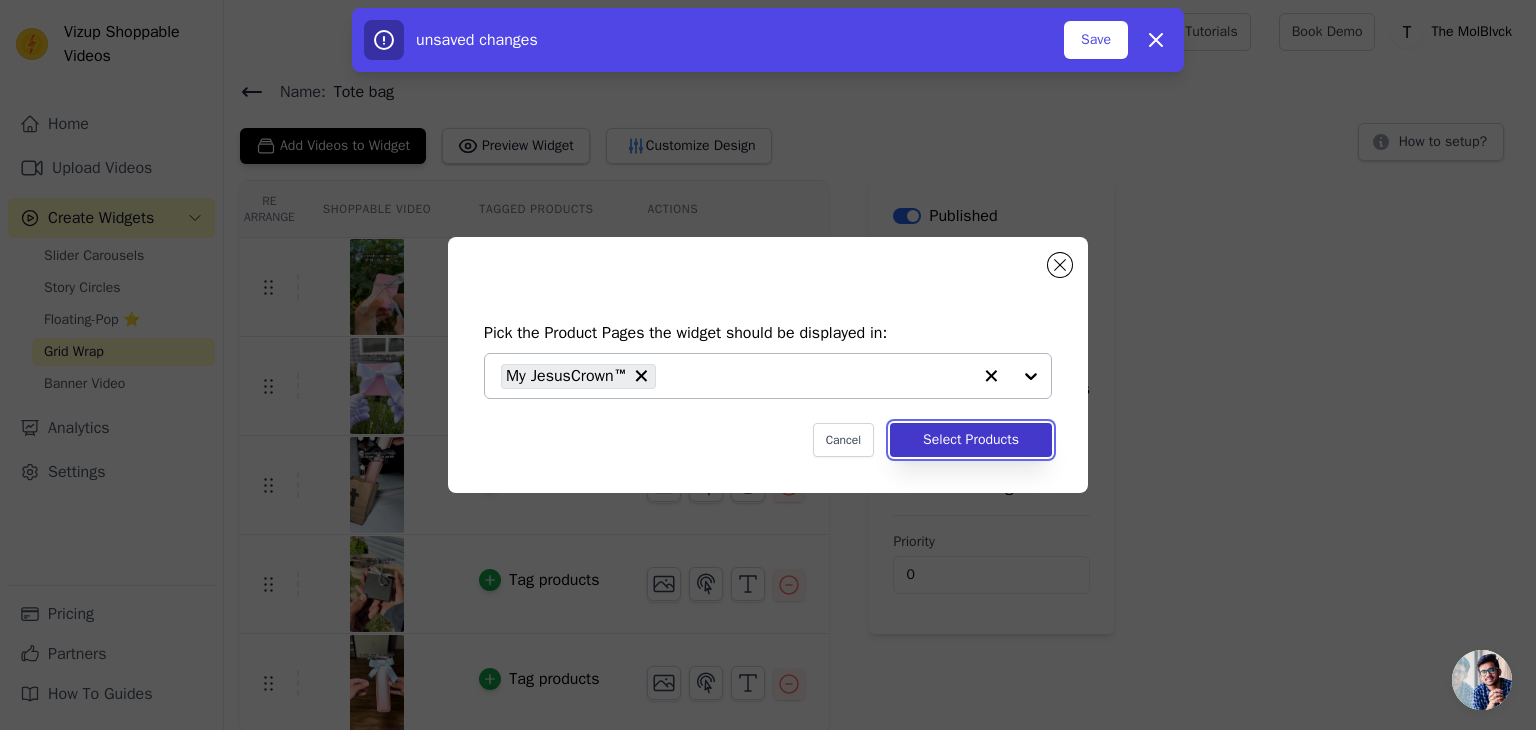 click on "Select Products" at bounding box center (971, 440) 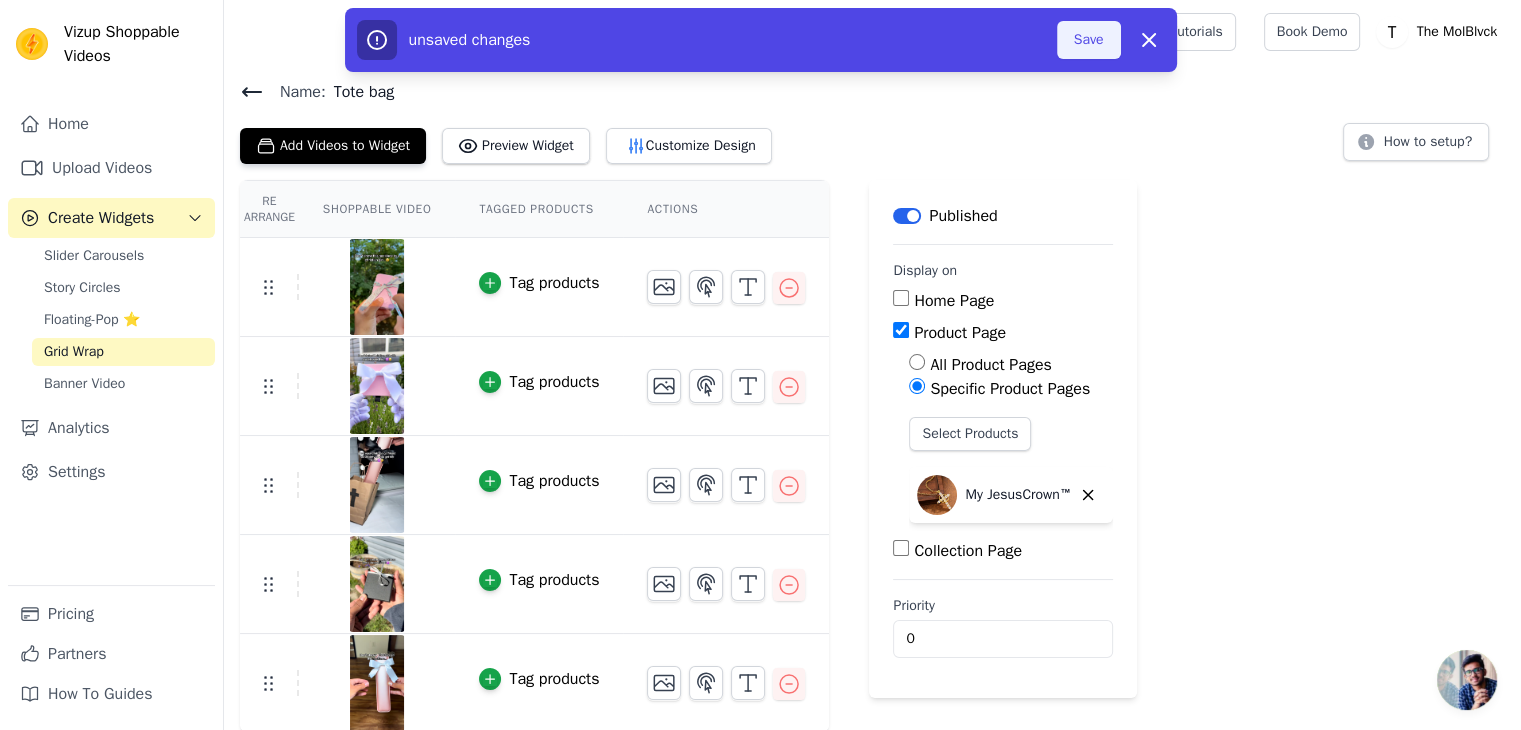 click on "Save" at bounding box center (1089, 40) 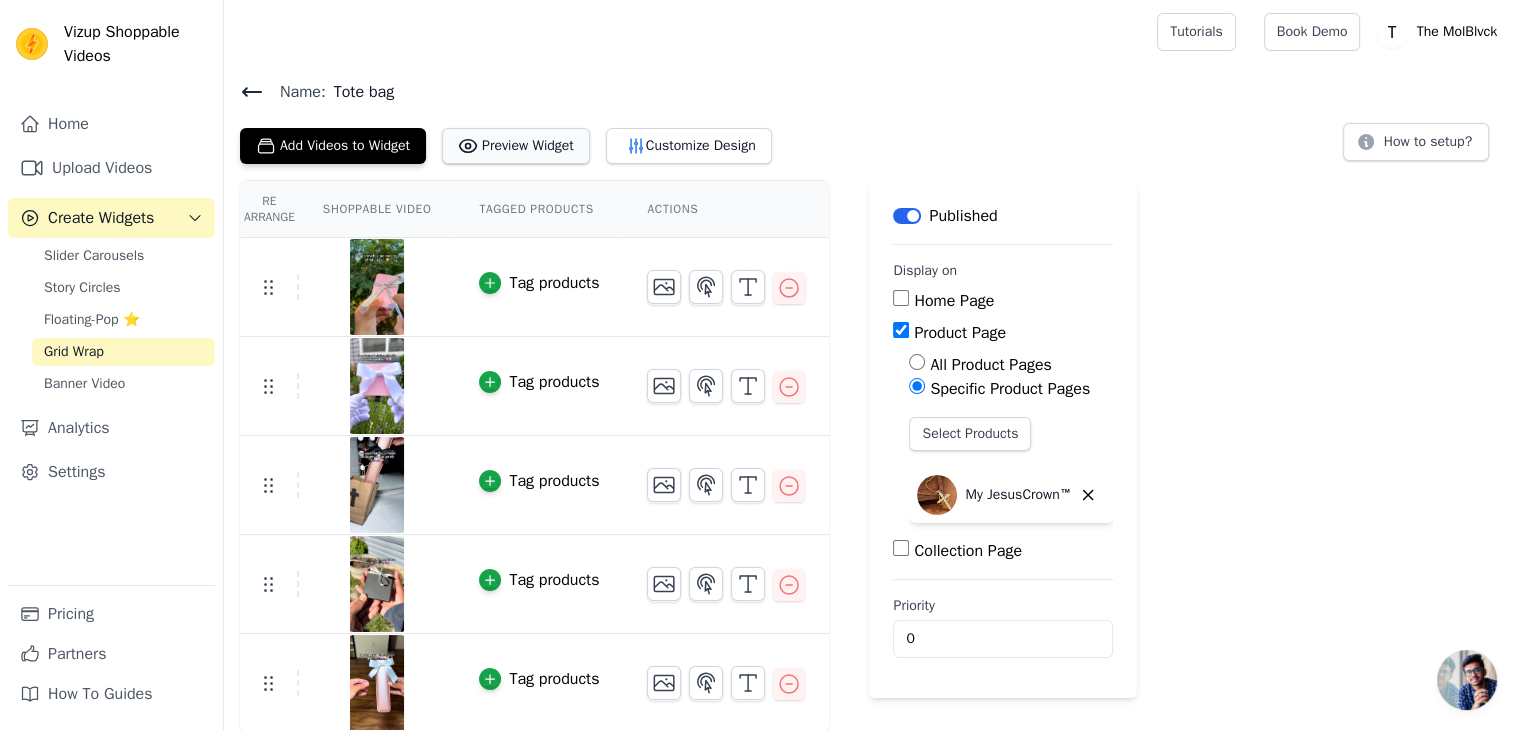 click on "Preview Widget" at bounding box center [516, 146] 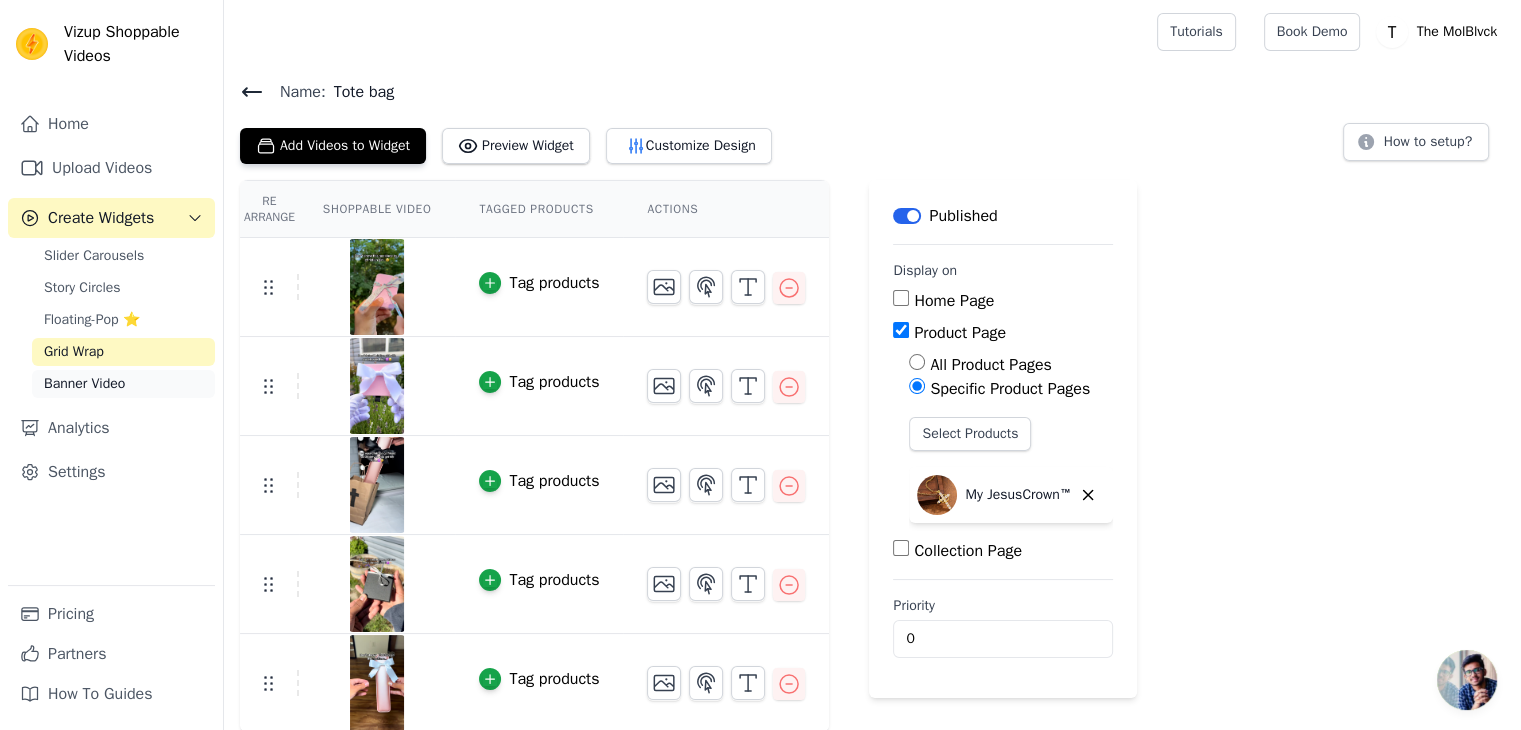 click on "Banner Video" at bounding box center (84, 384) 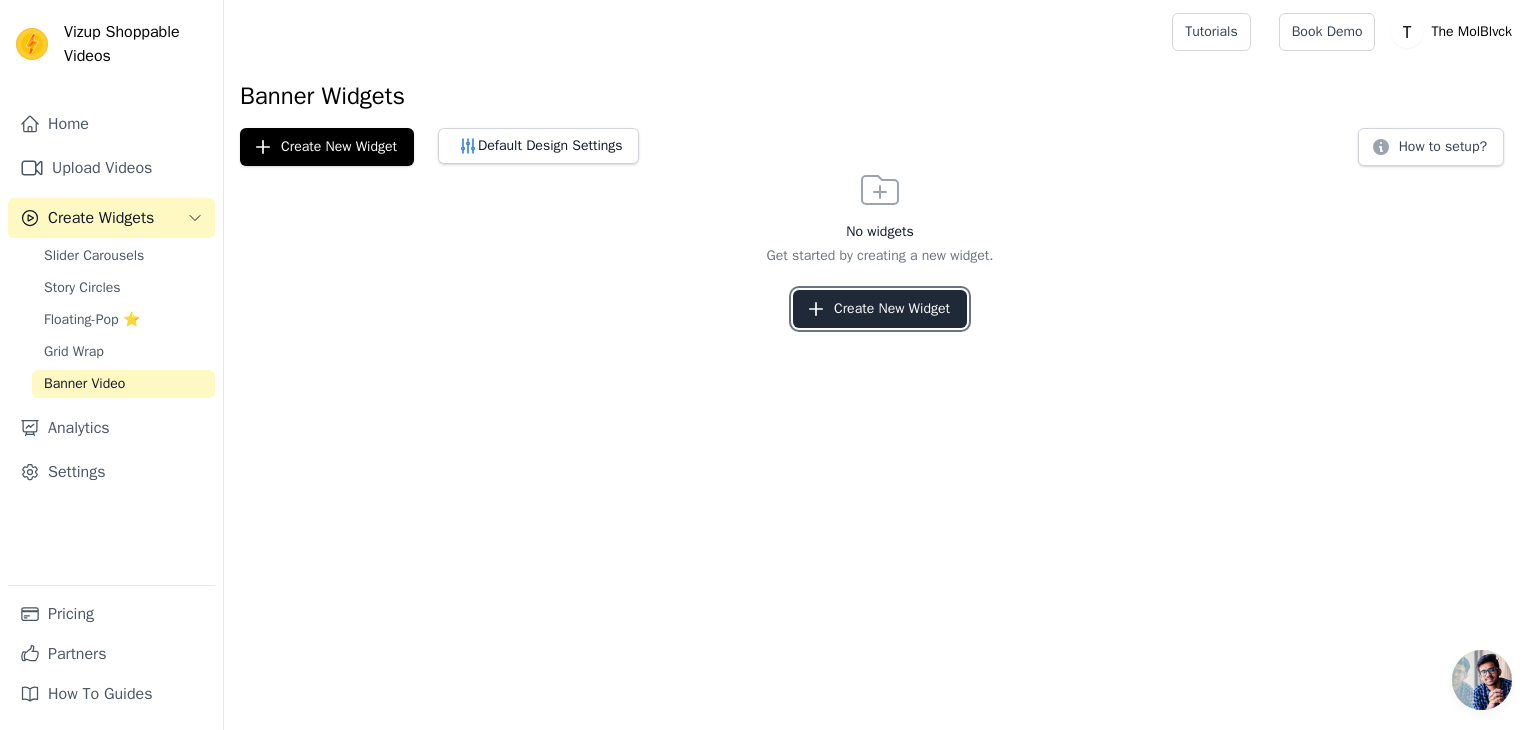 click on "Create New Widget" at bounding box center (880, 309) 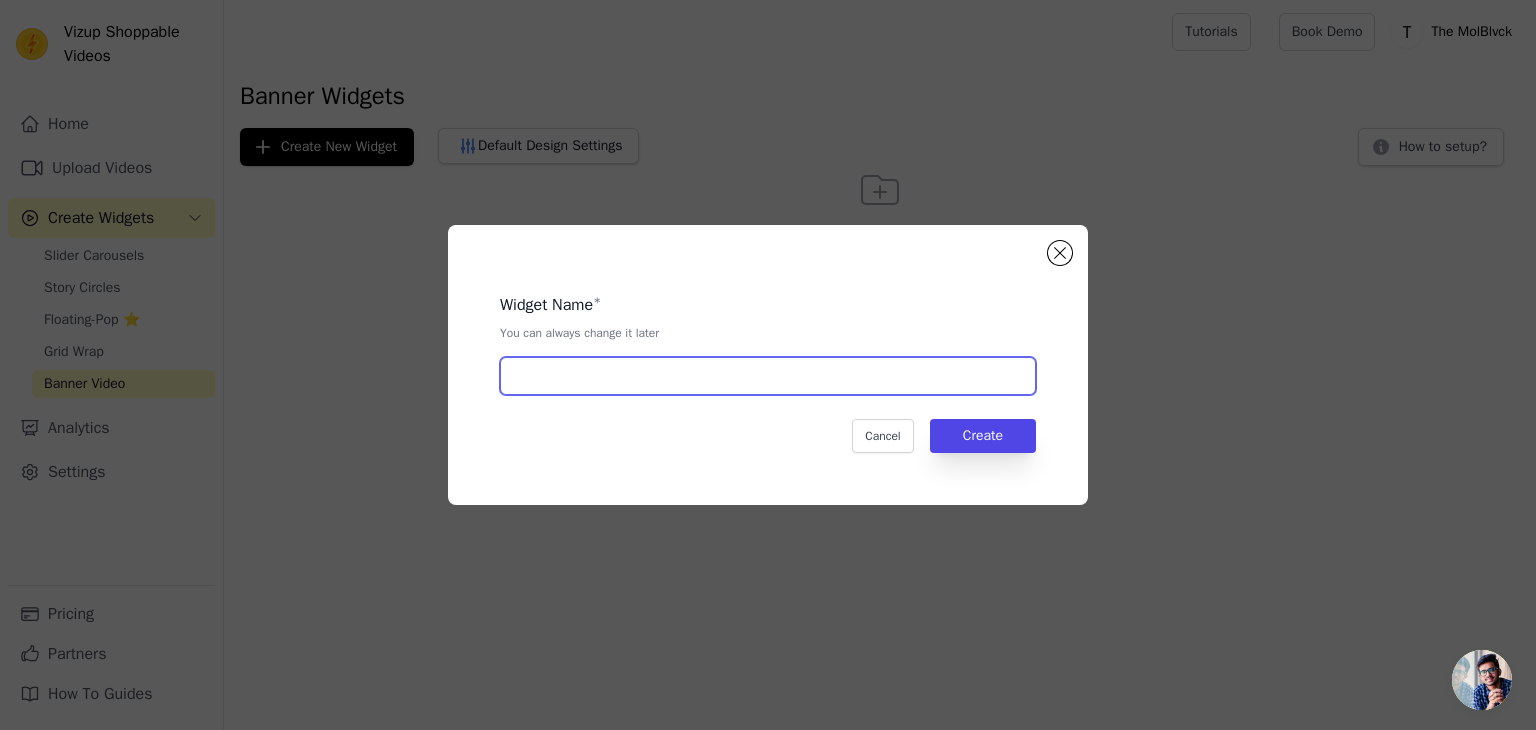 click at bounding box center (768, 376) 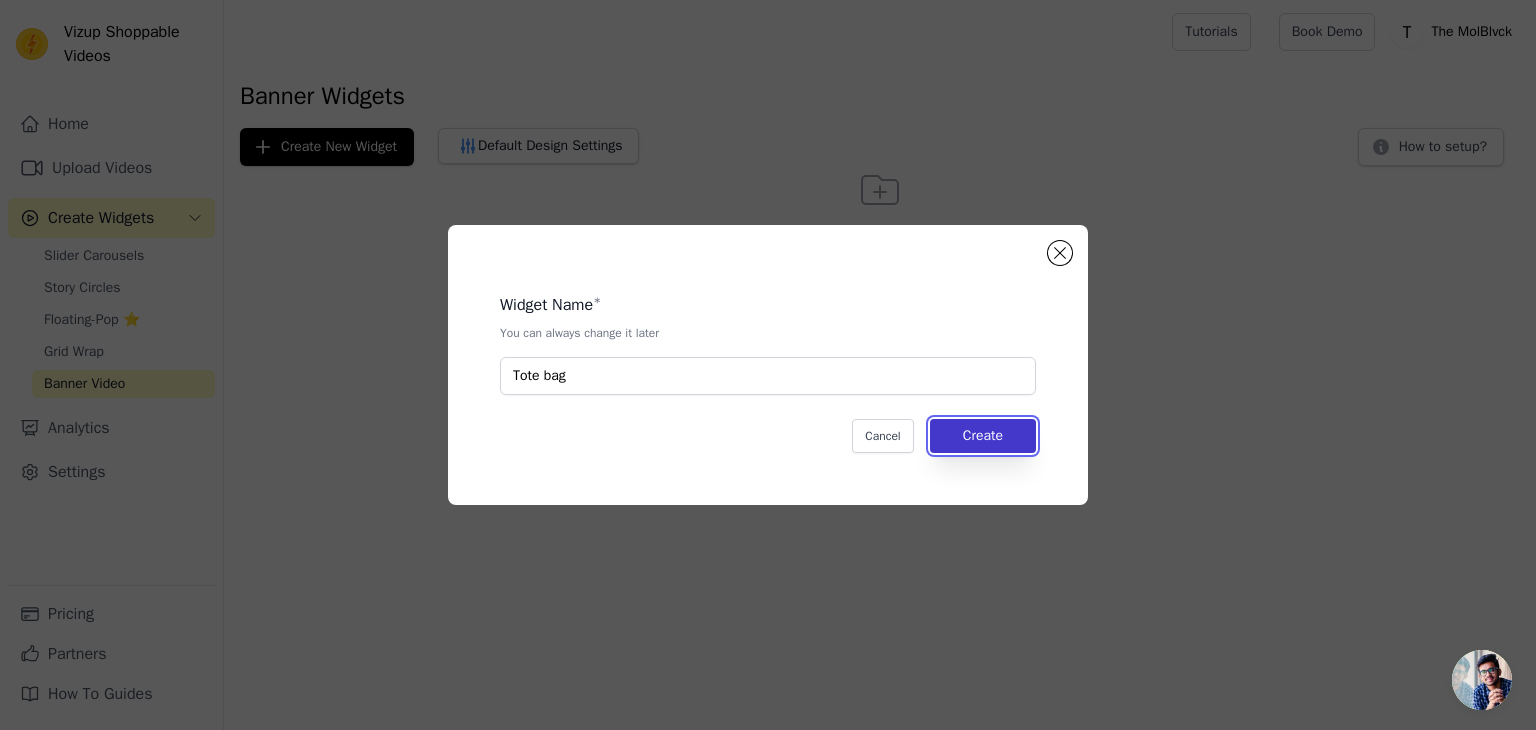 click on "Create" at bounding box center [983, 436] 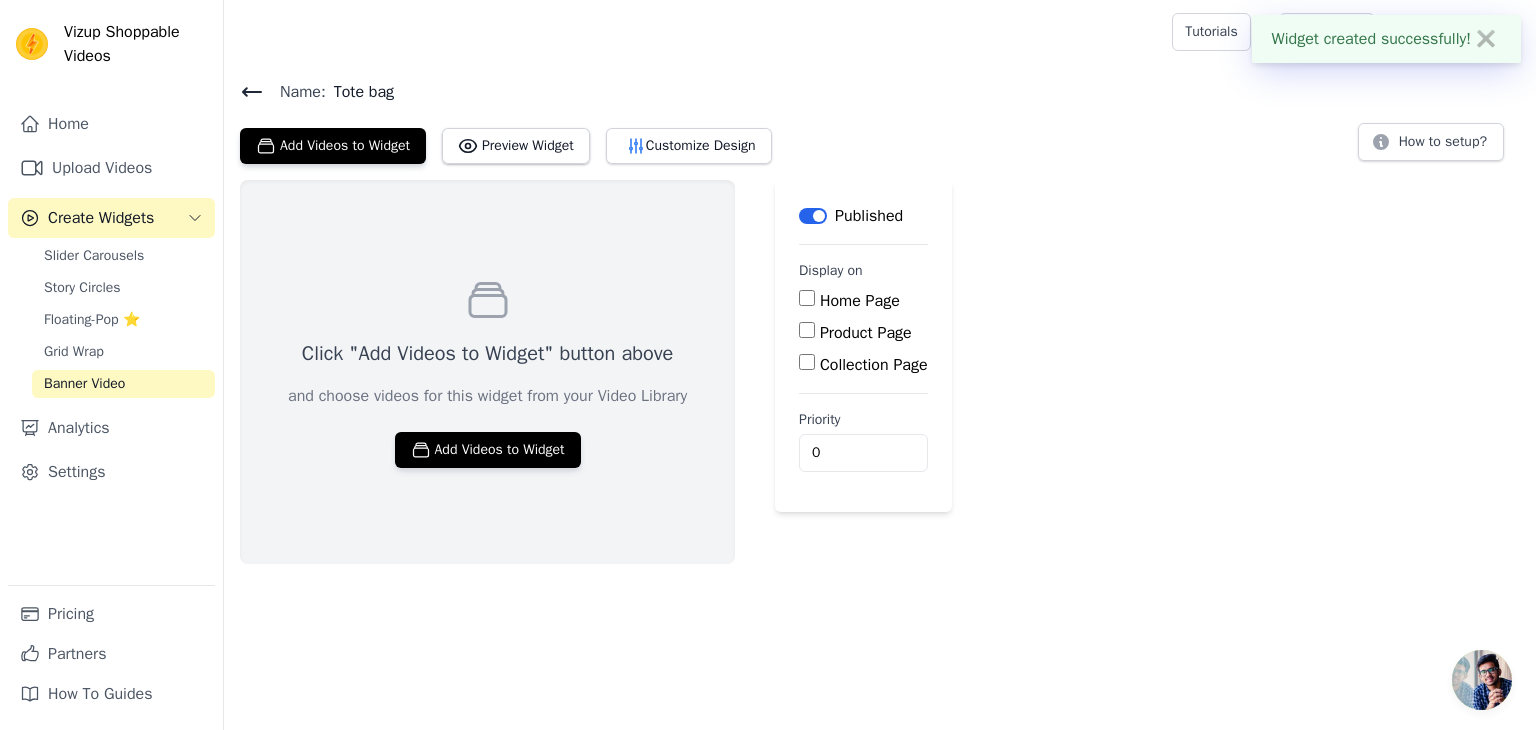 click on "Product Page" at bounding box center [807, 330] 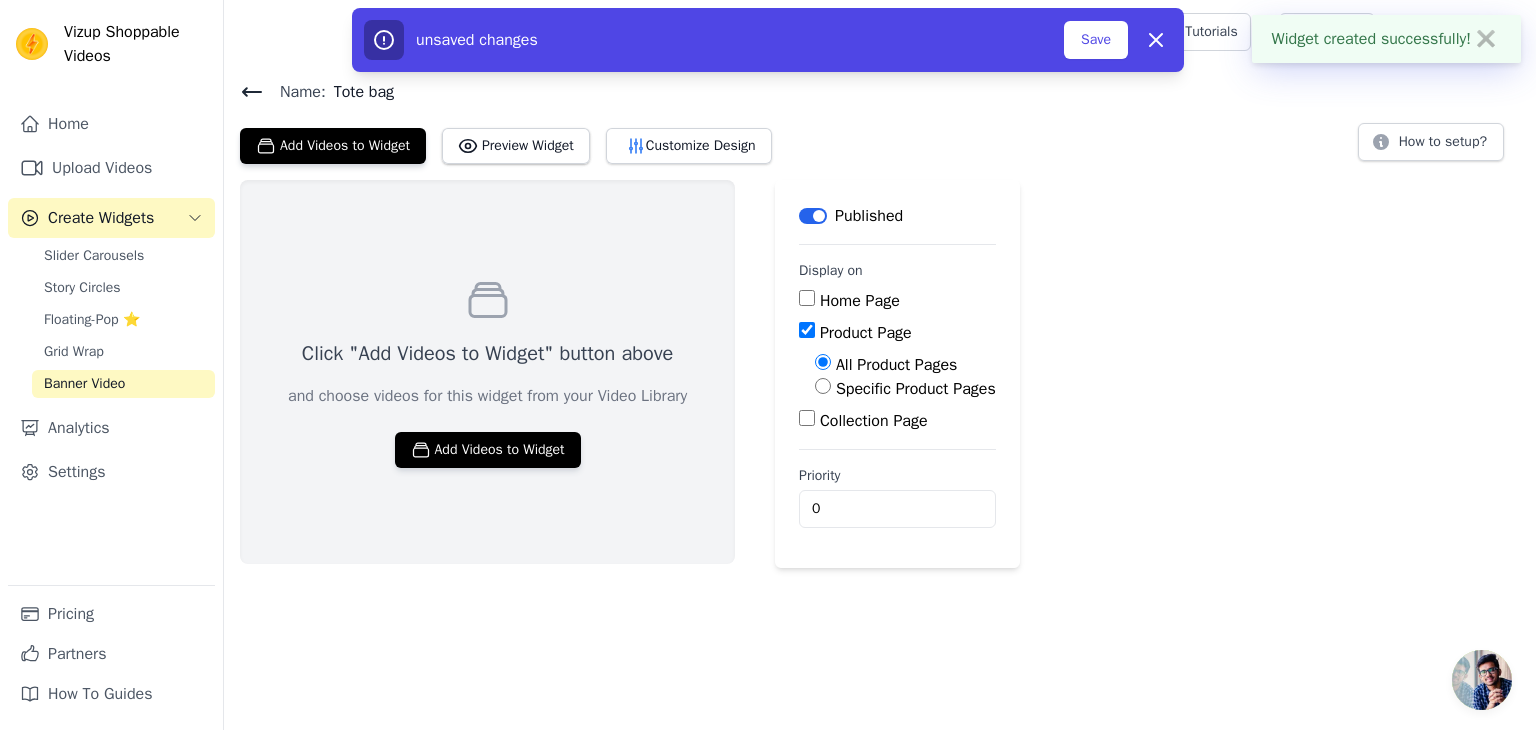 click on "Specific Product Pages" at bounding box center (916, 389) 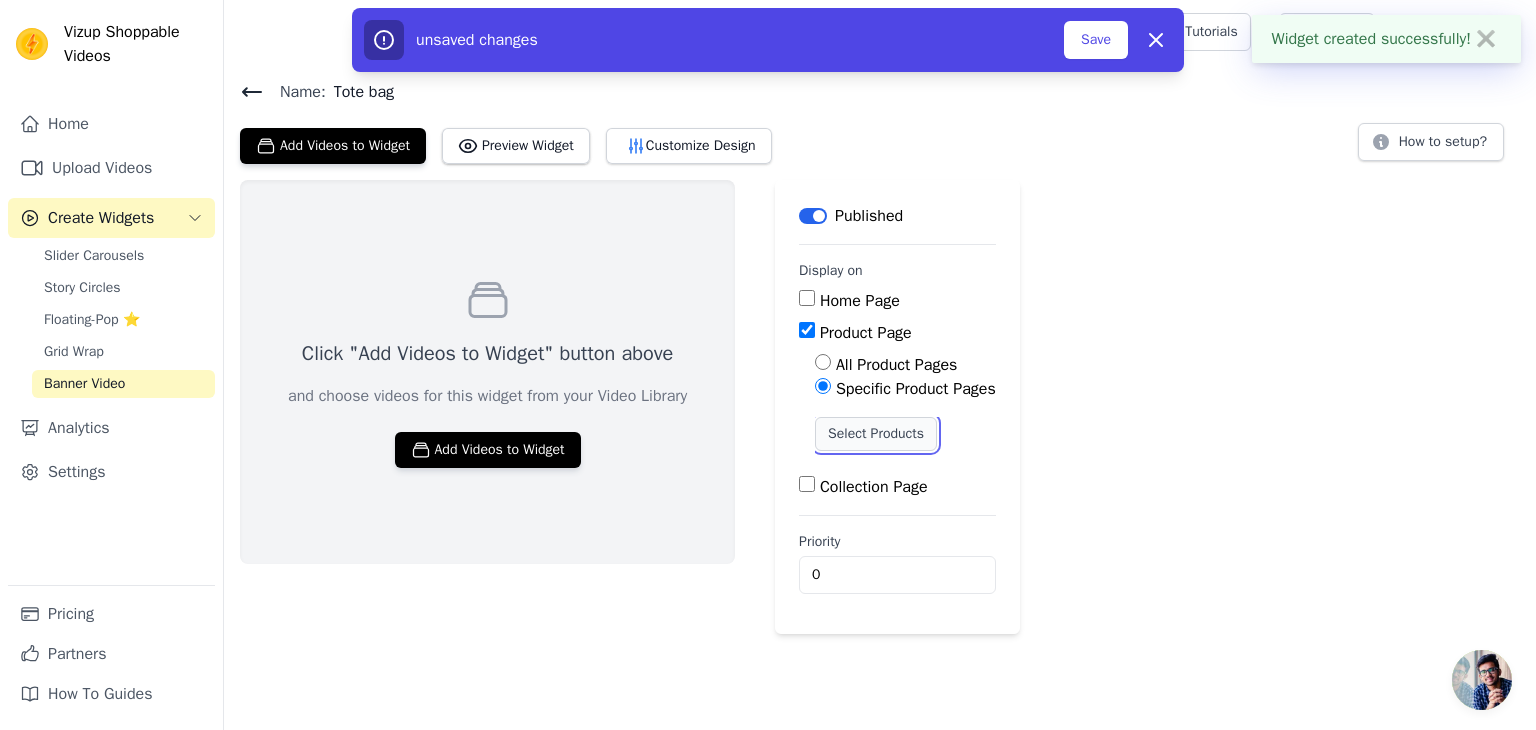 click on "Select Products" at bounding box center [876, 434] 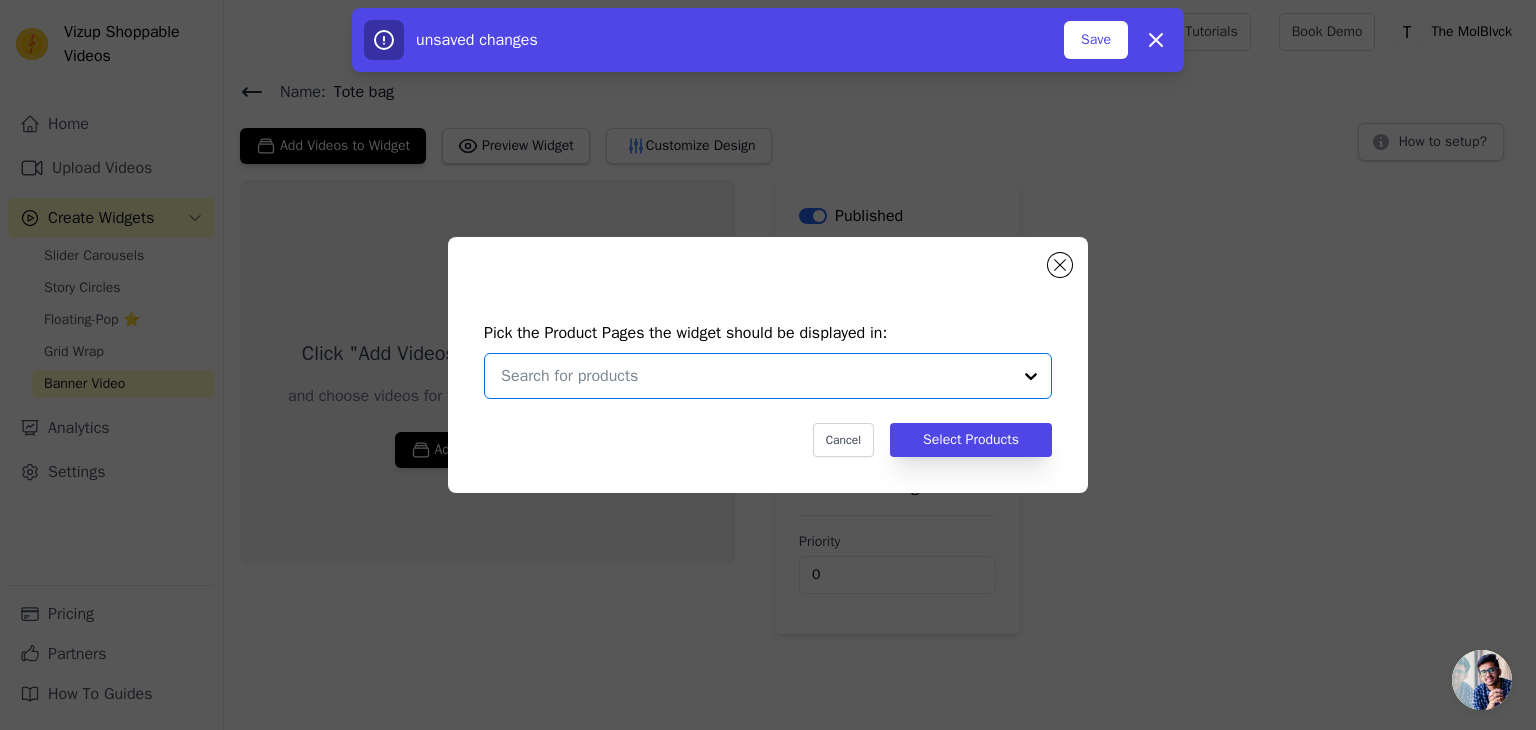 click at bounding box center (756, 376) 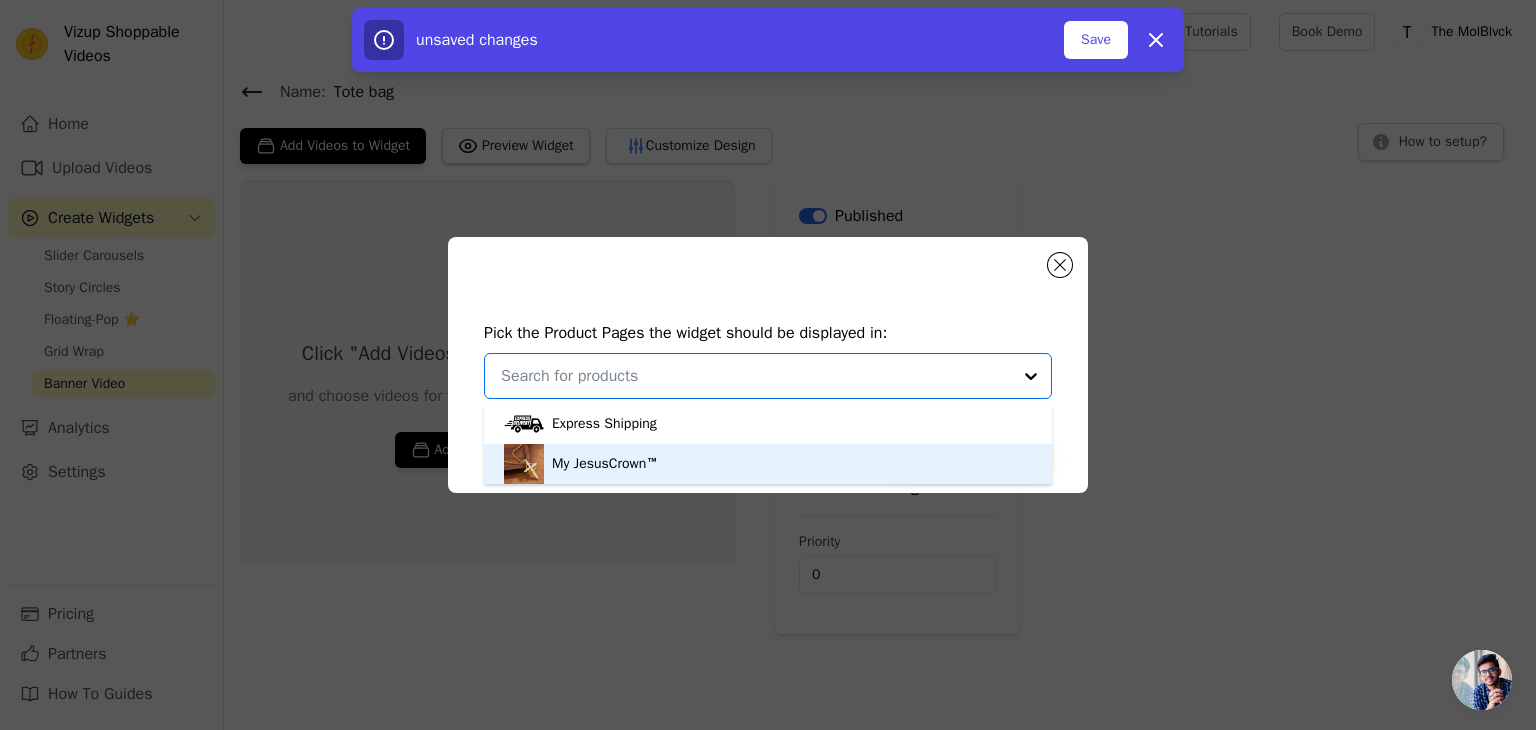 click on "My JesusCrown™" at bounding box center [768, 464] 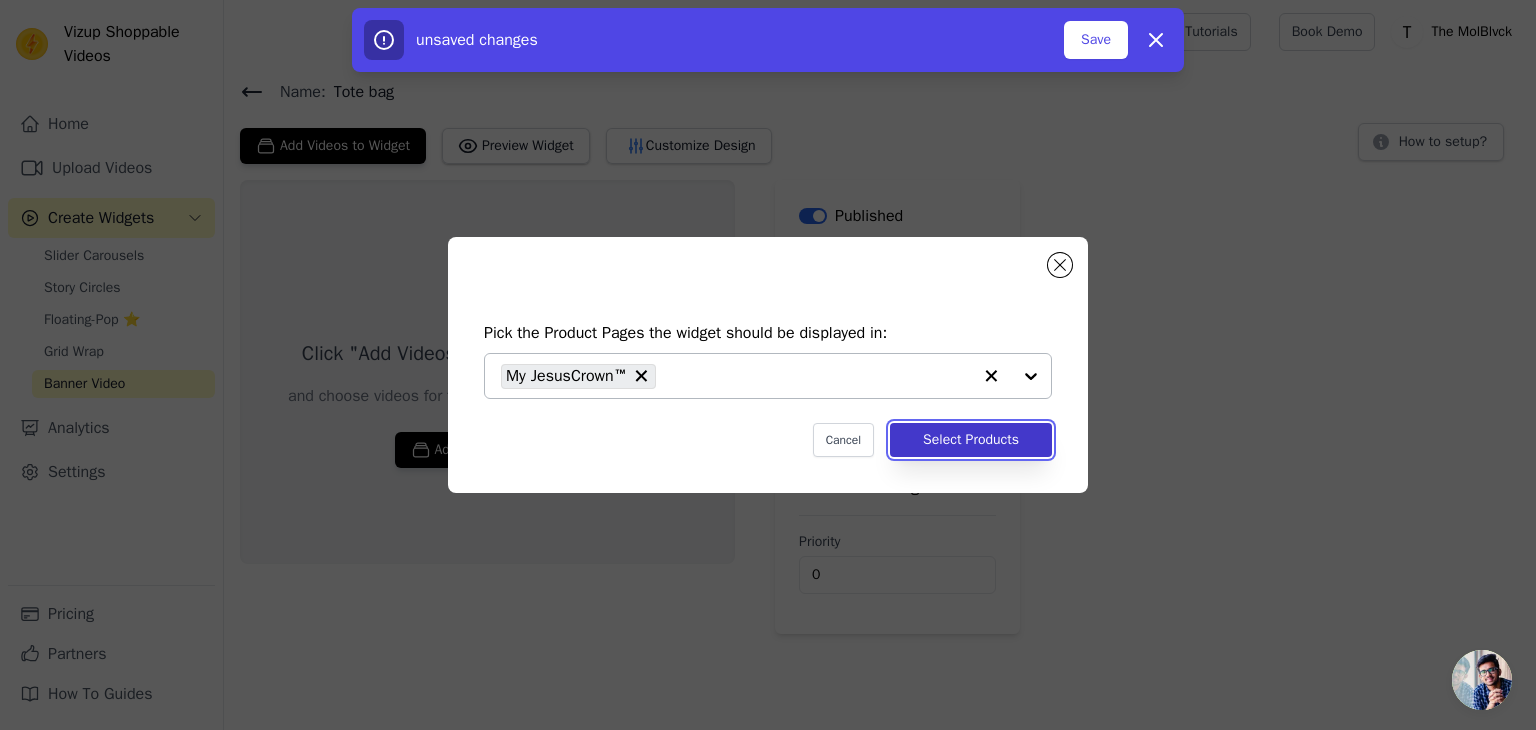 click on "Select Products" at bounding box center [971, 440] 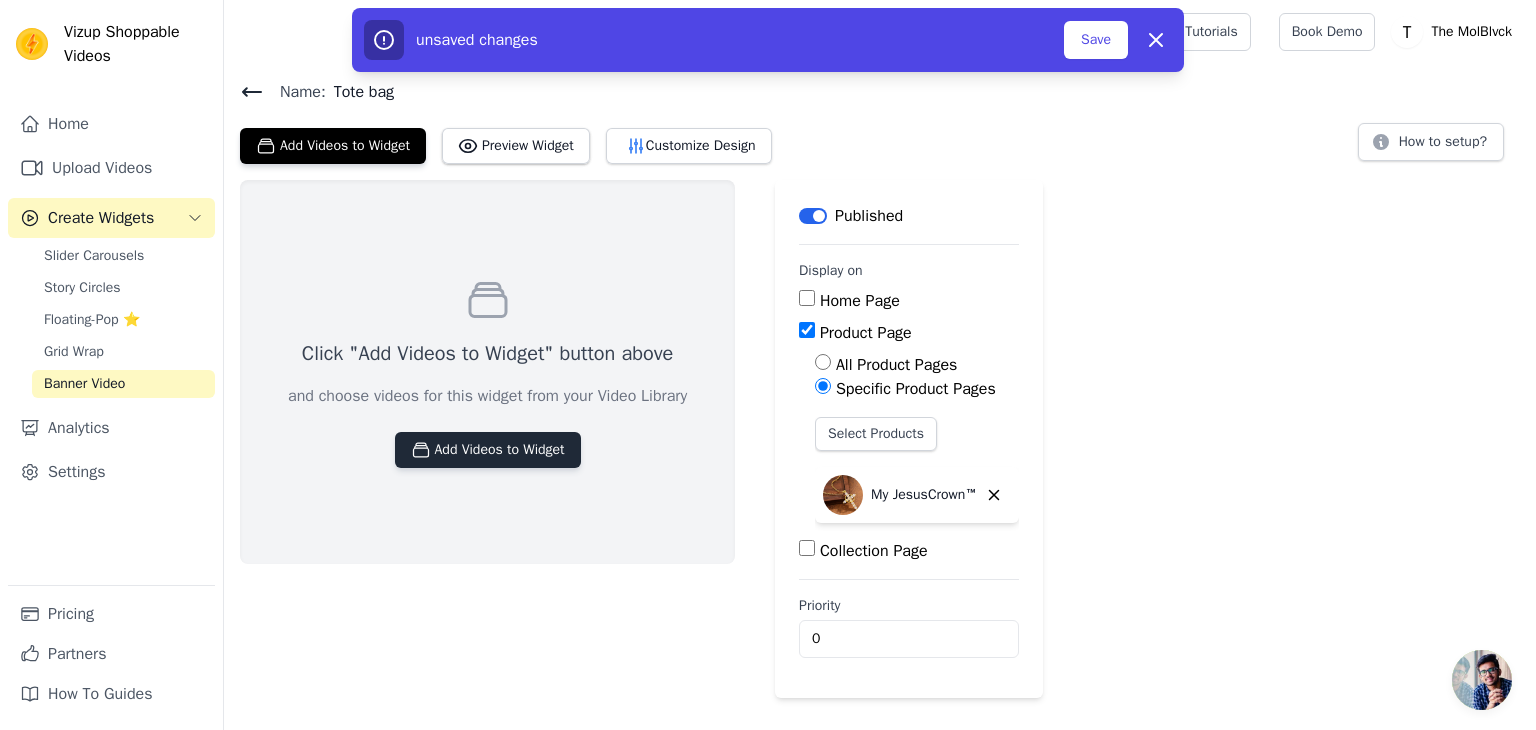 click on "Add Videos to Widget" at bounding box center [488, 450] 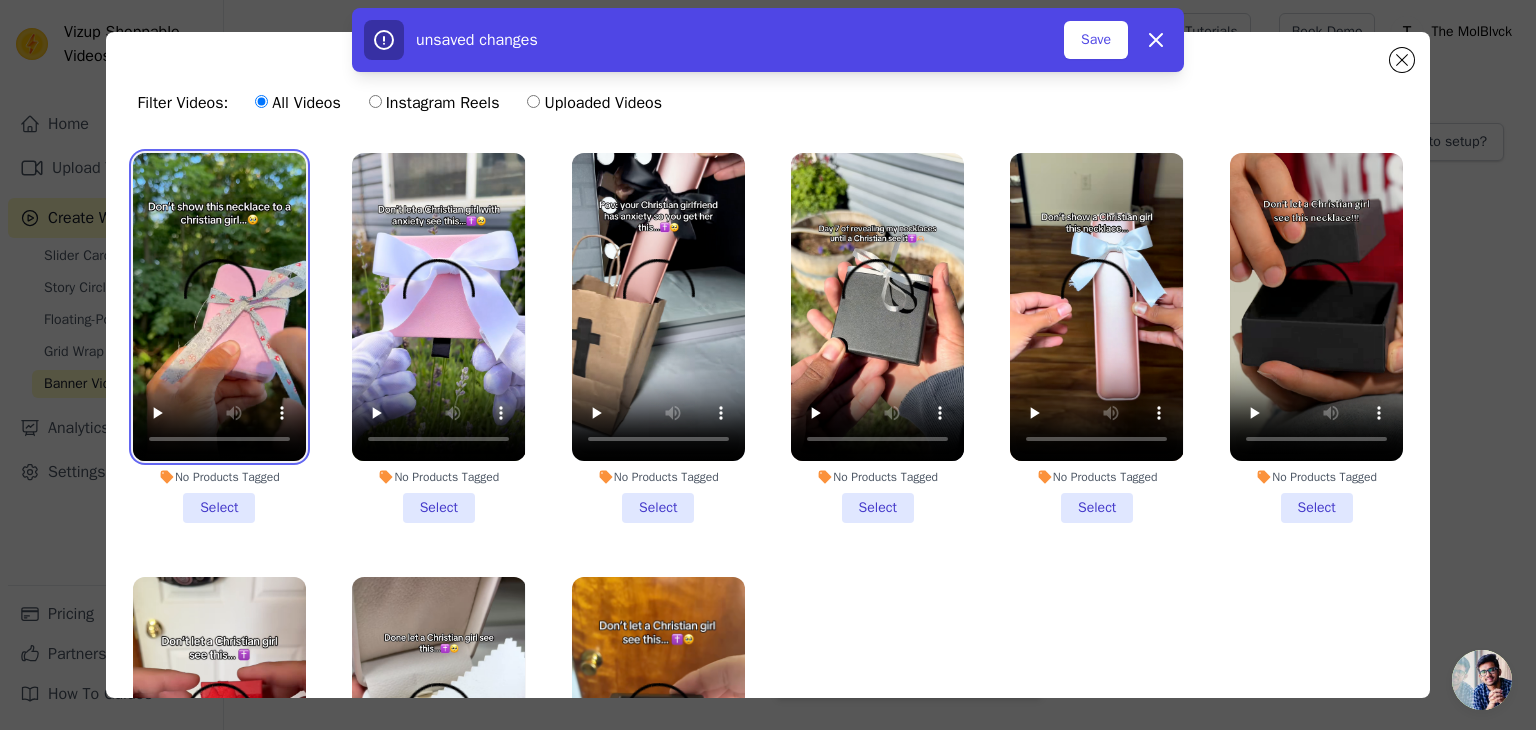click at bounding box center [219, 307] 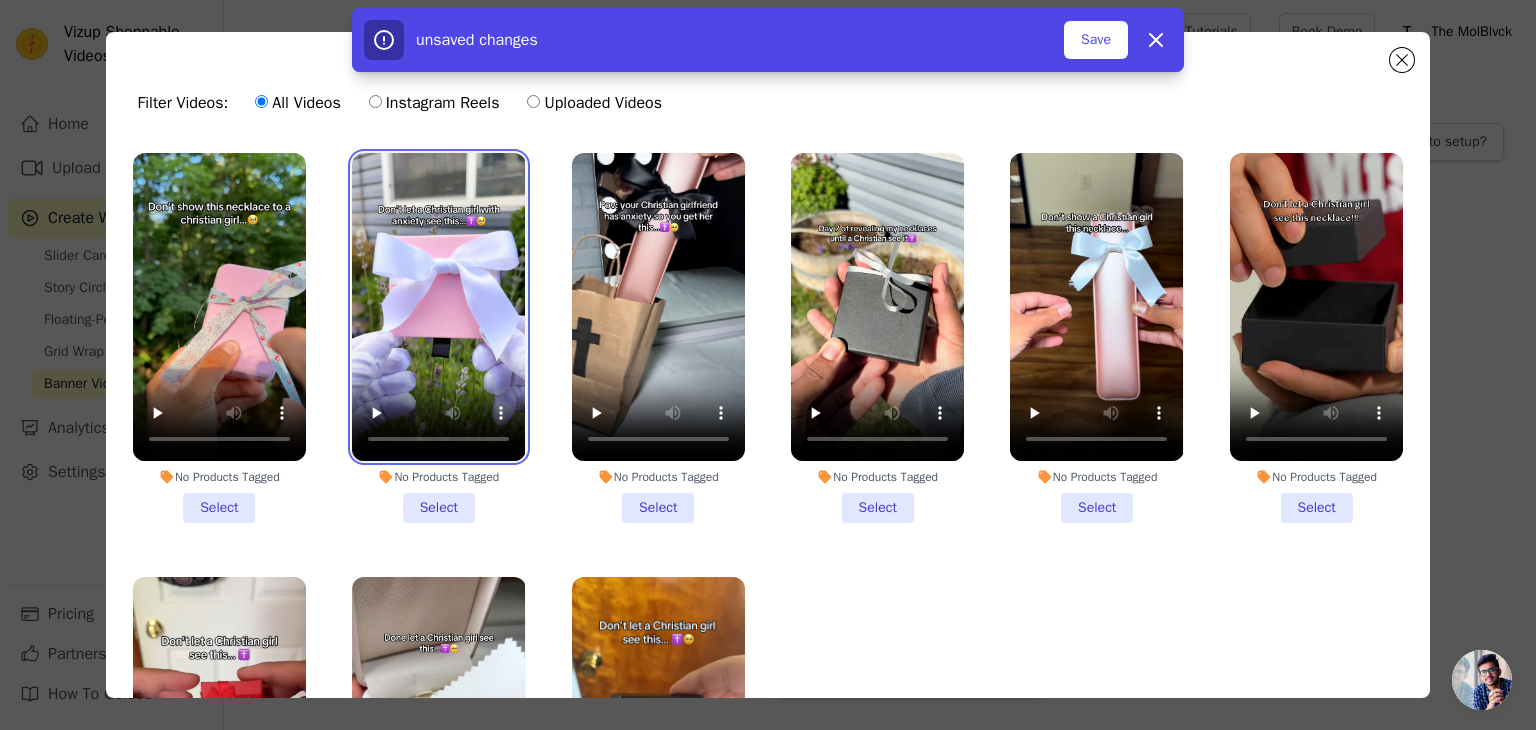 click at bounding box center (438, 307) 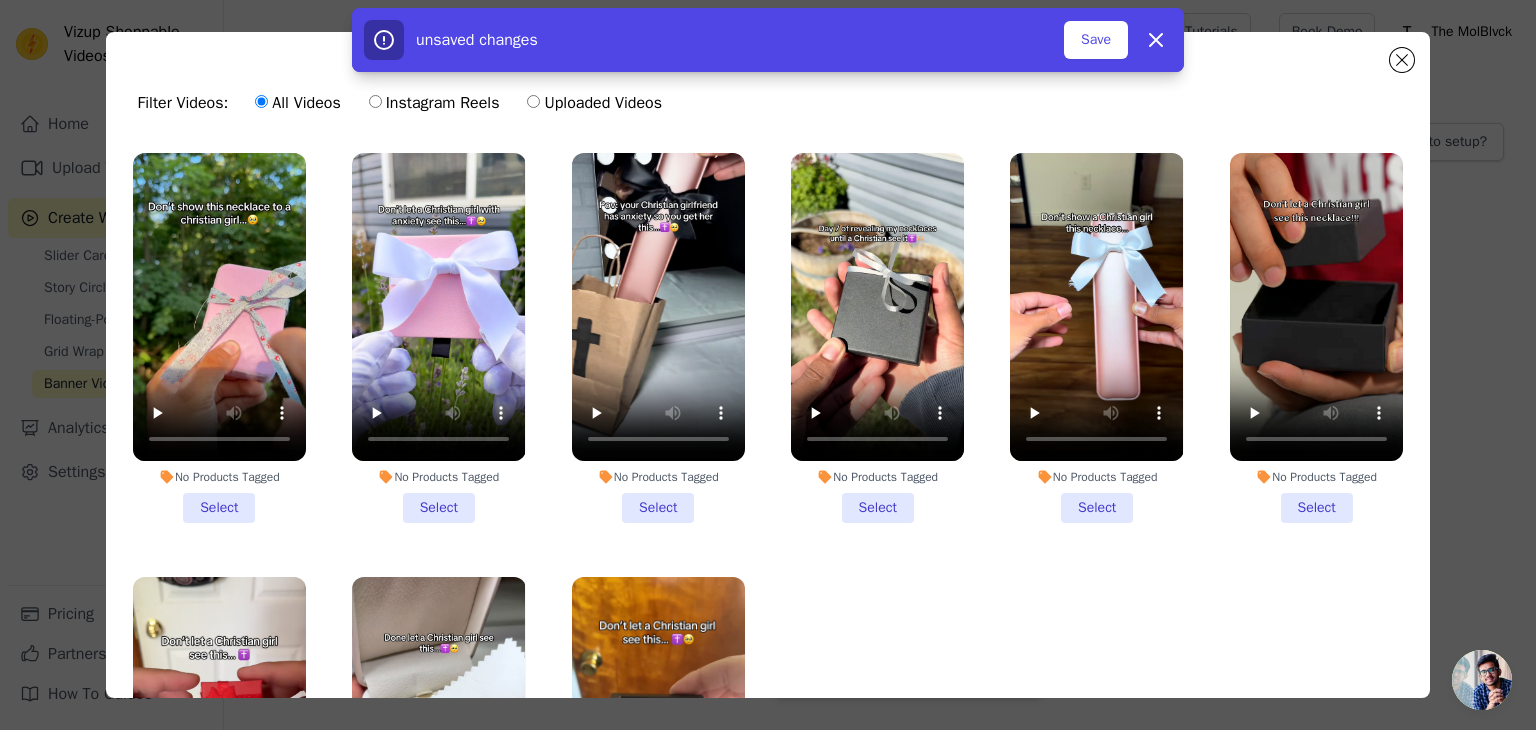 click on "No Products Tagged" at bounding box center (219, 477) 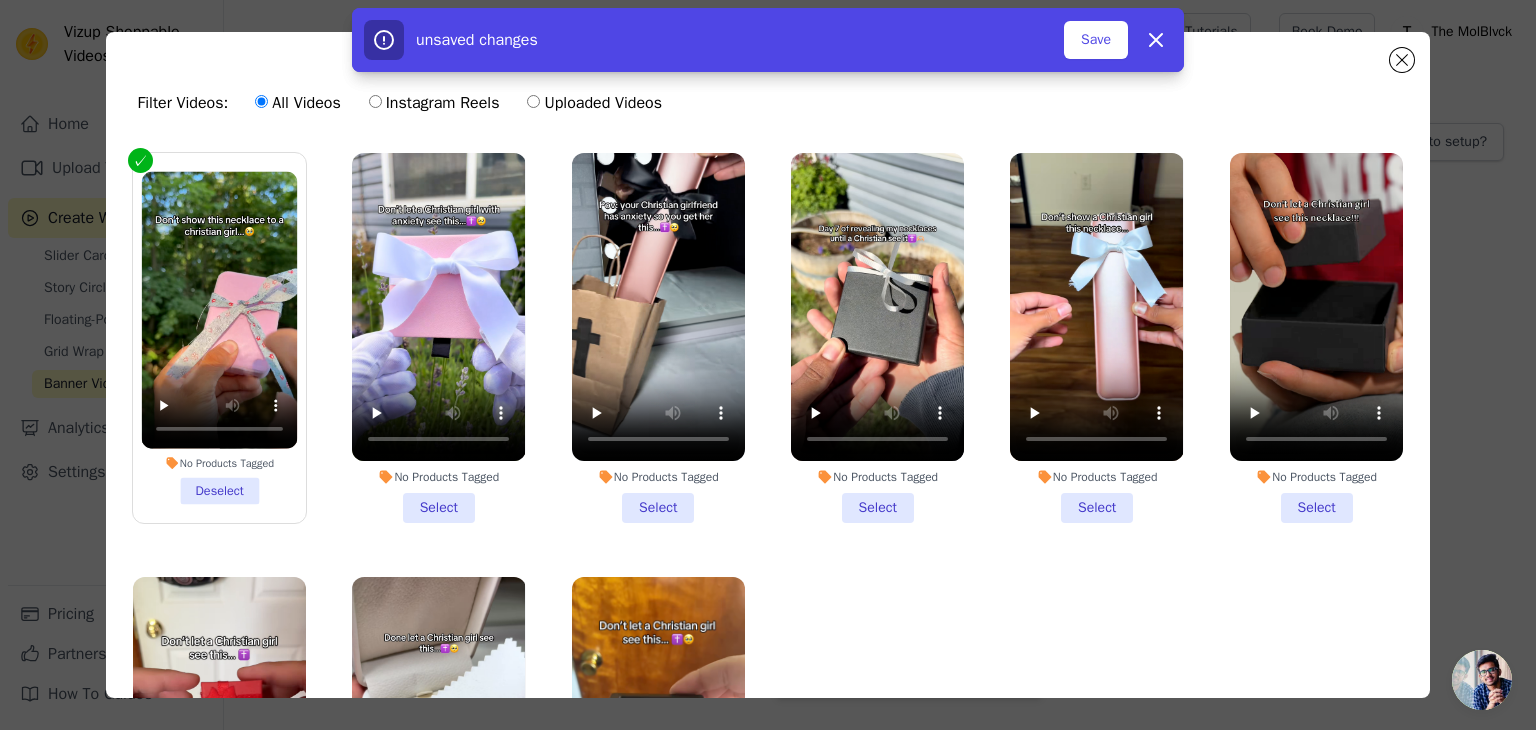 click on "No Products Tagged     Deselect
No Products Tagged     Select
No Products Tagged     Select
No Products Tagged     Select
No Products Tagged     Select
No Products Tagged     Select
No Products Tagged     Select
No Products Tagged     Select
No Products Tagged     Select" at bounding box center [768, 475] 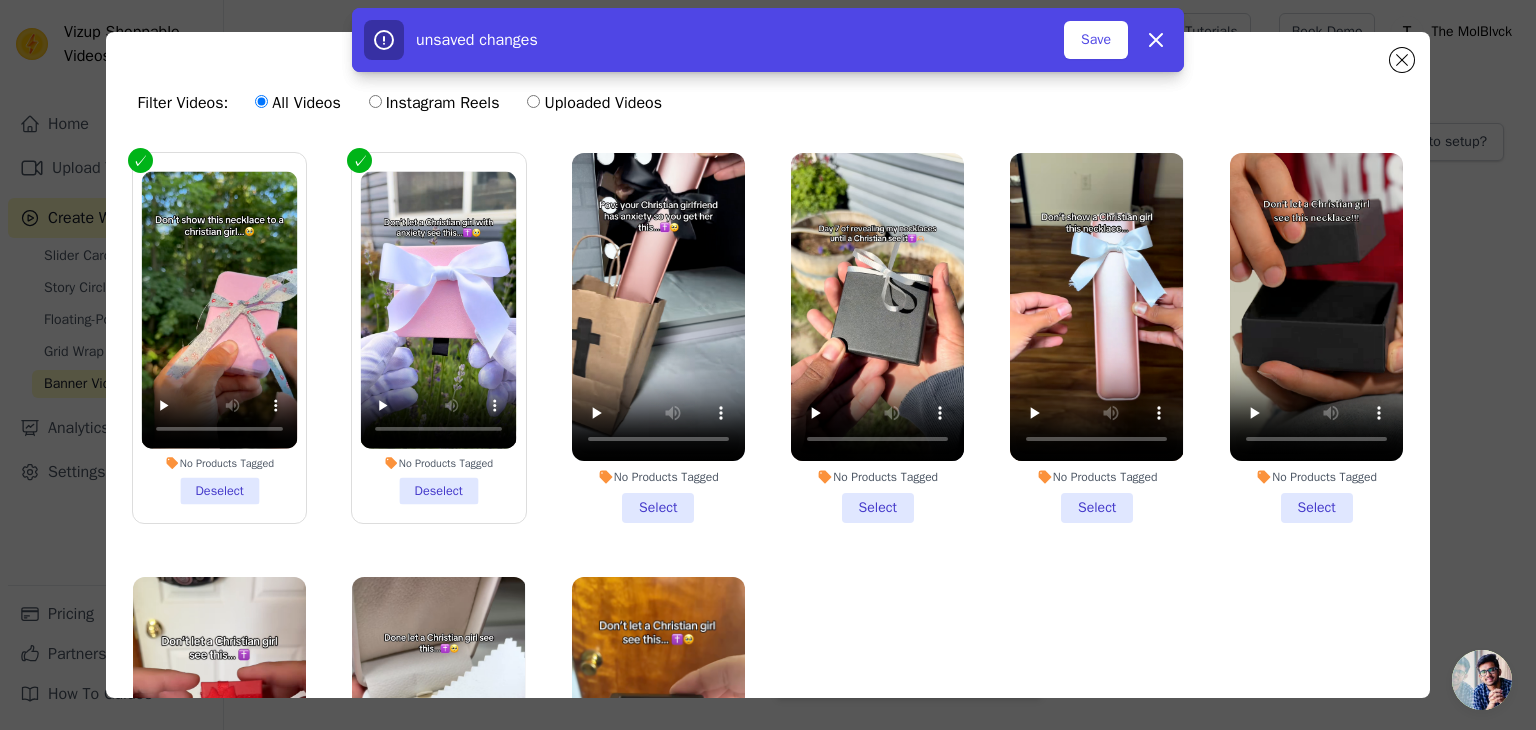 click on "No Products Tagged     Select" at bounding box center [658, 338] 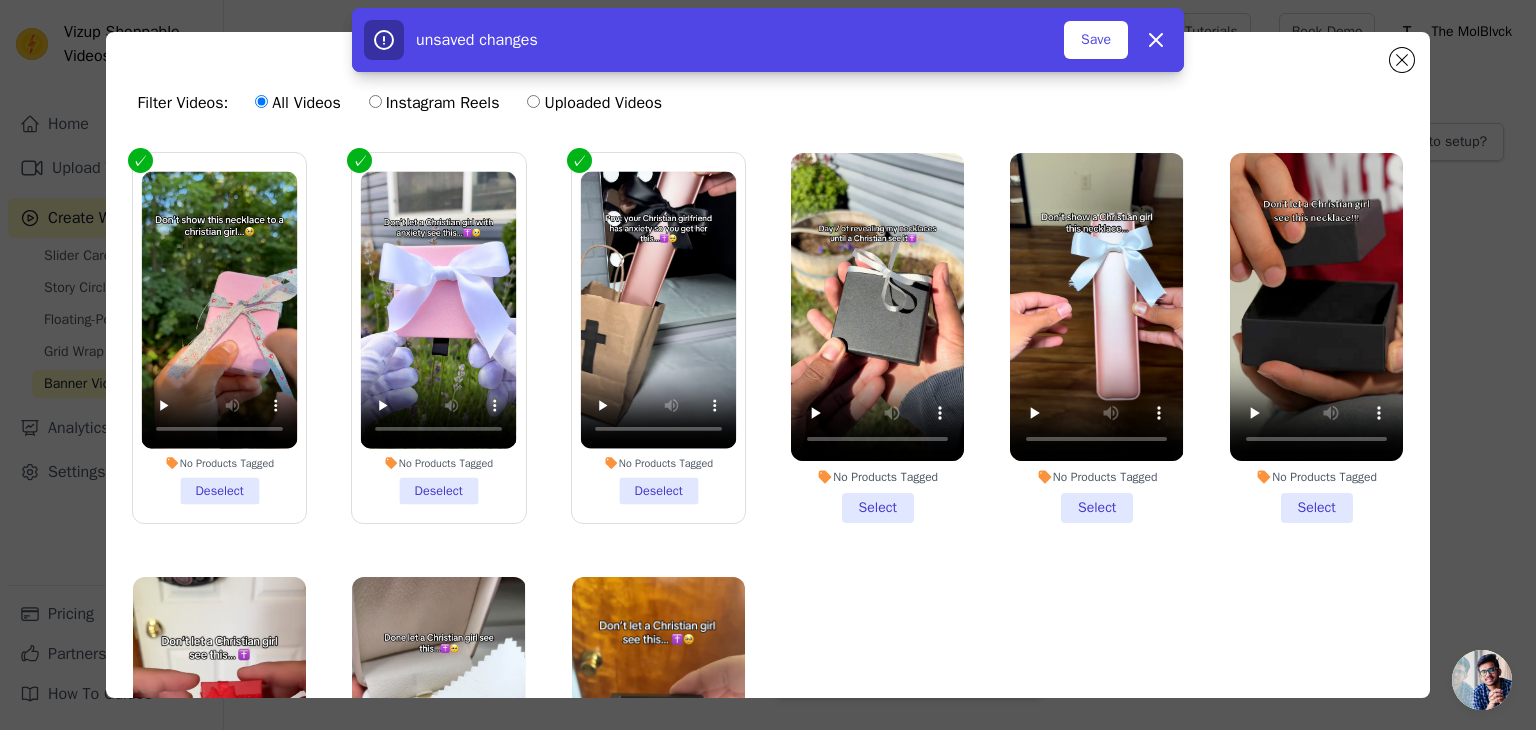 click on "No Products Tagged     Select" at bounding box center [877, 338] 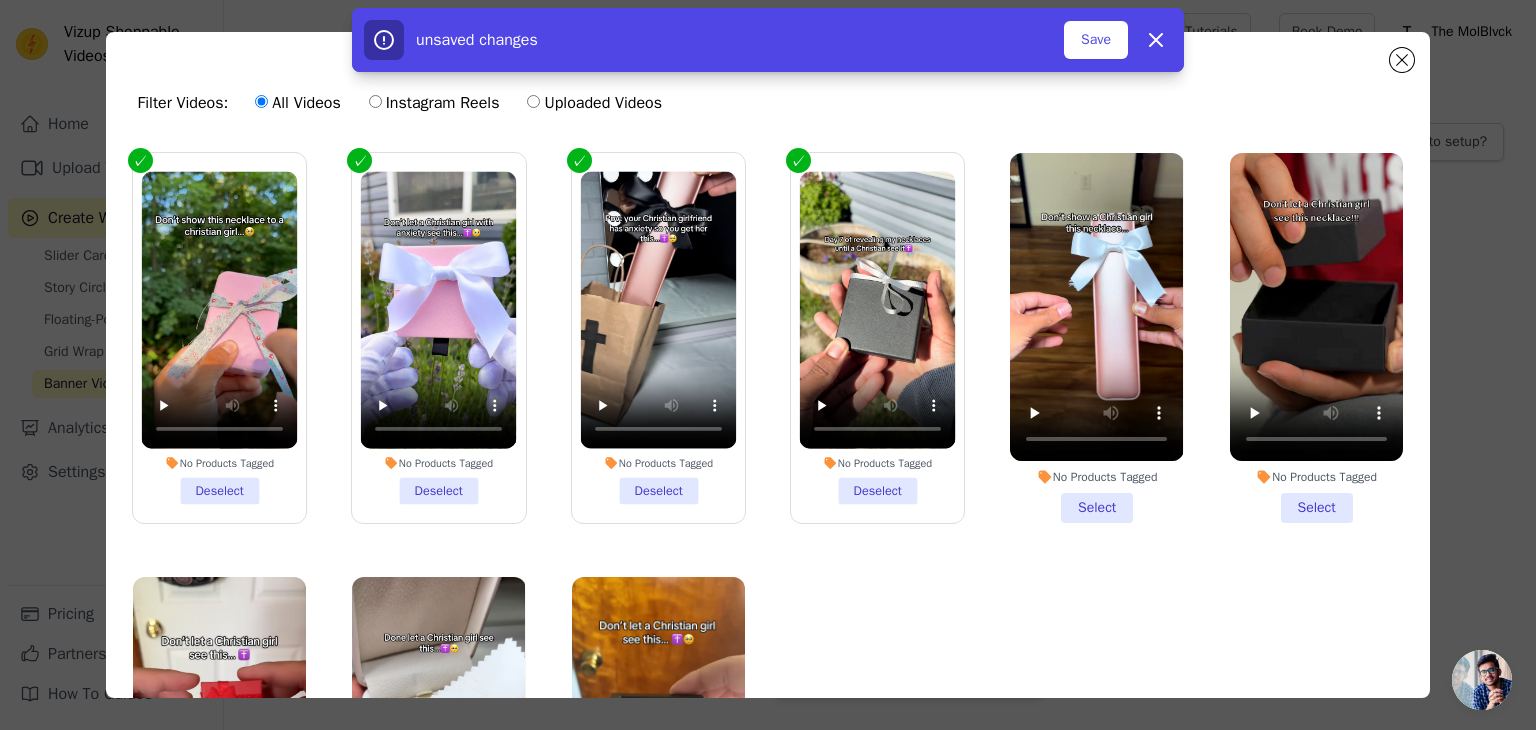 click on "No Products Tagged     Select" at bounding box center (1096, 338) 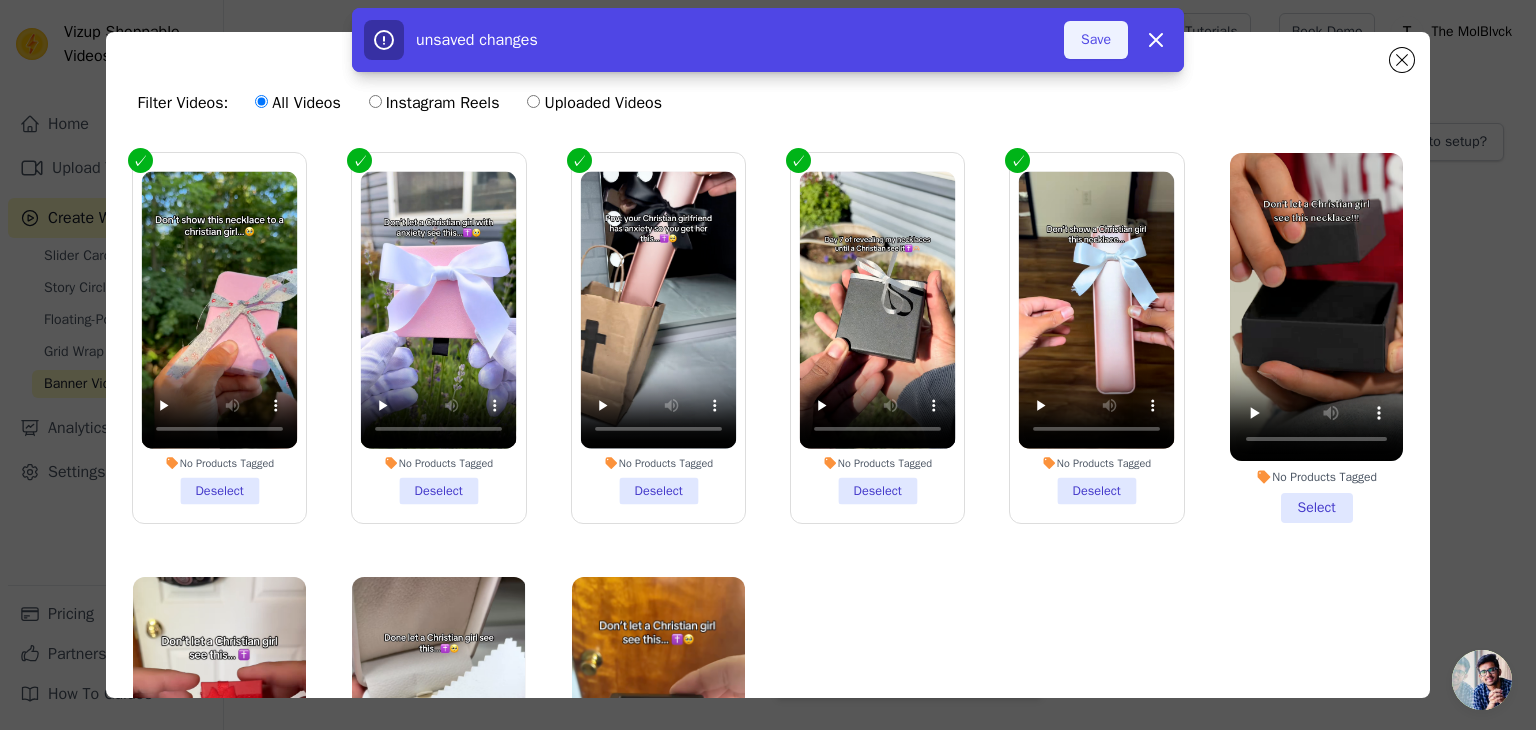 click on "Save" at bounding box center (1096, 40) 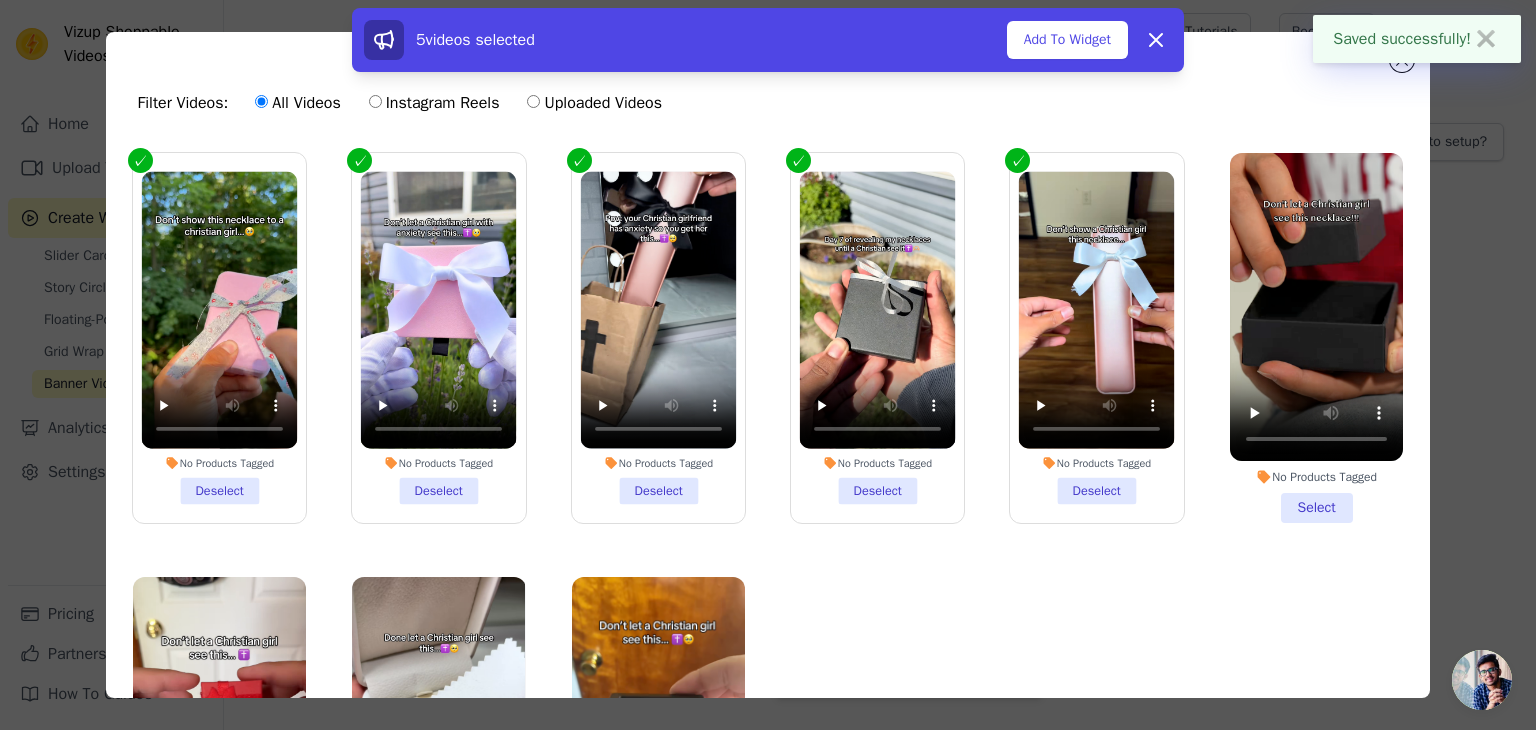 click on "Add To Widget" at bounding box center [1067, 40] 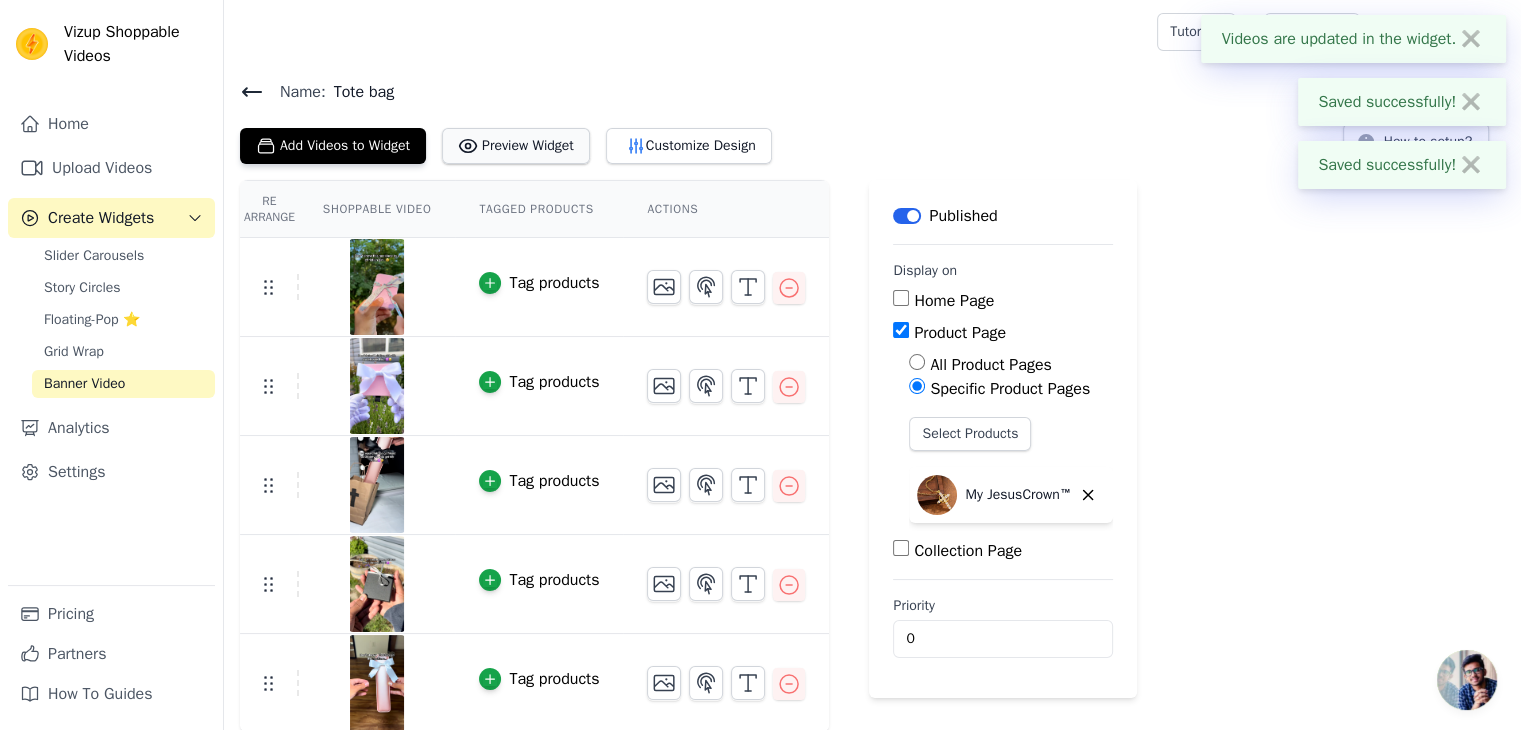click on "Preview Widget" at bounding box center [516, 146] 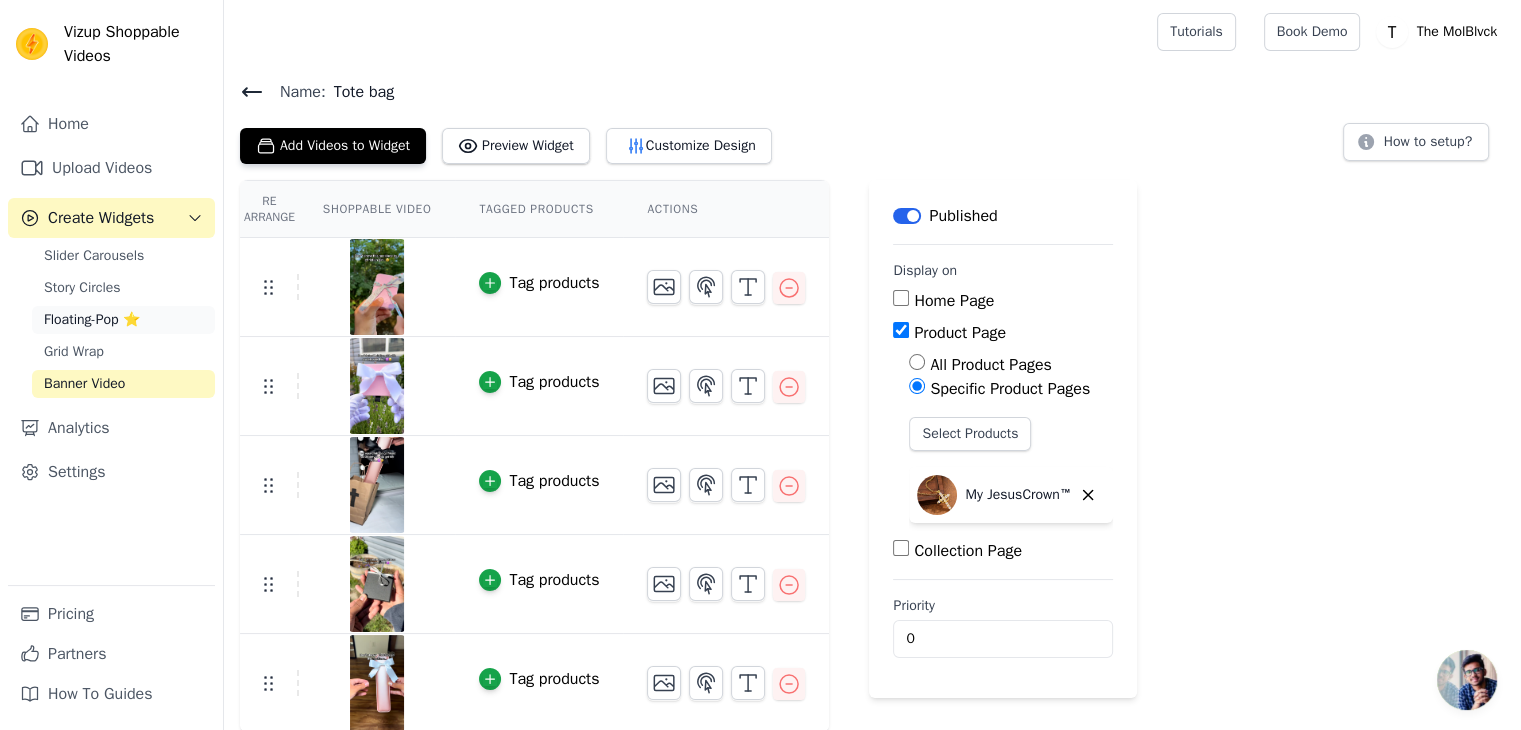 click on "Floating-Pop ⭐" at bounding box center (92, 320) 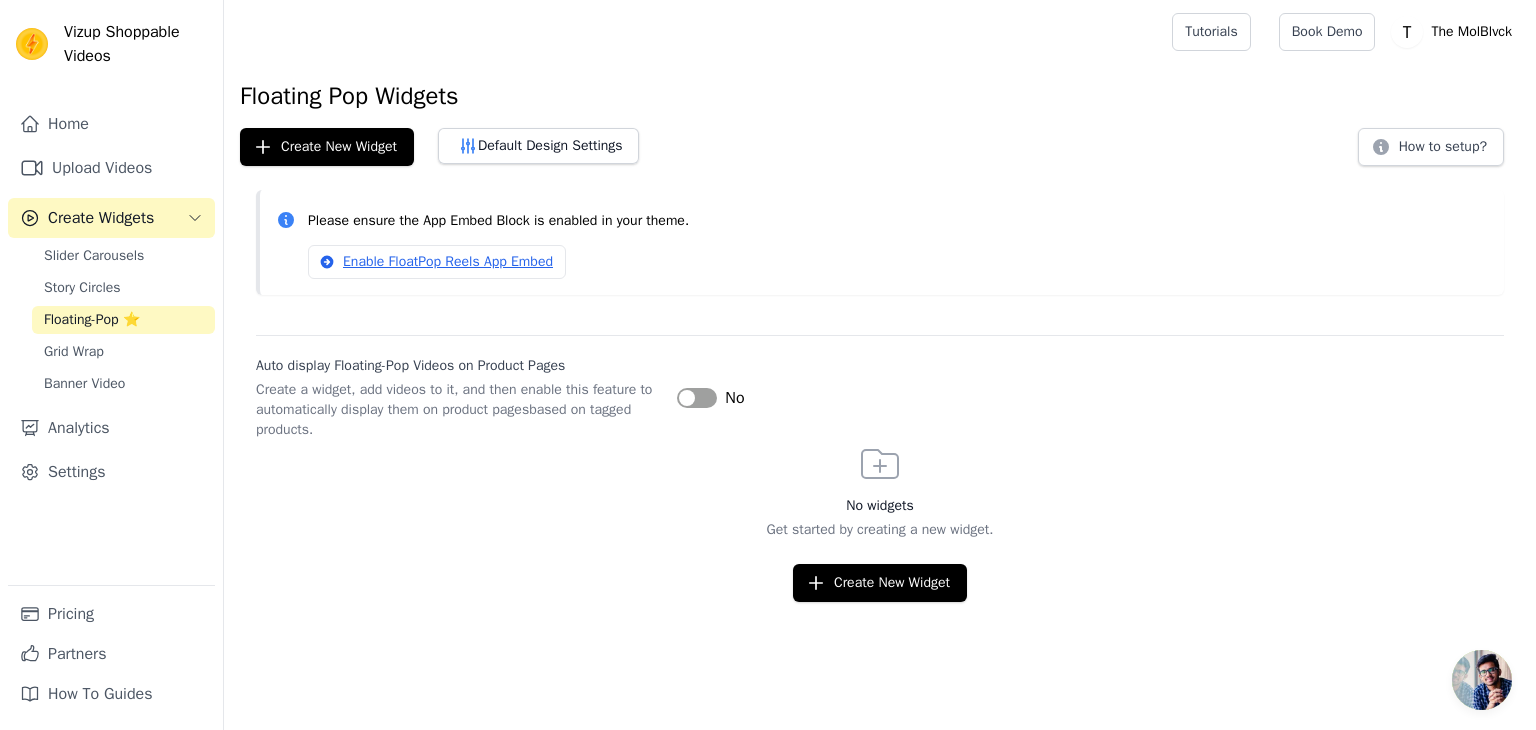 click on "Label" at bounding box center (697, 398) 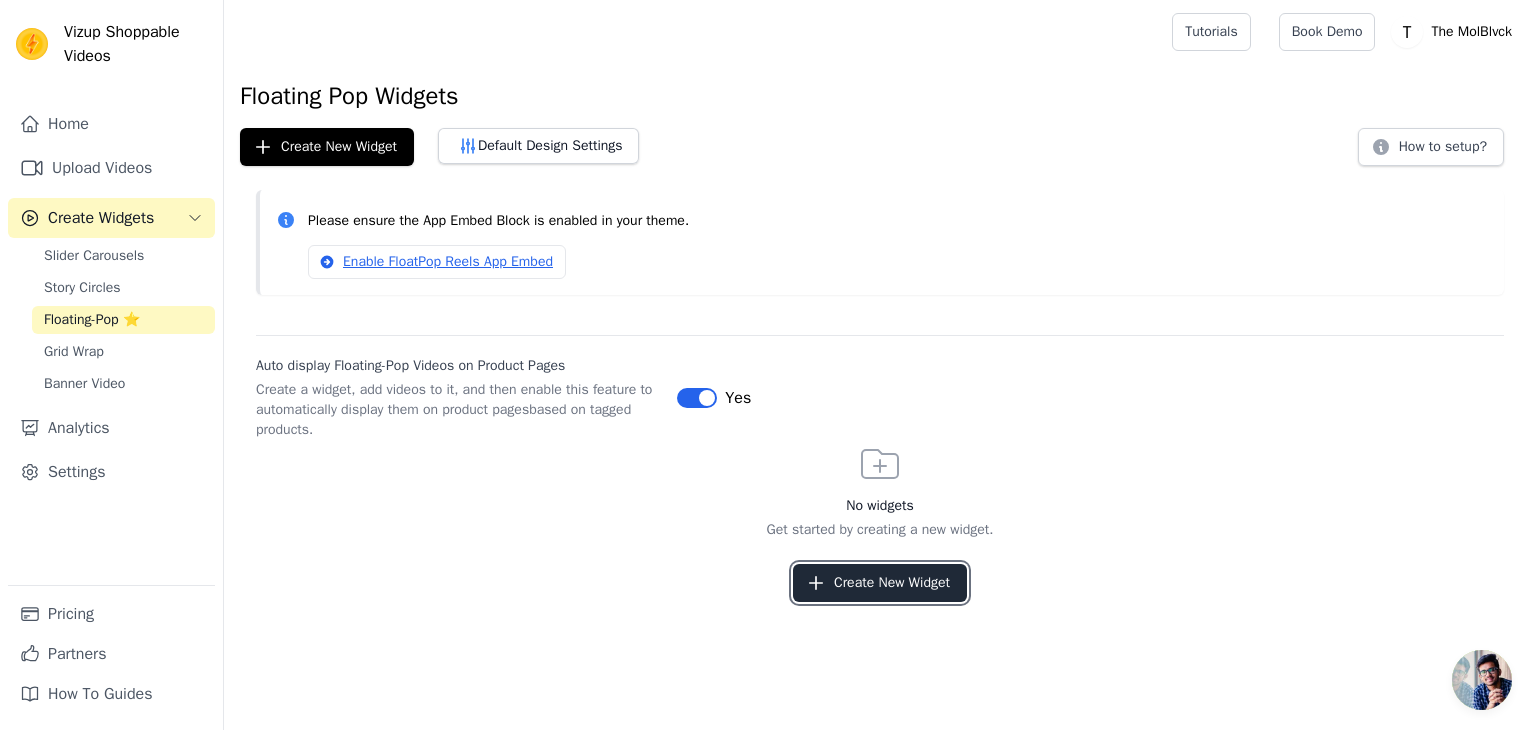 click on "Create New Widget" at bounding box center [880, 583] 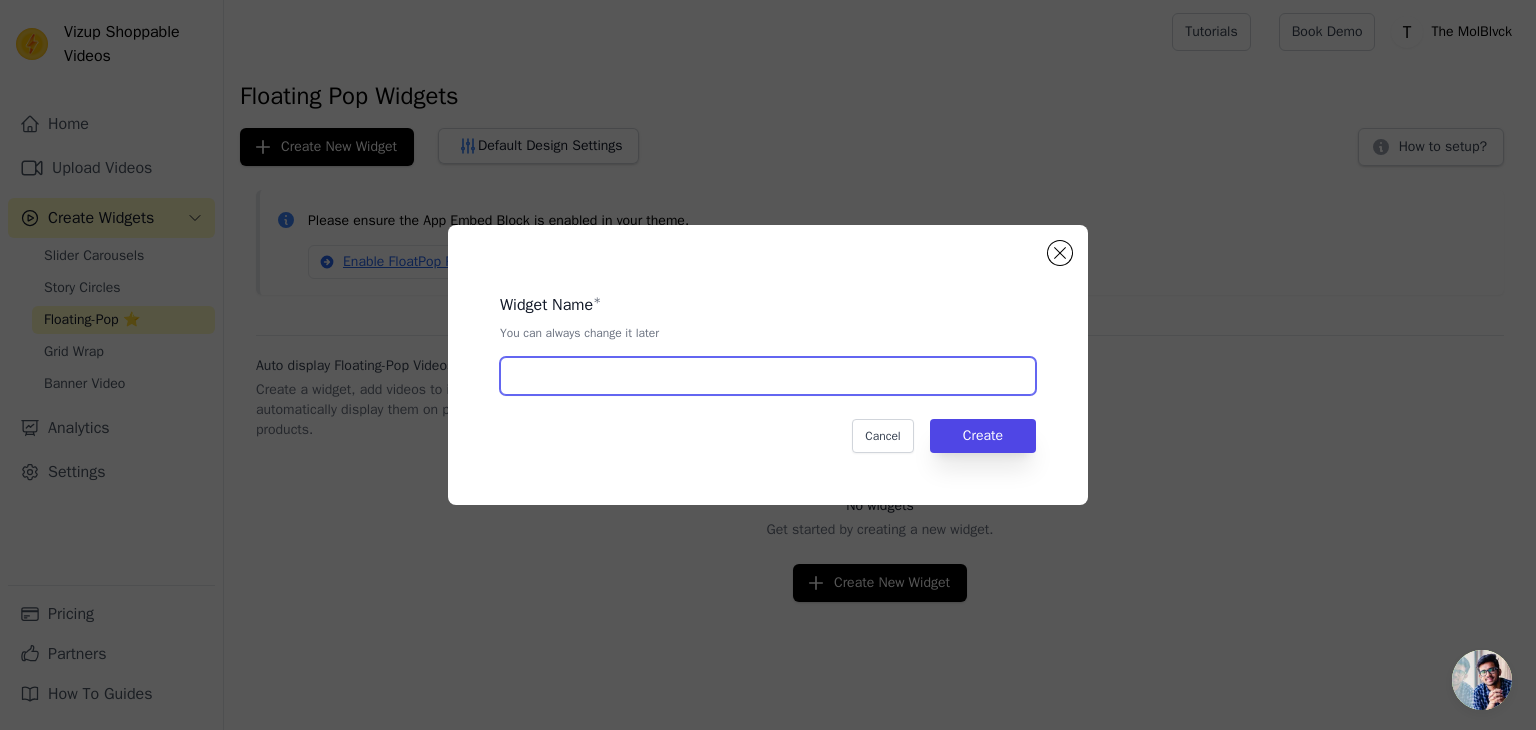 drag, startPoint x: 595, startPoint y: 381, endPoint x: 729, endPoint y: 465, distance: 158.15182 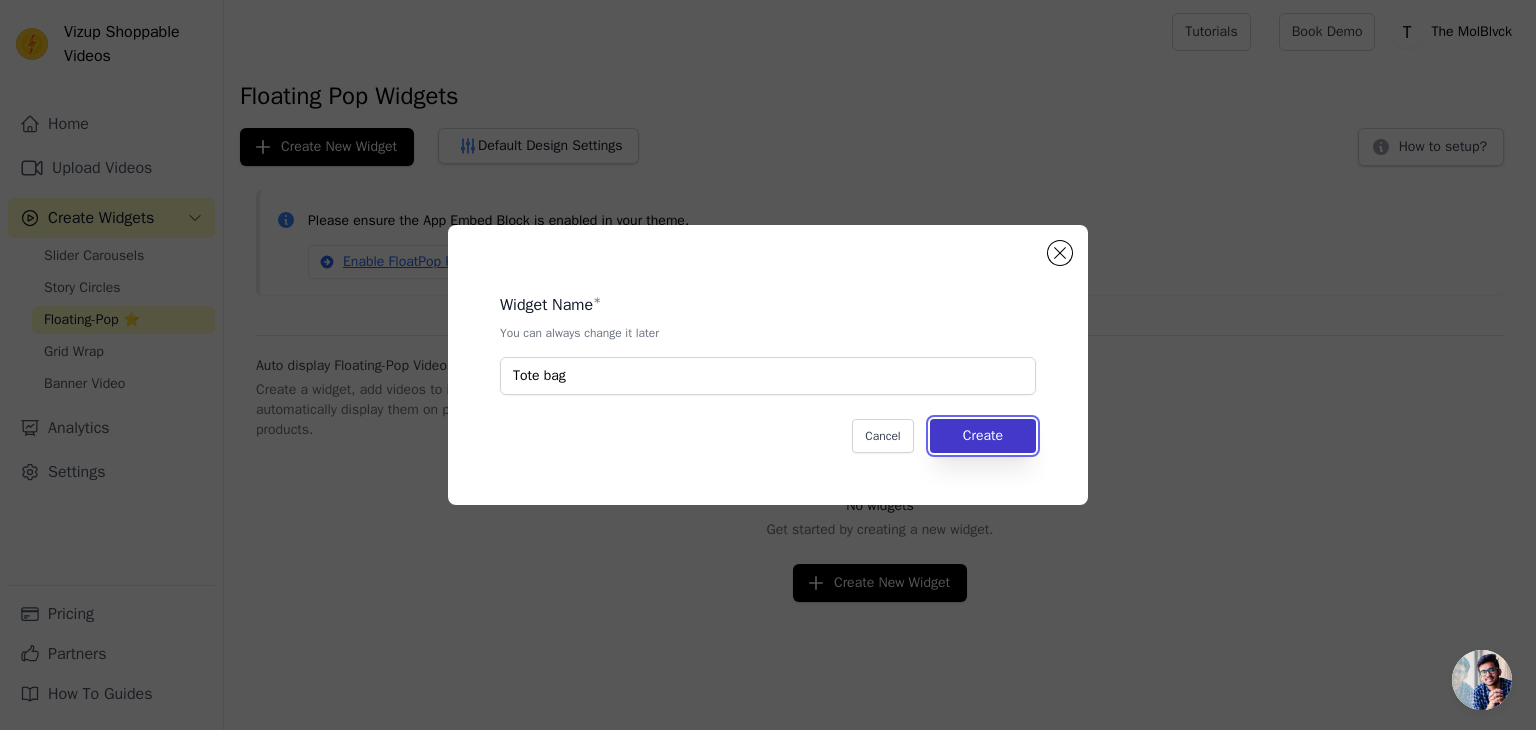 click on "Create" at bounding box center (983, 436) 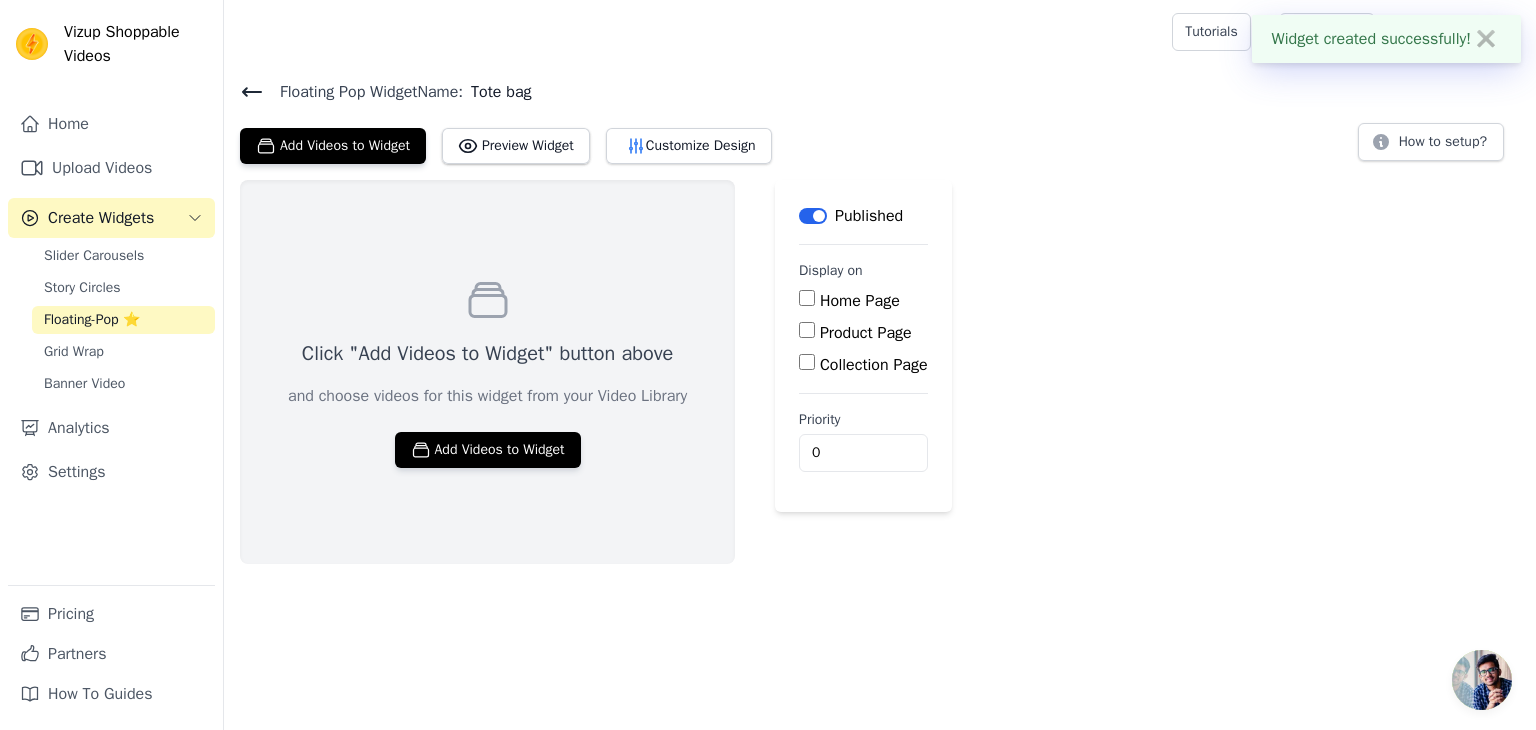 click on "Product Page" at bounding box center [807, 330] 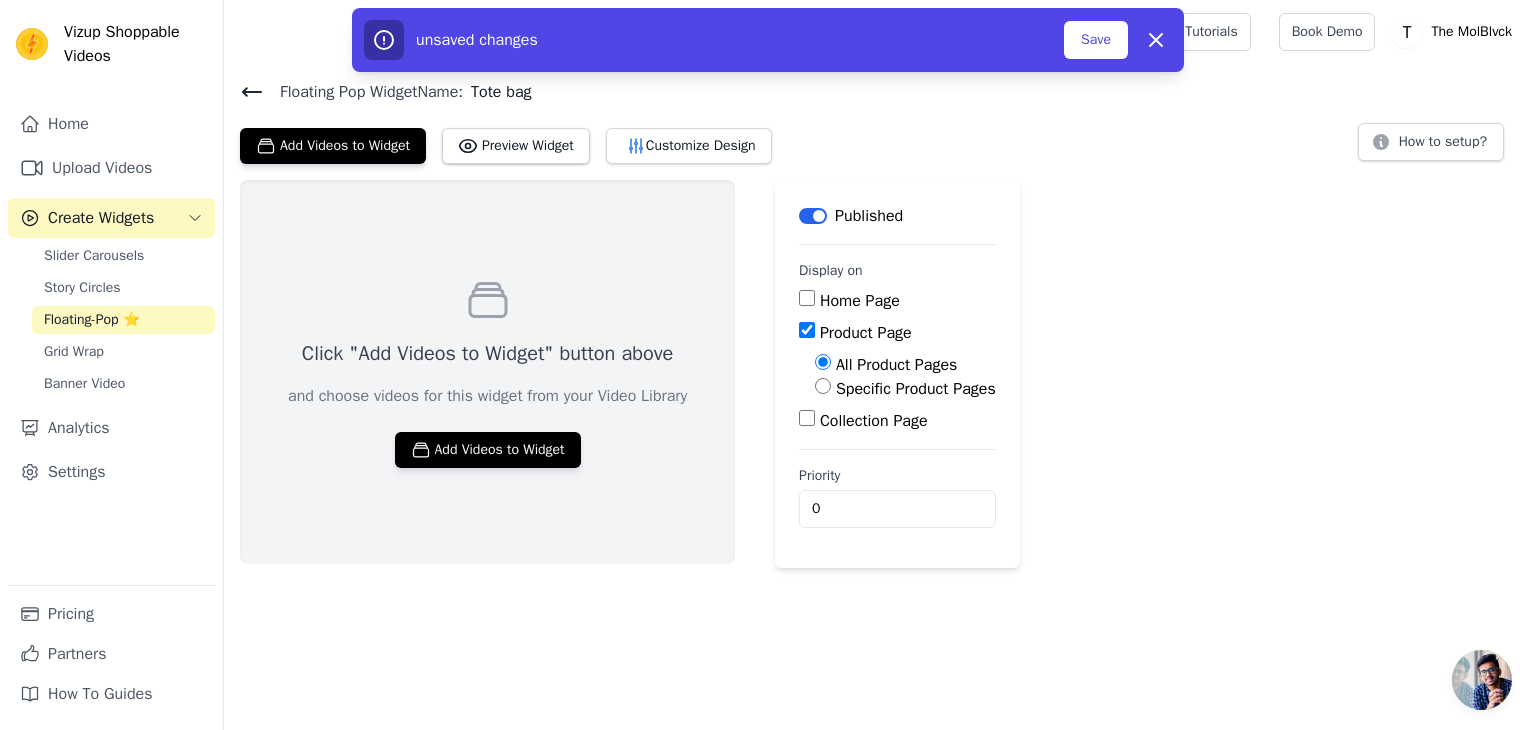 click on "Specific Product Pages" at bounding box center (823, 386) 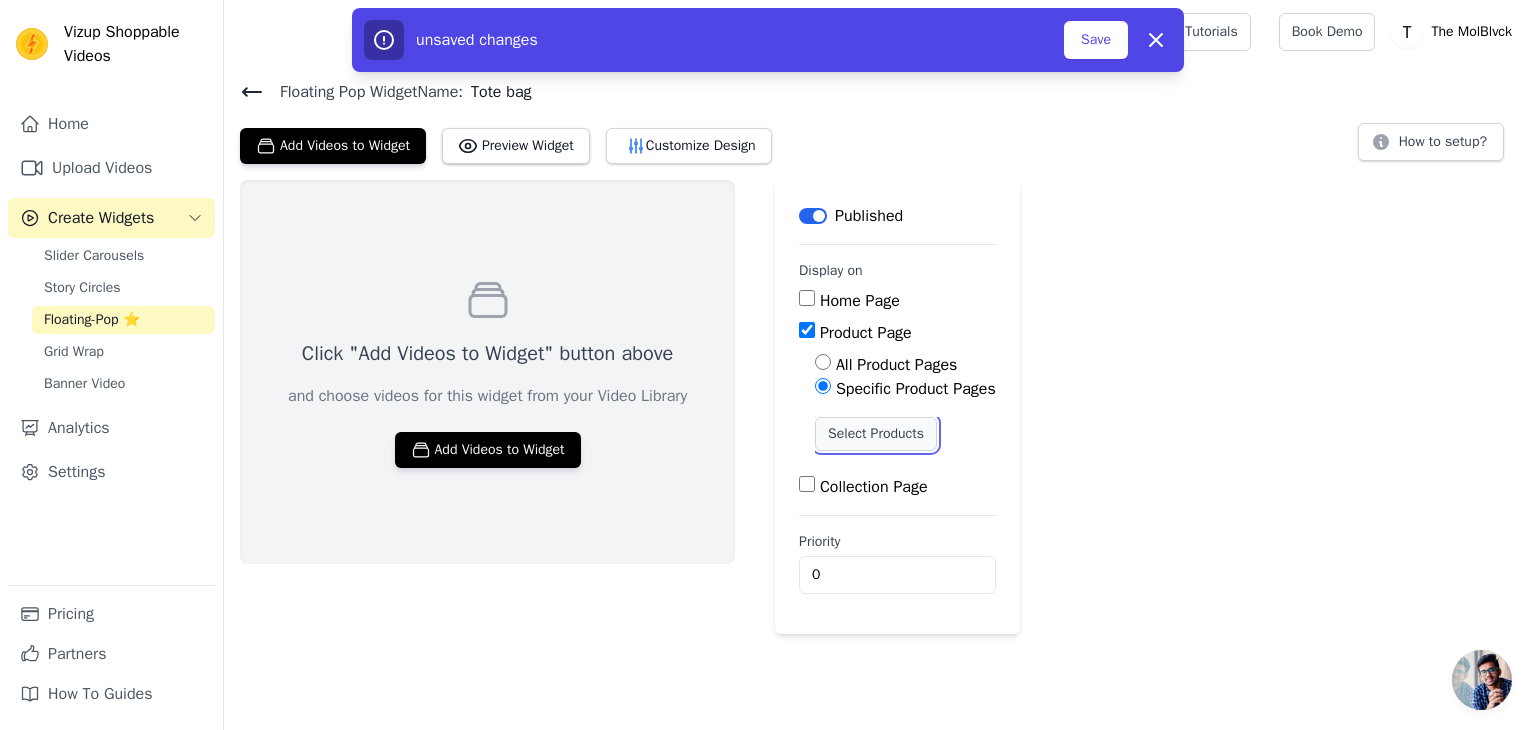click on "Select Products" at bounding box center [876, 434] 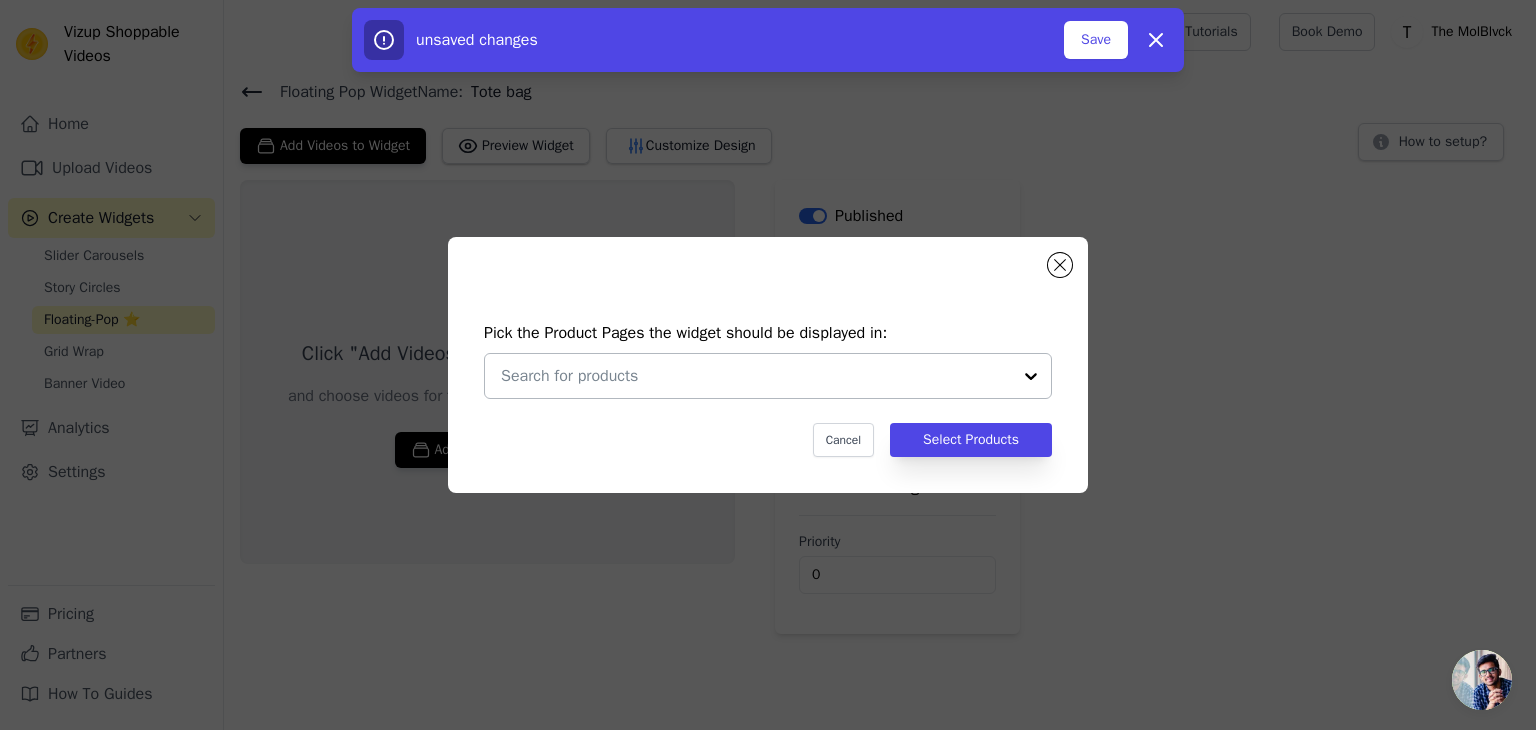 click at bounding box center [756, 376] 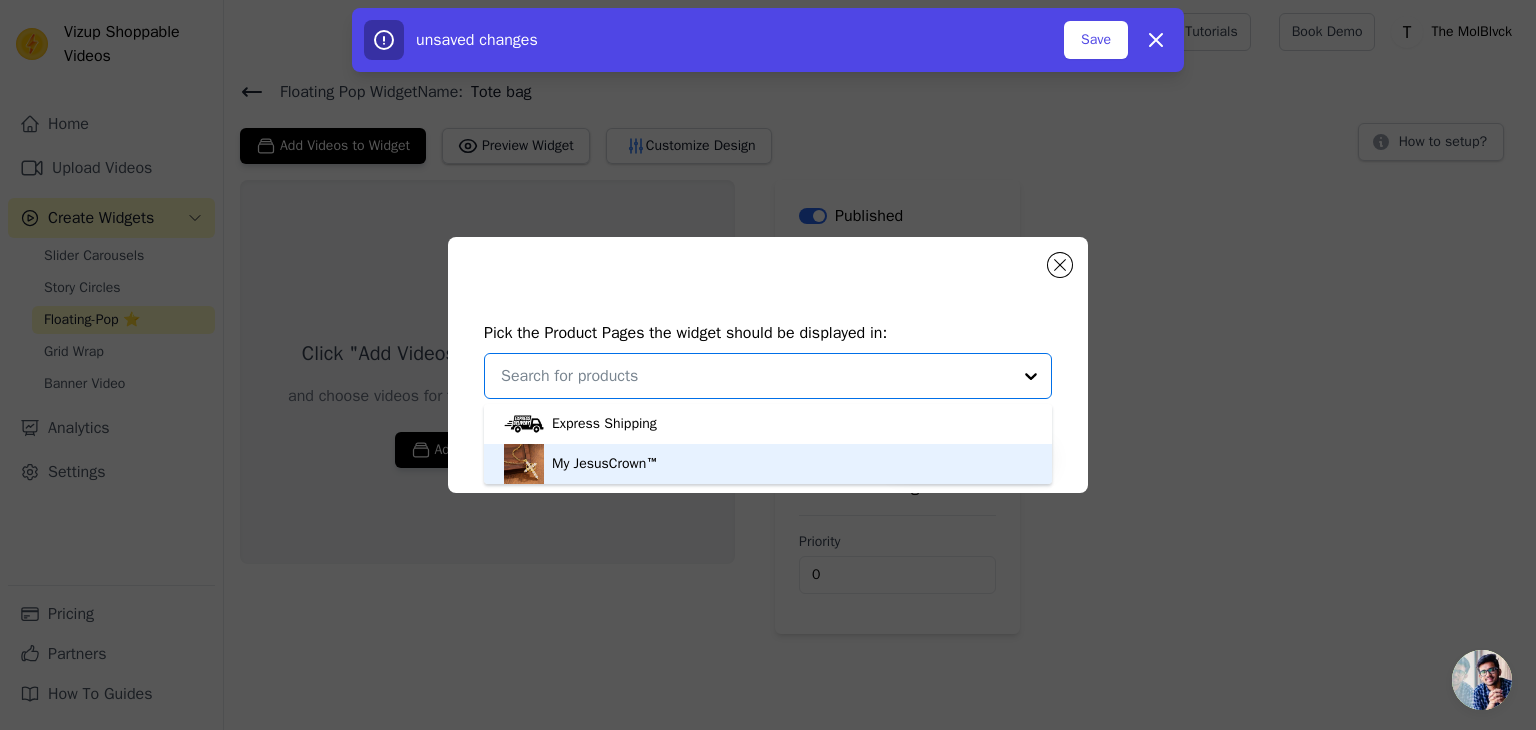 click on "My JesusCrown™" at bounding box center (605, 464) 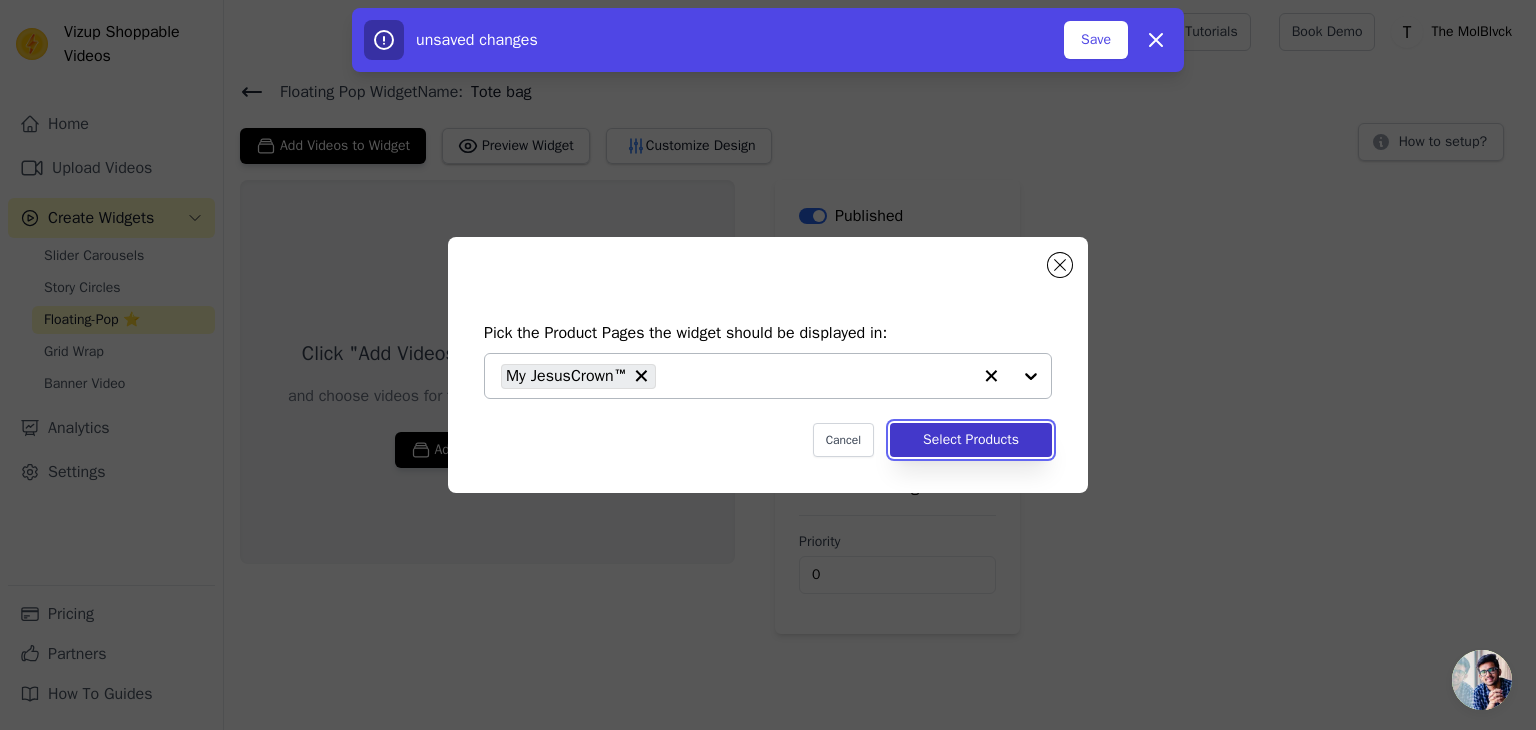 click on "Select Products" at bounding box center [971, 440] 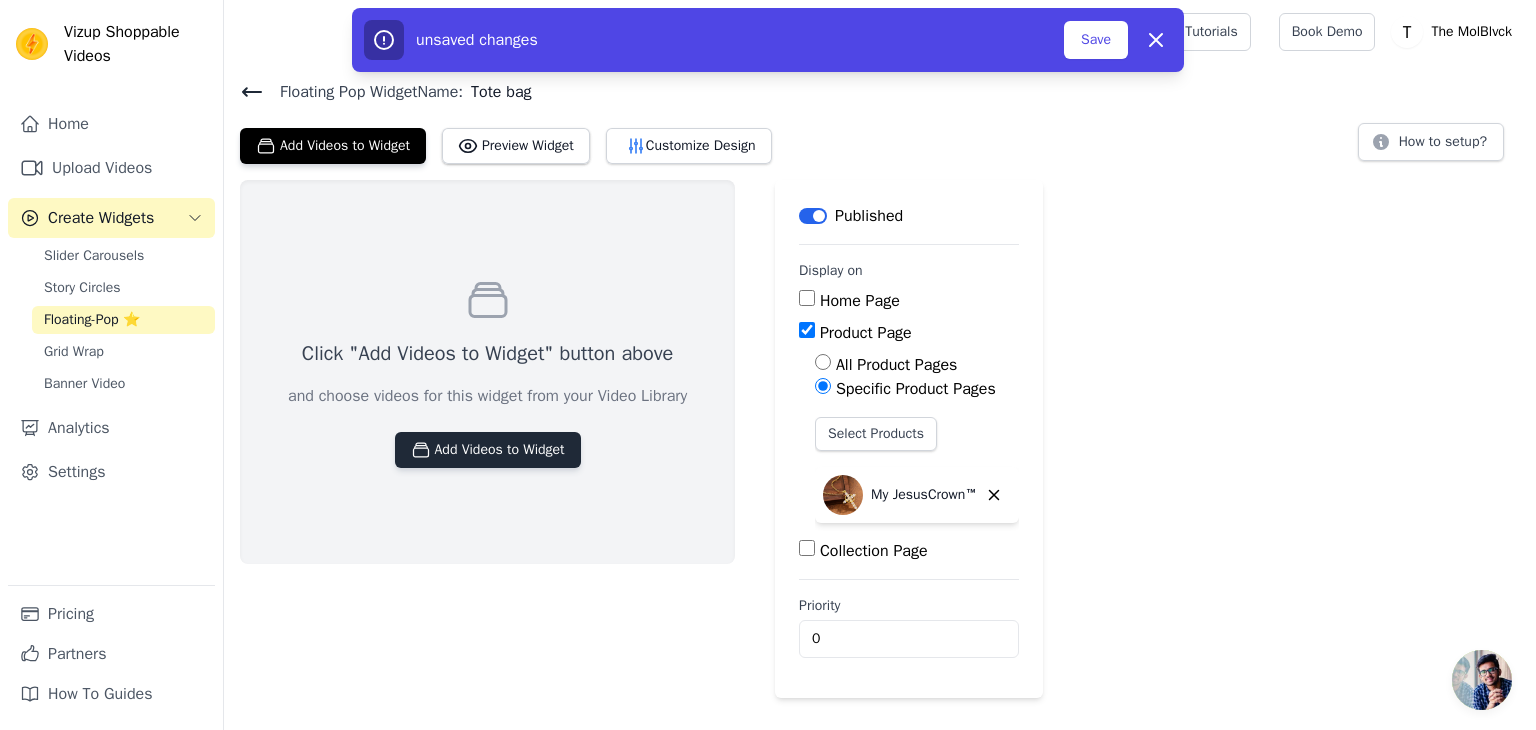 click on "Add Videos to Widget" at bounding box center [488, 450] 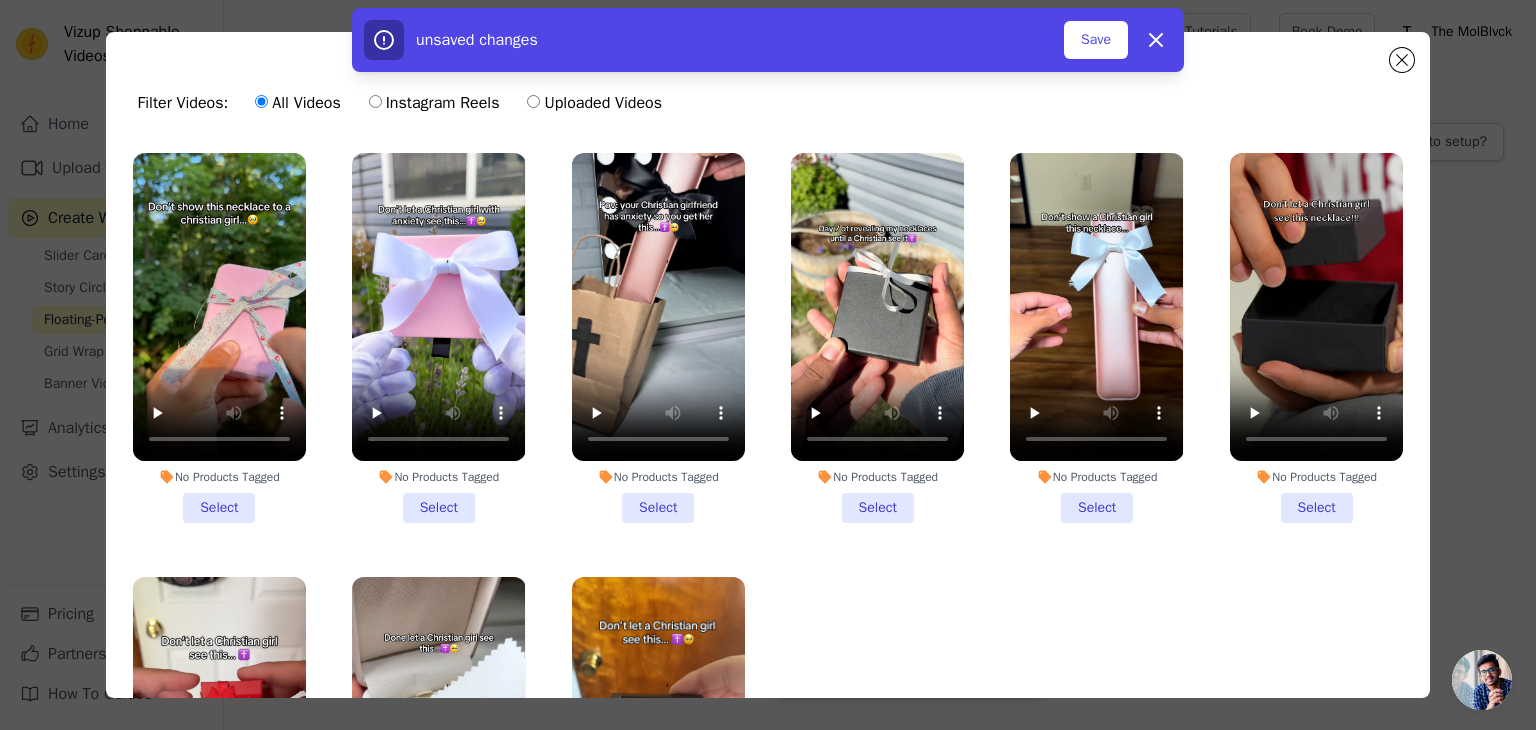 click on "No Products Tagged" at bounding box center (219, 477) 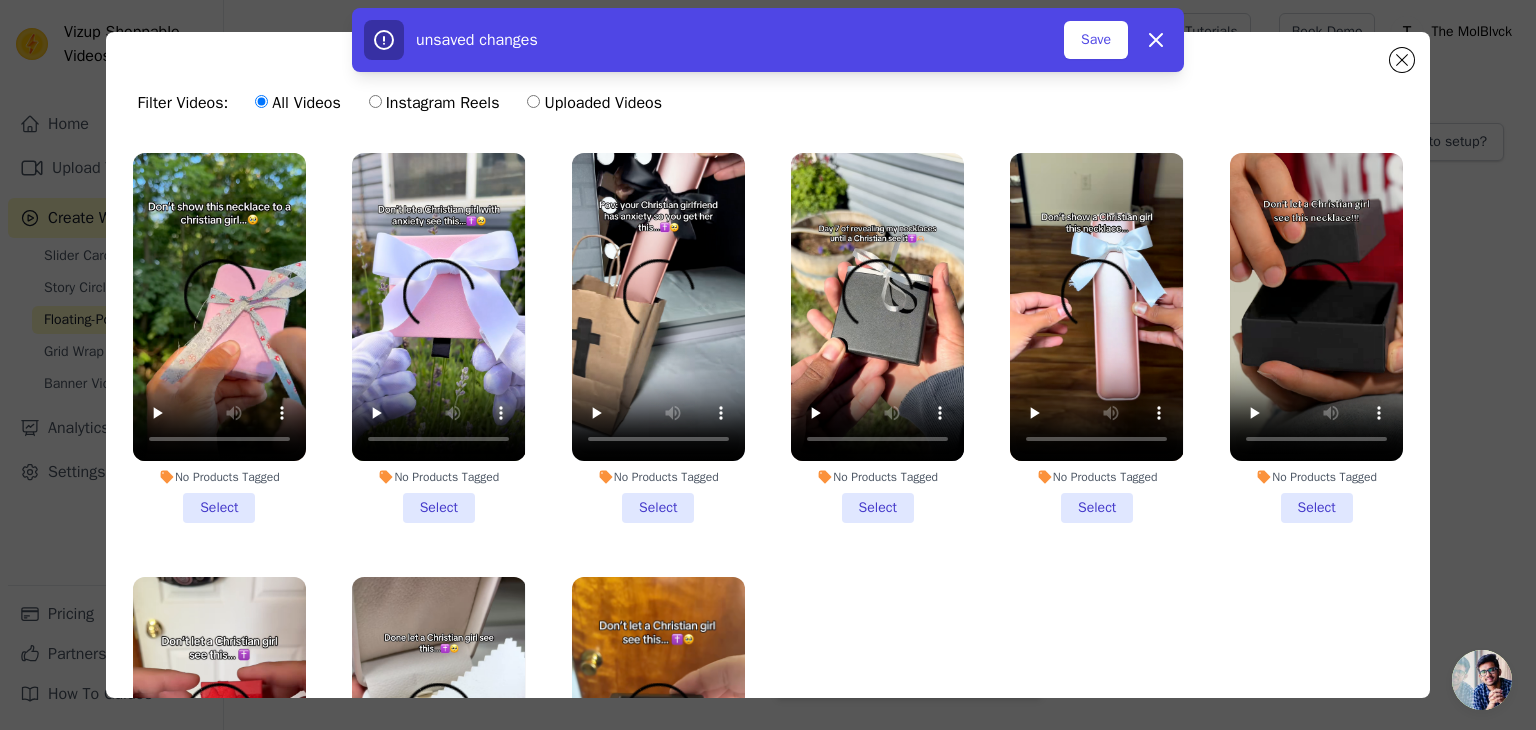 click on "No Products Tagged     Select" at bounding box center [0, 0] 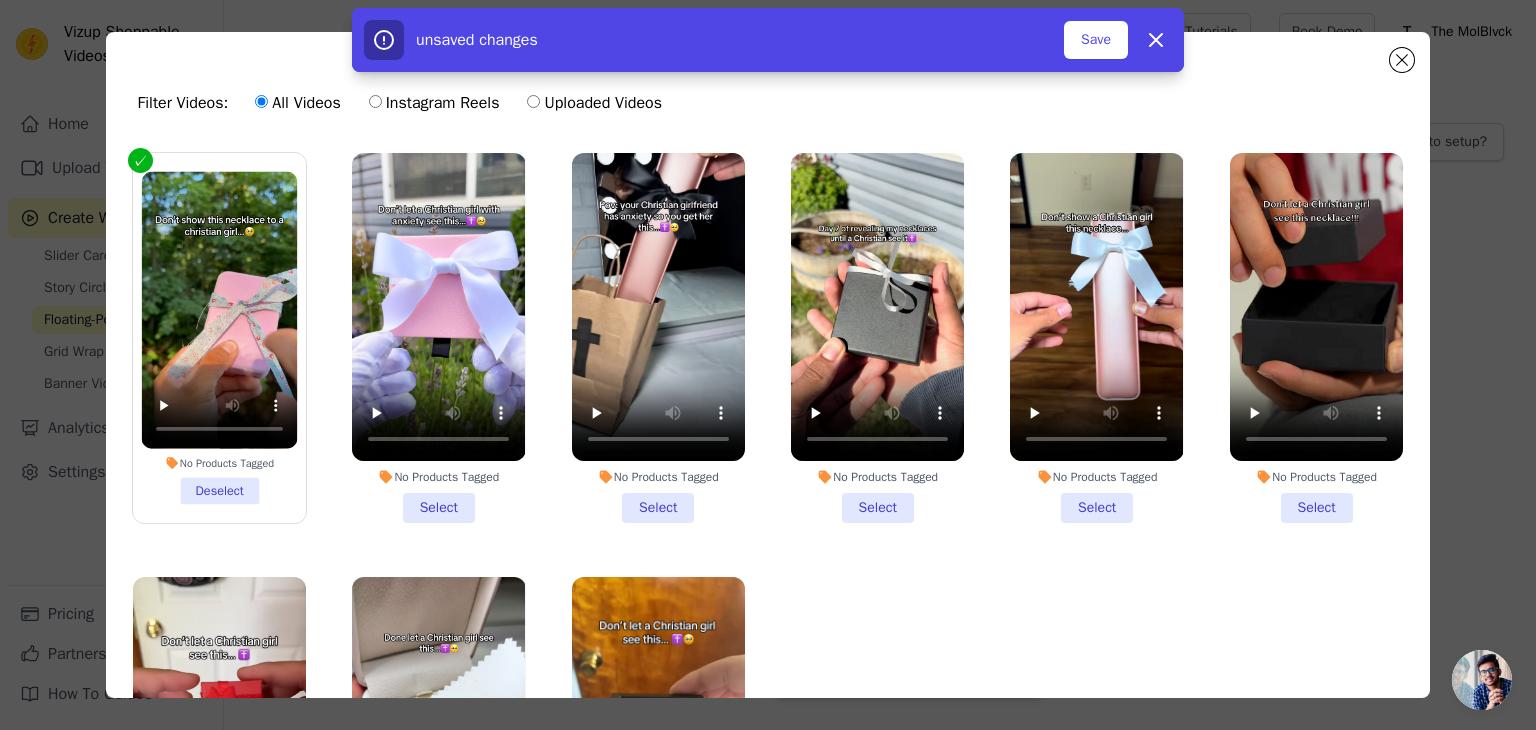 click 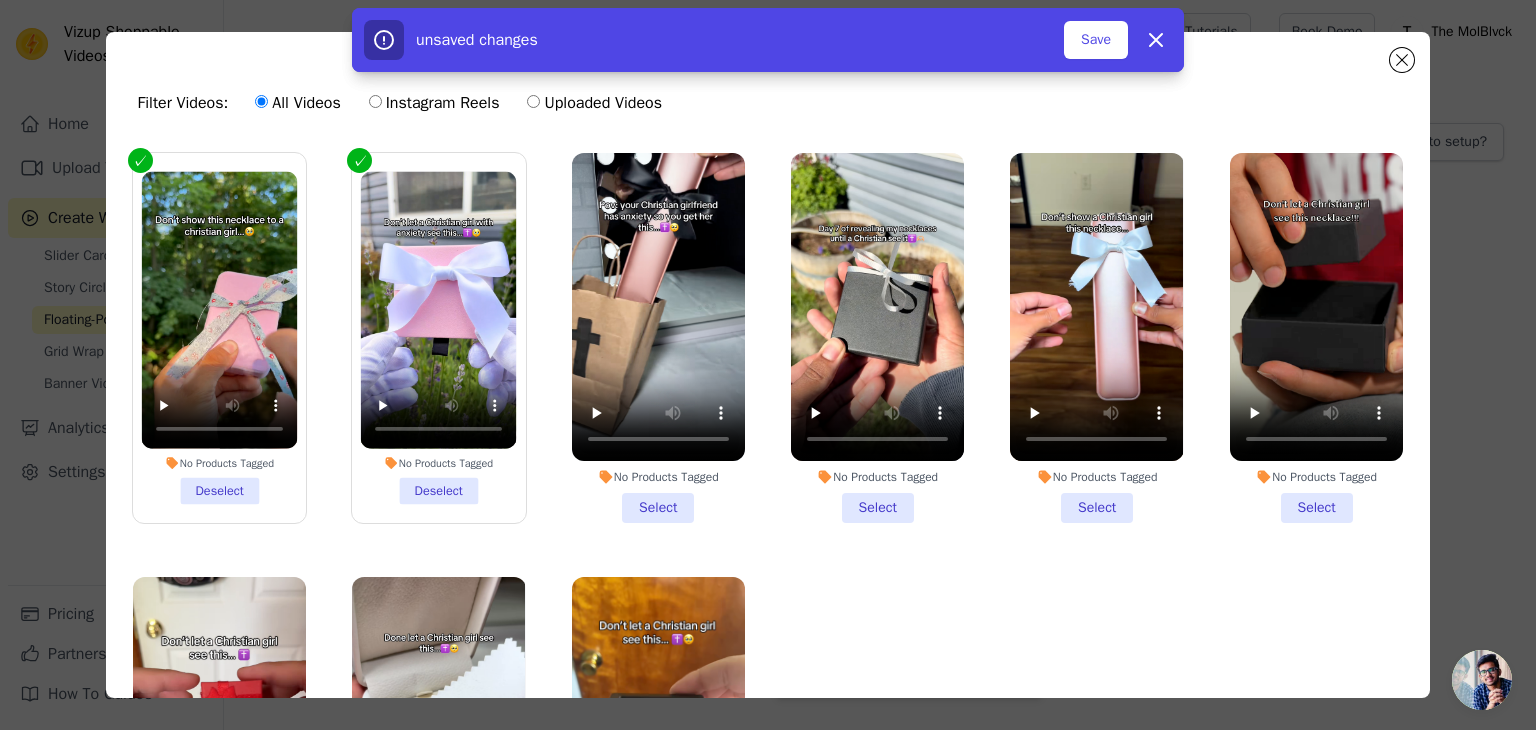 click on "No Products Tagged     Select" at bounding box center (658, 338) 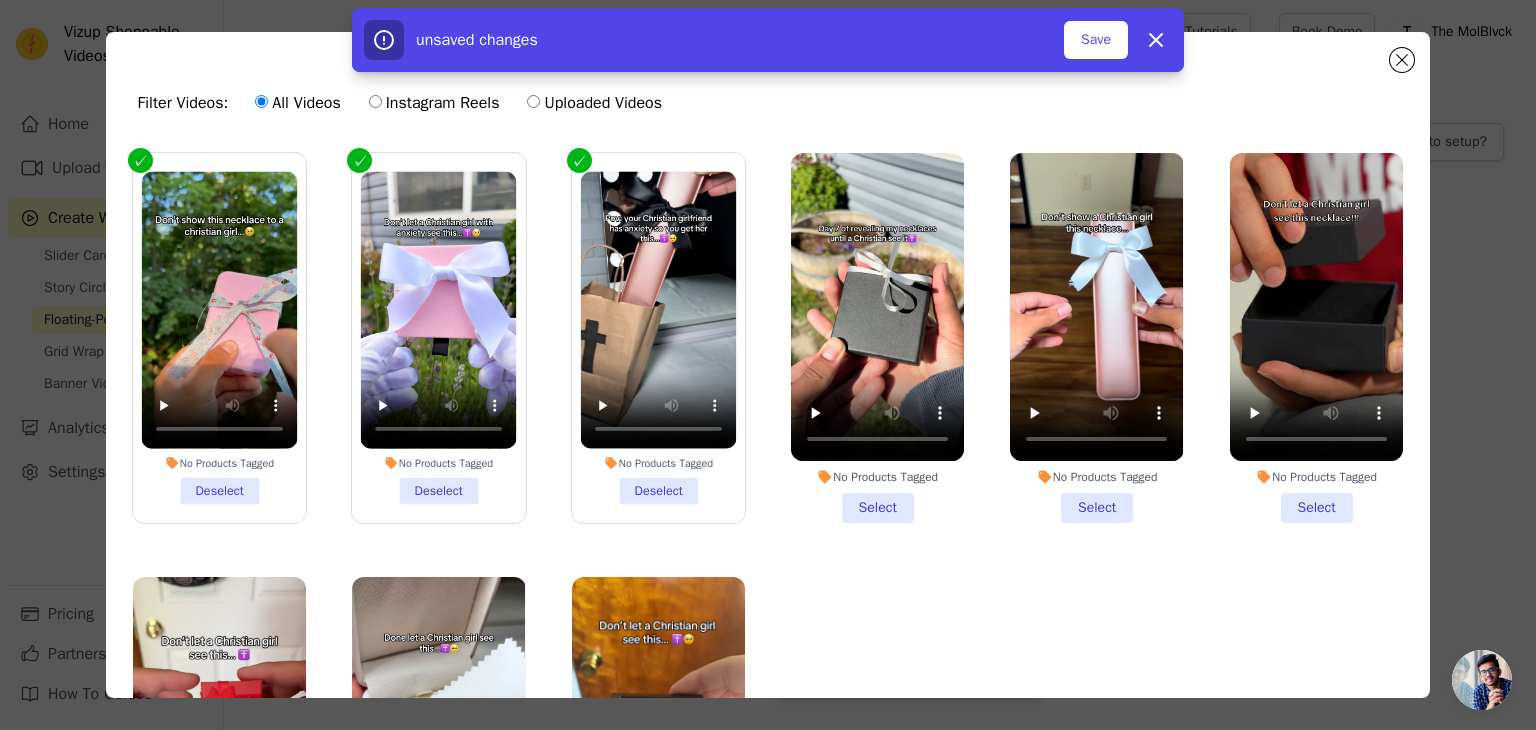 click on "No Products Tagged     Select" at bounding box center [877, 338] 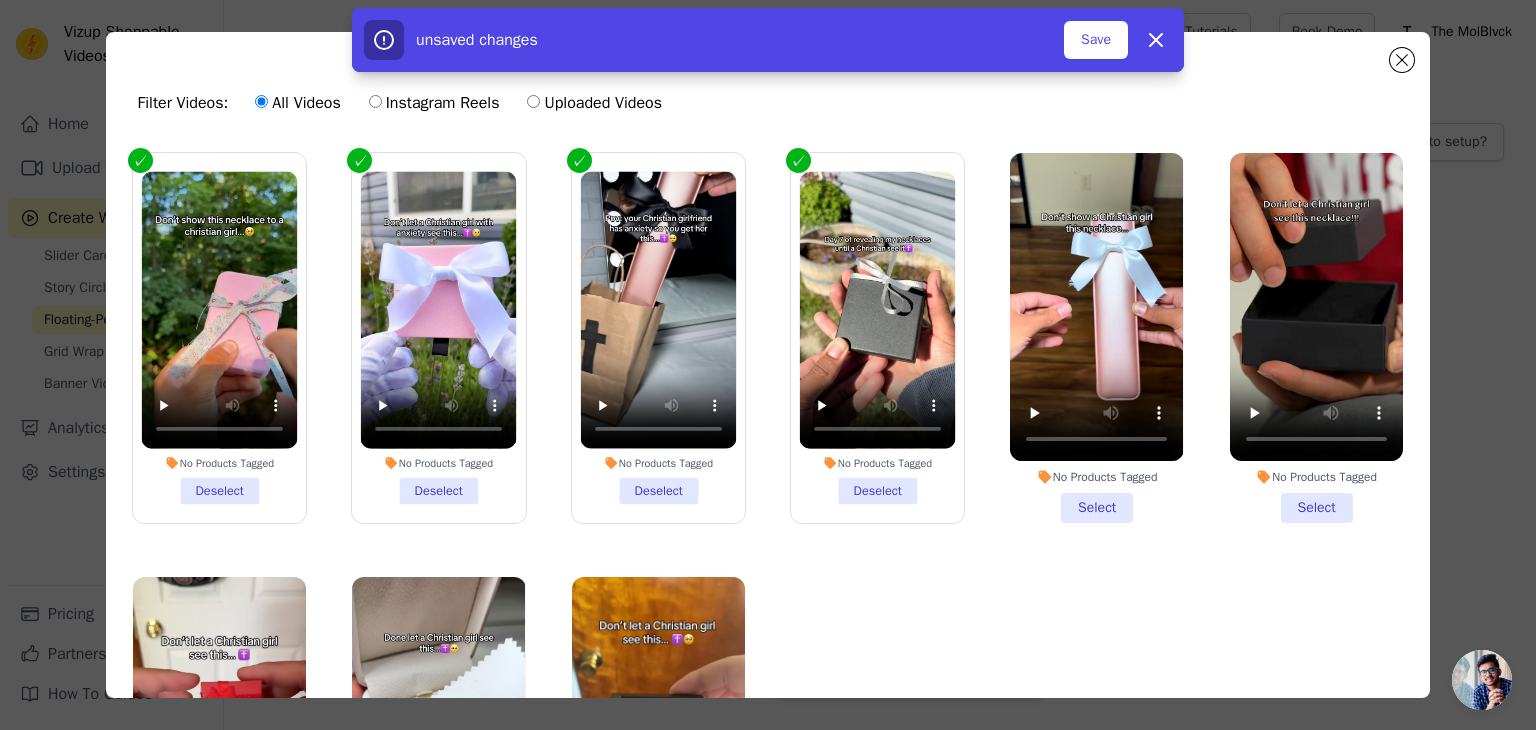 click on "No Products Tagged     Select" at bounding box center (1096, 338) 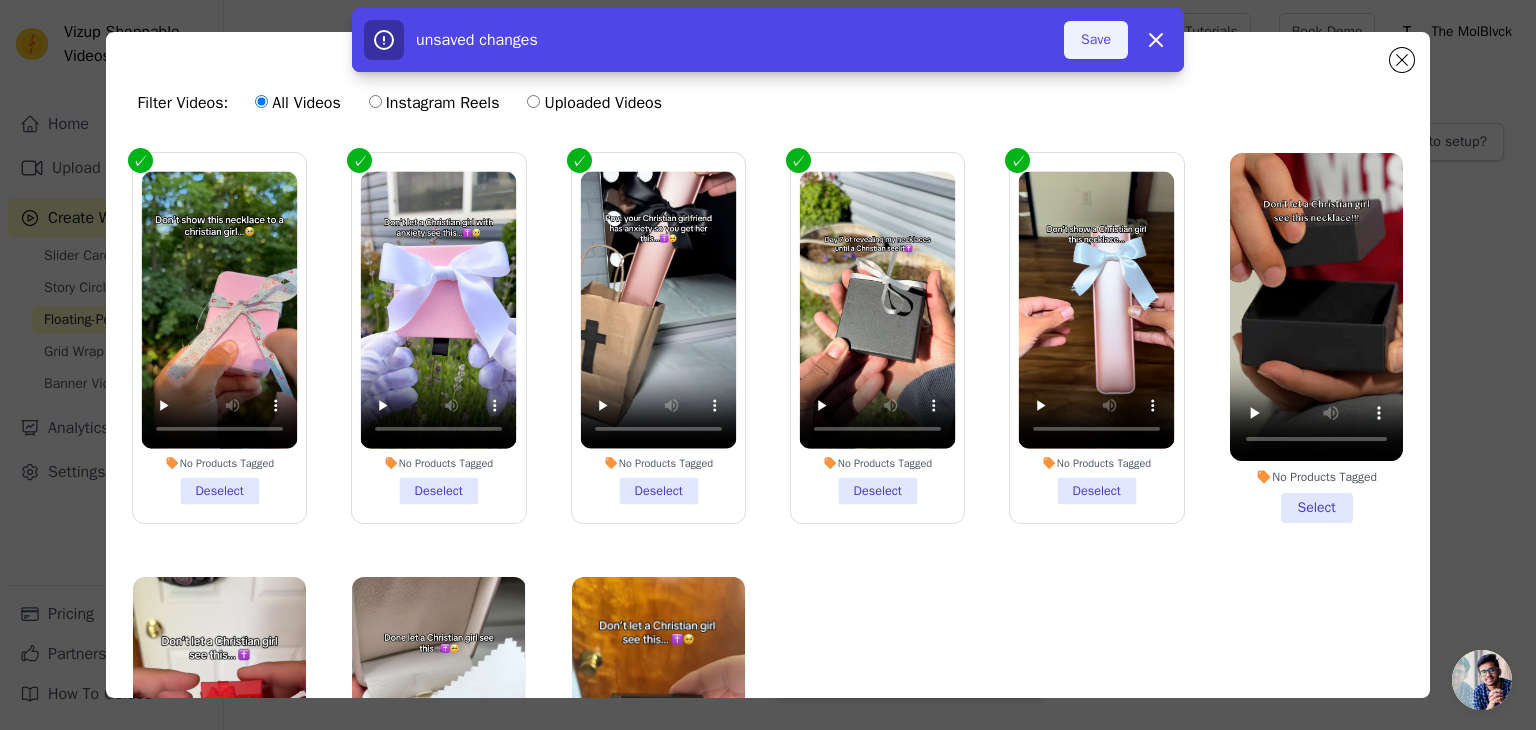 click on "Save" at bounding box center (1096, 40) 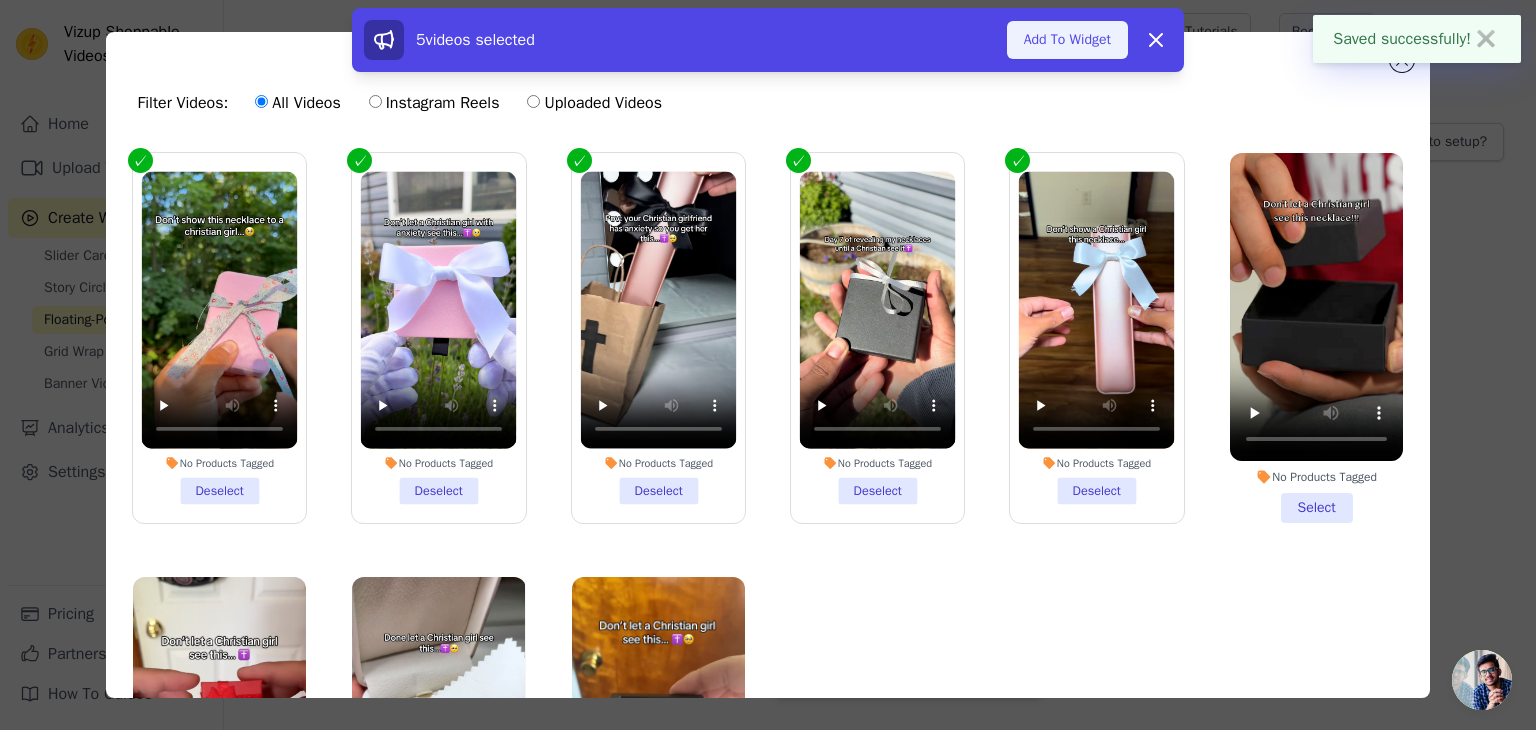 click on "Add To Widget" at bounding box center [1067, 40] 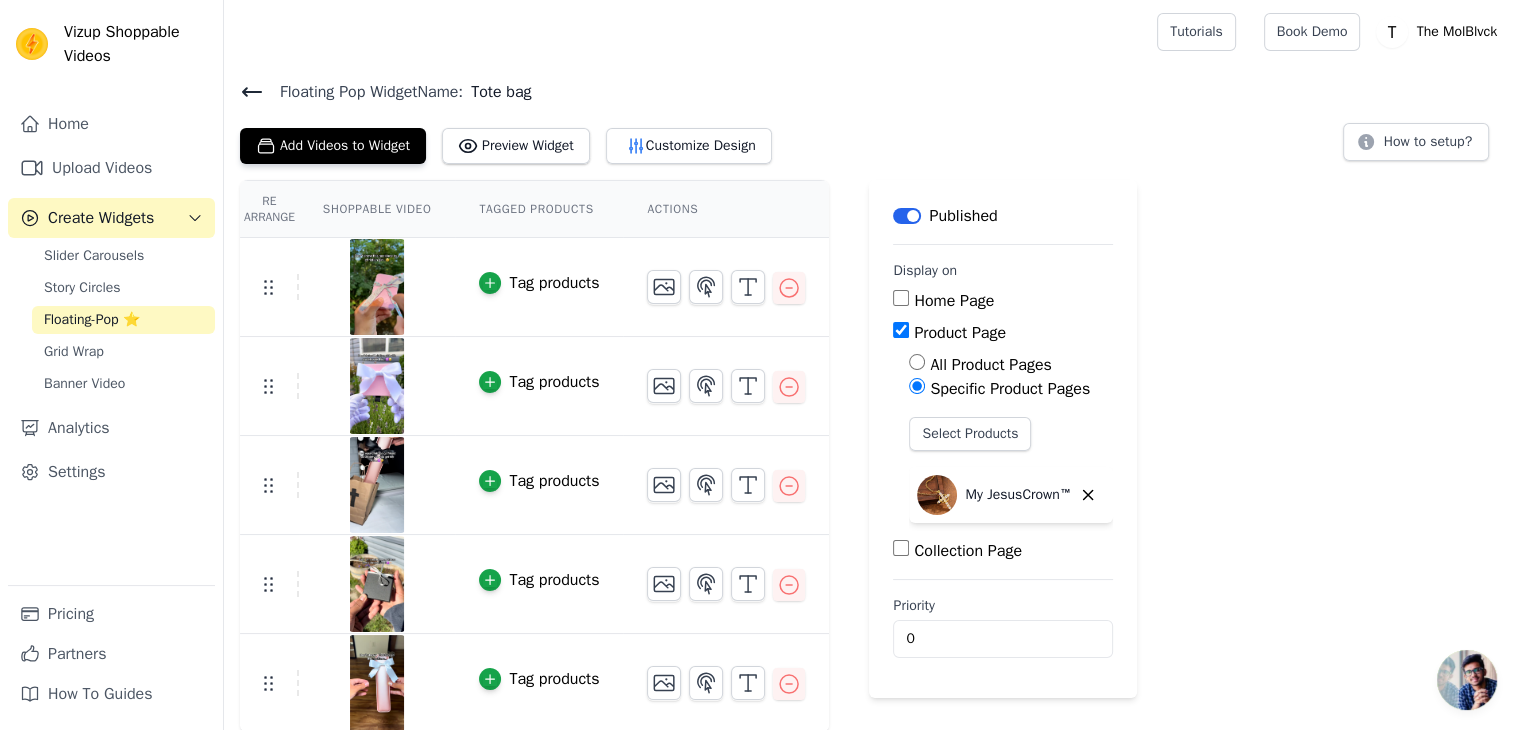 click 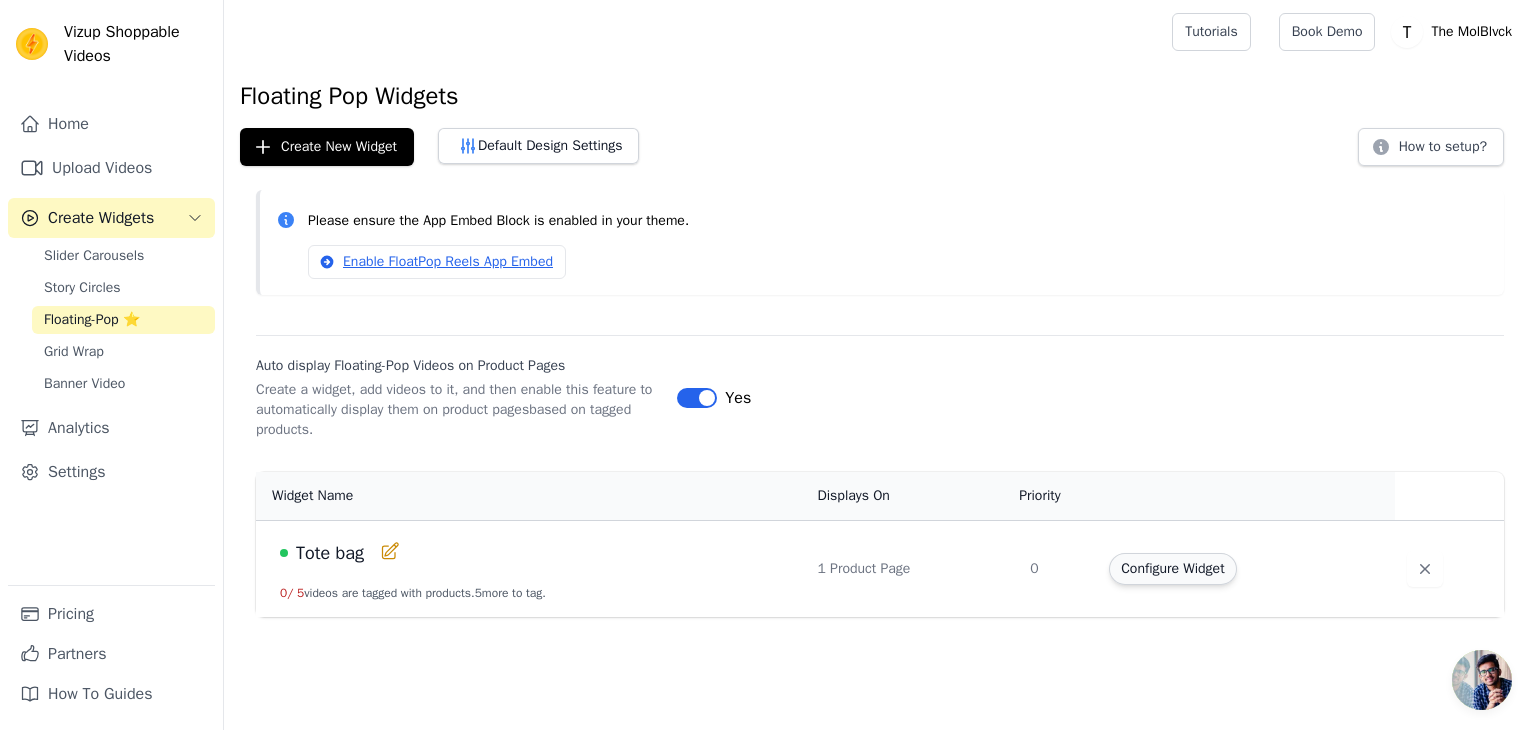 click on "Configure Widget" at bounding box center (1172, 569) 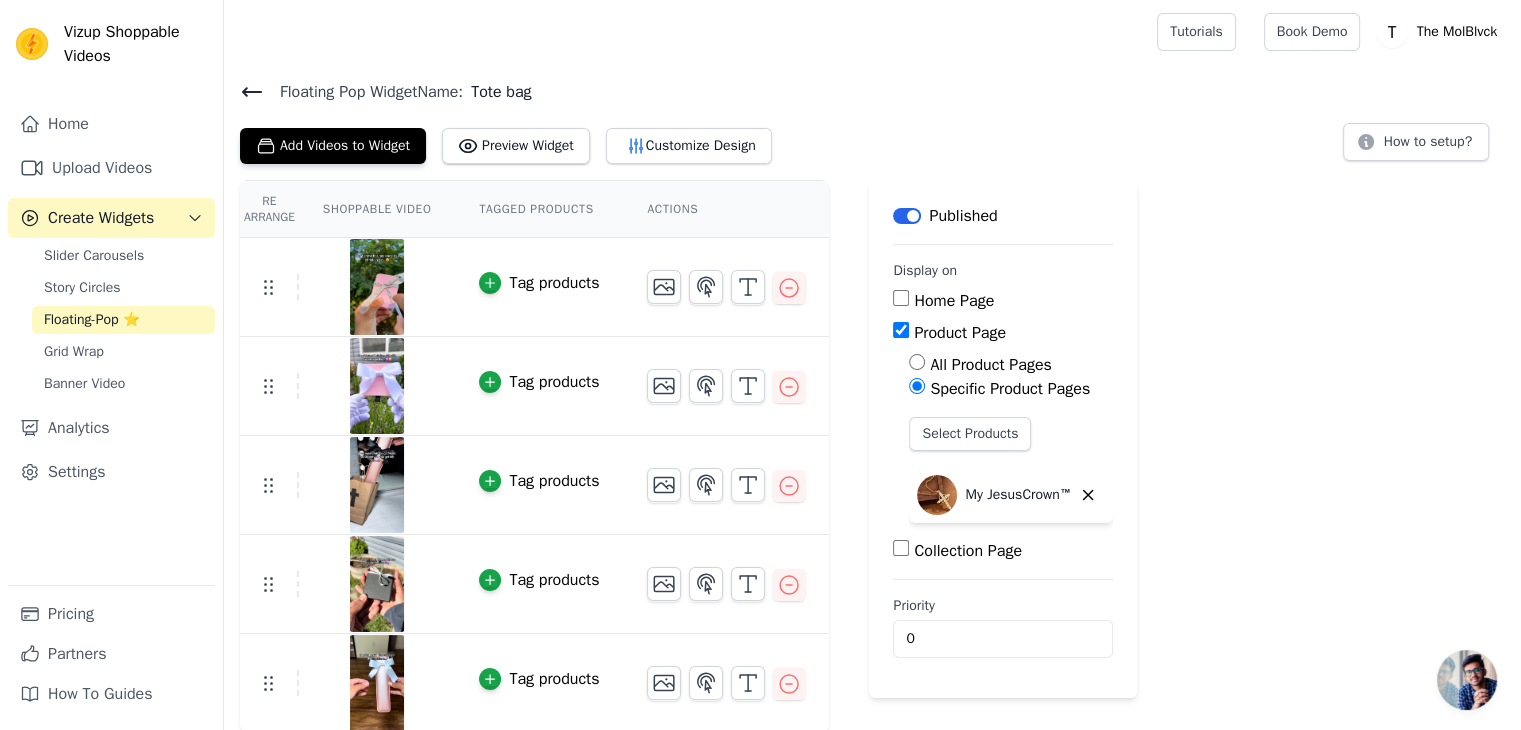 click 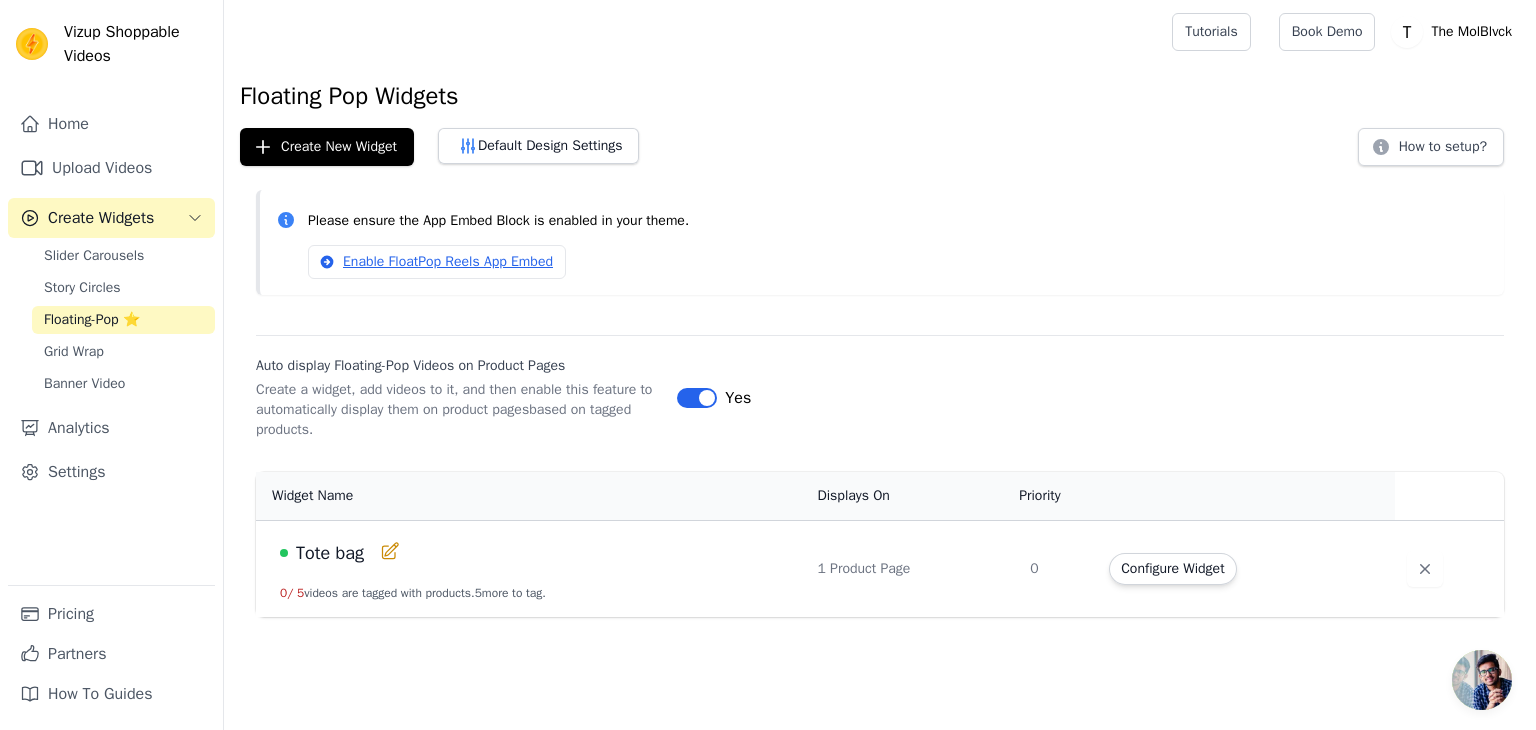 click 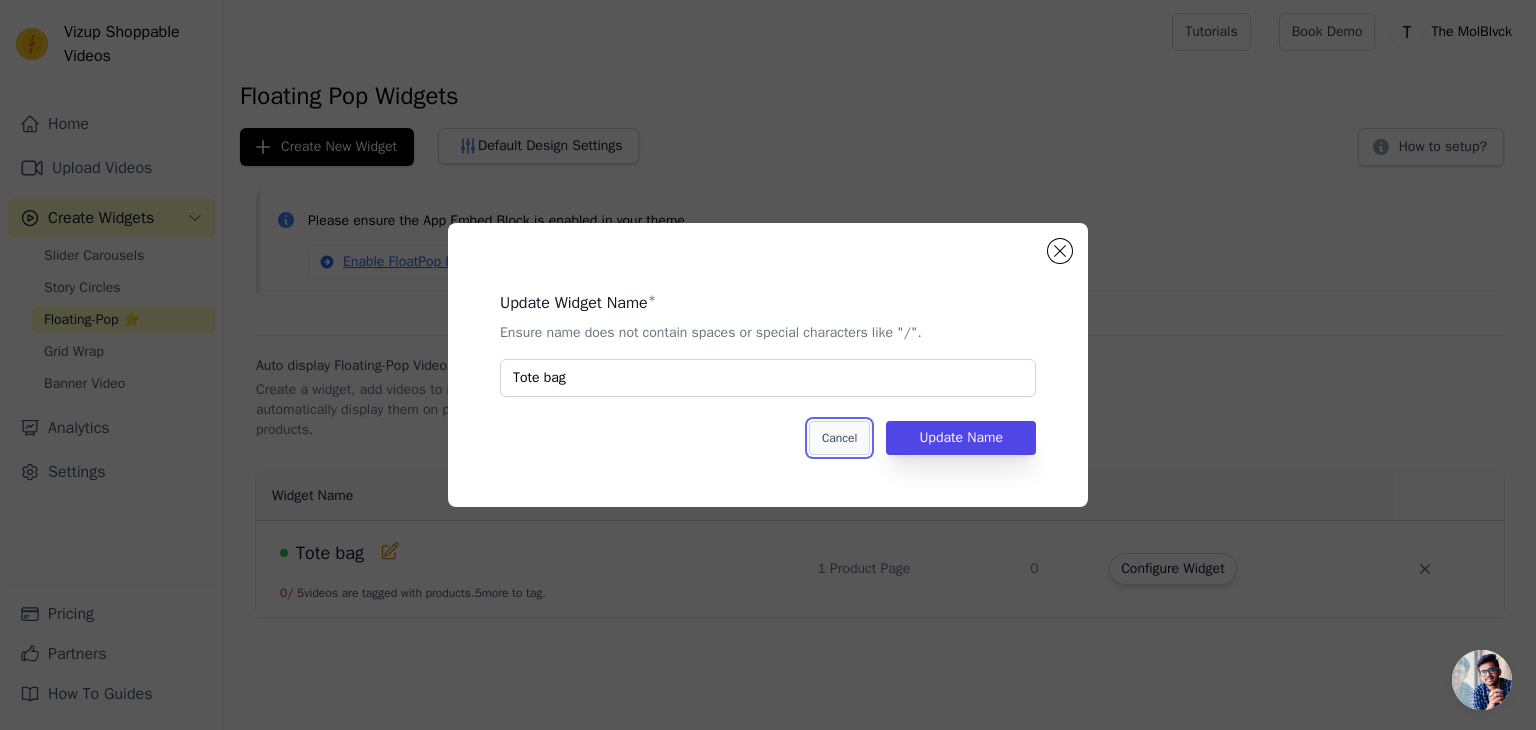 click on "Cancel" at bounding box center [839, 438] 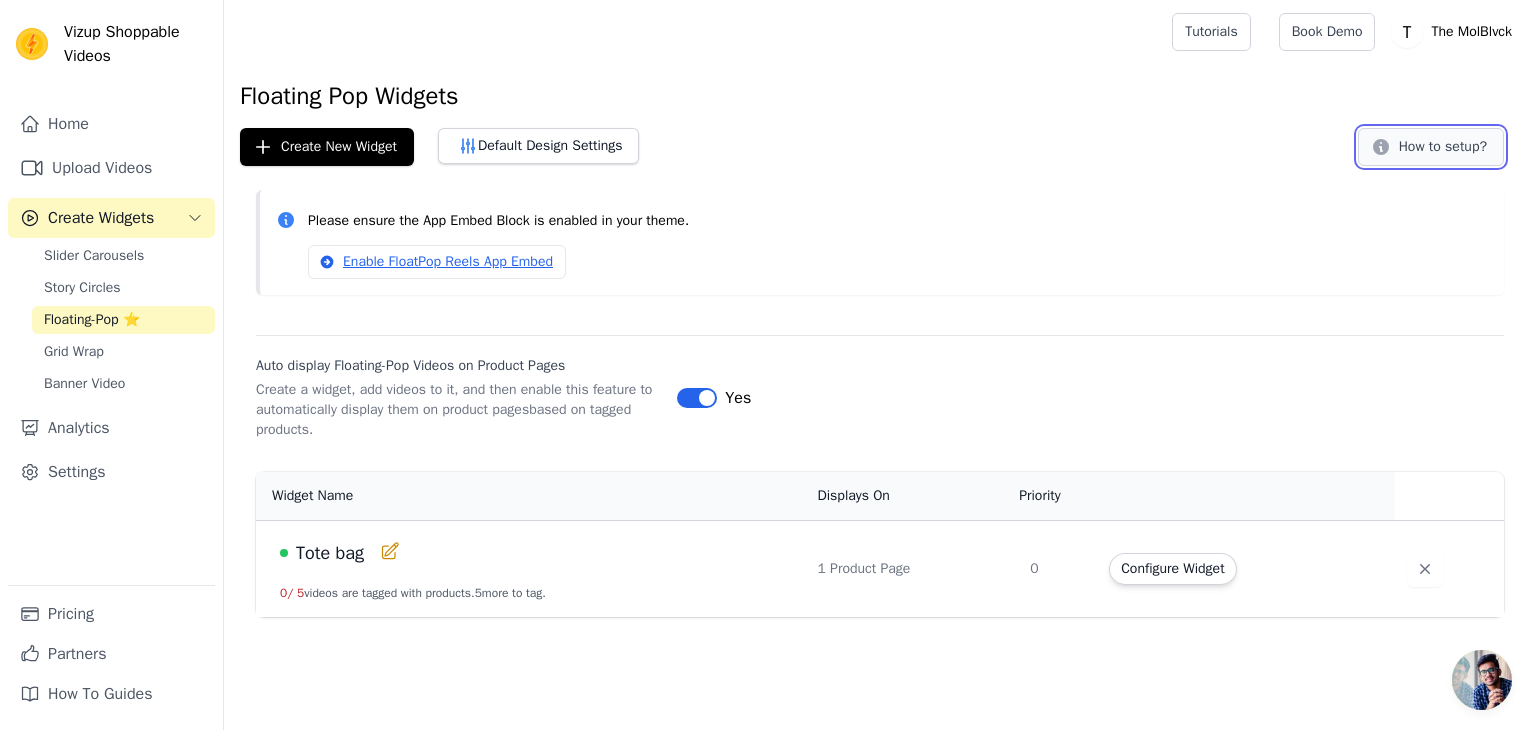 click on "How to setup?" at bounding box center [1431, 147] 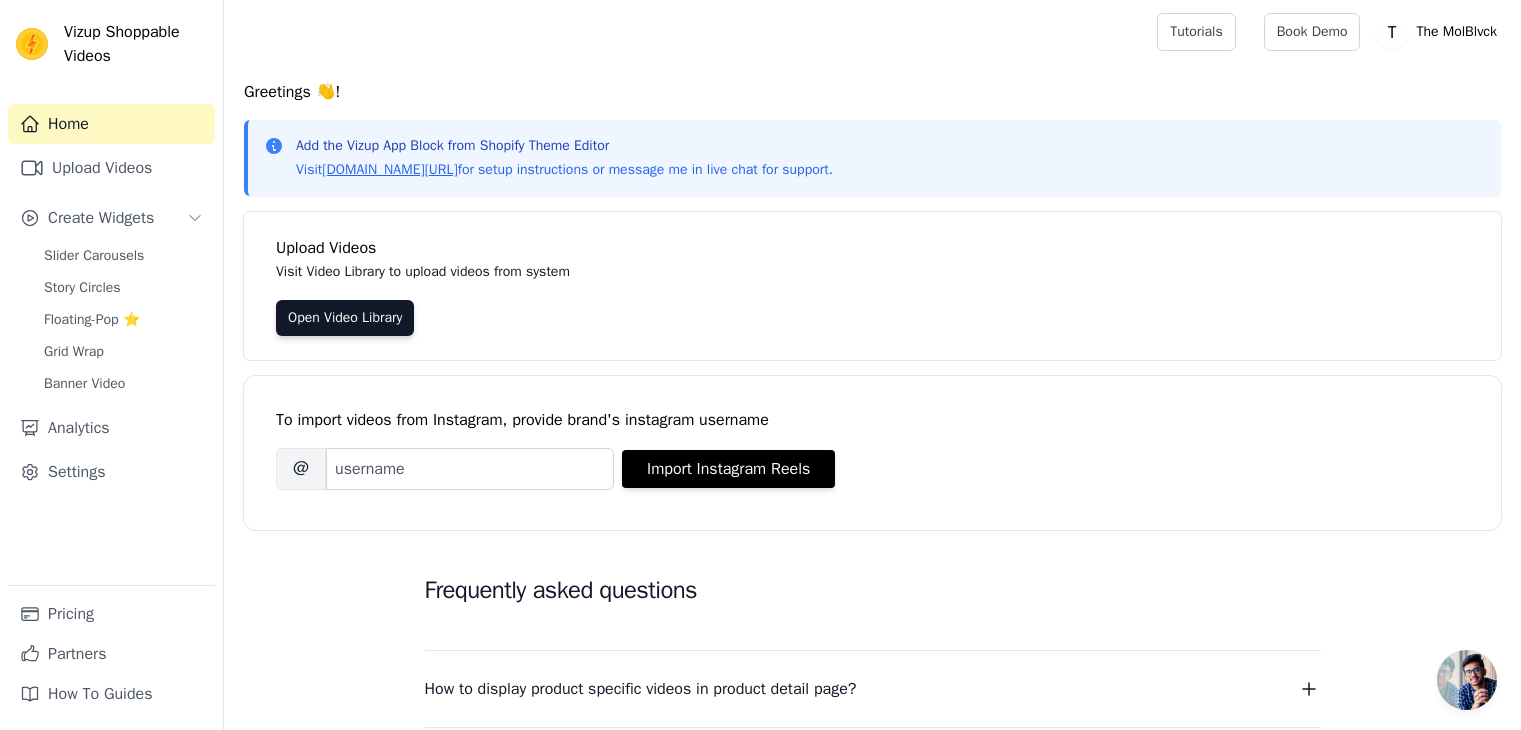 scroll, scrollTop: 0, scrollLeft: 0, axis: both 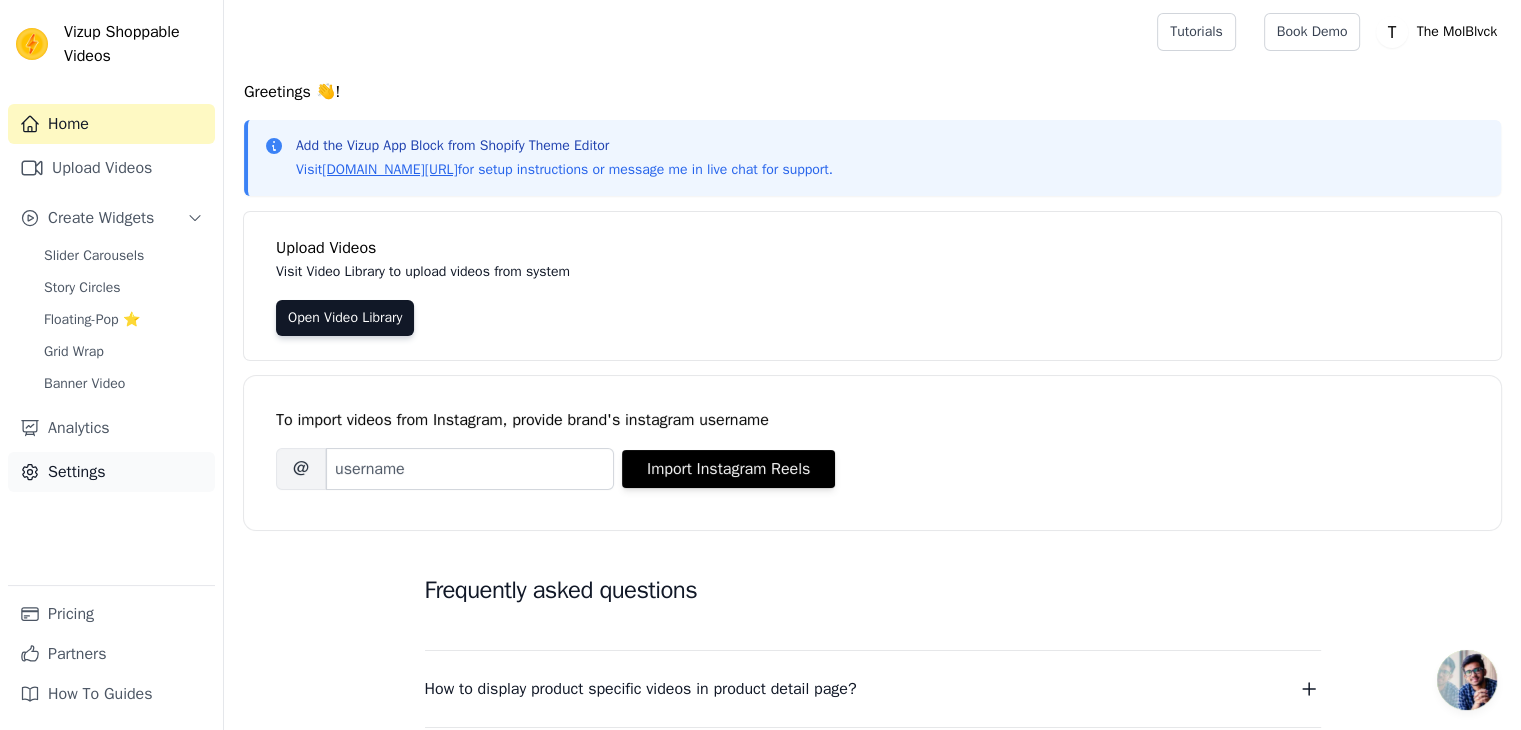 click on "Settings" at bounding box center [111, 472] 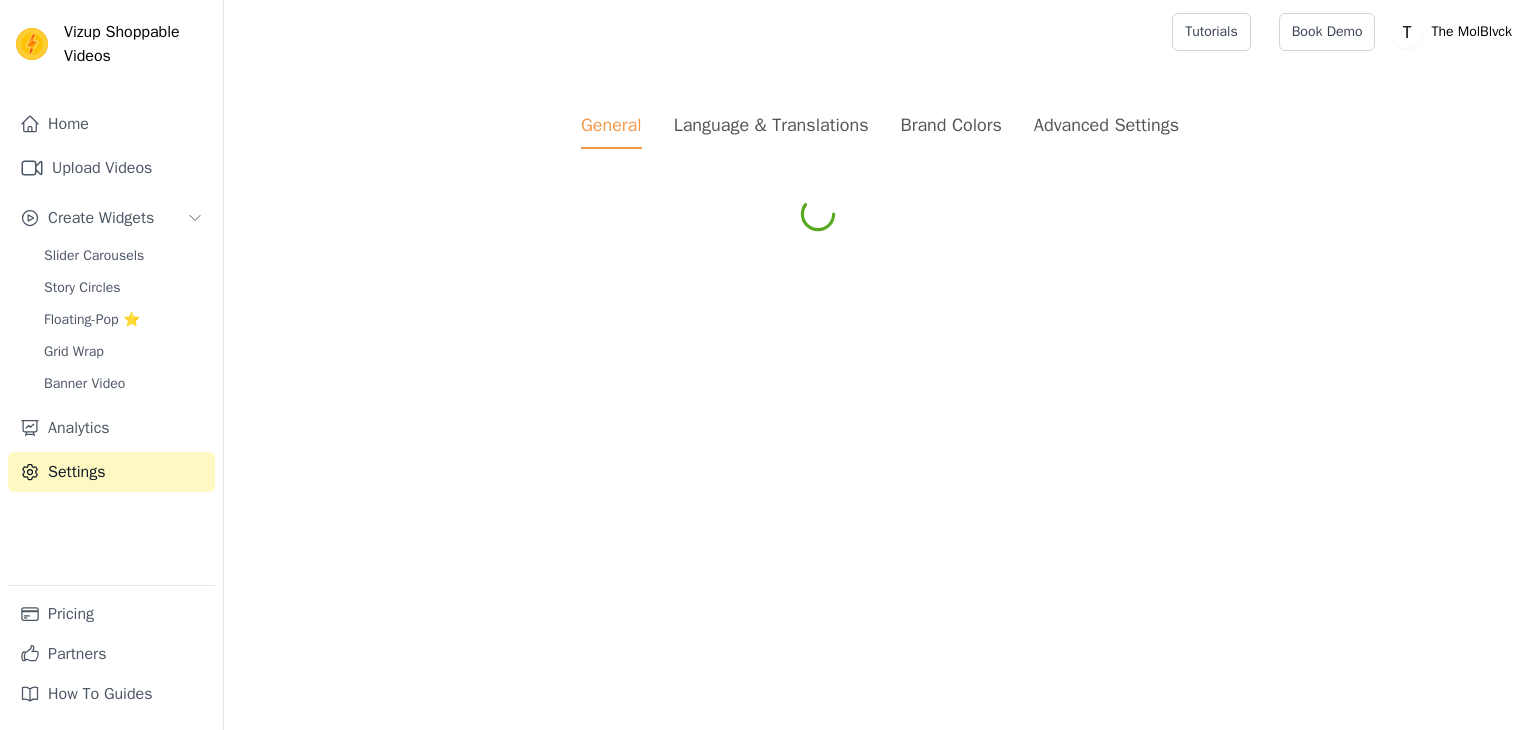 scroll, scrollTop: 0, scrollLeft: 0, axis: both 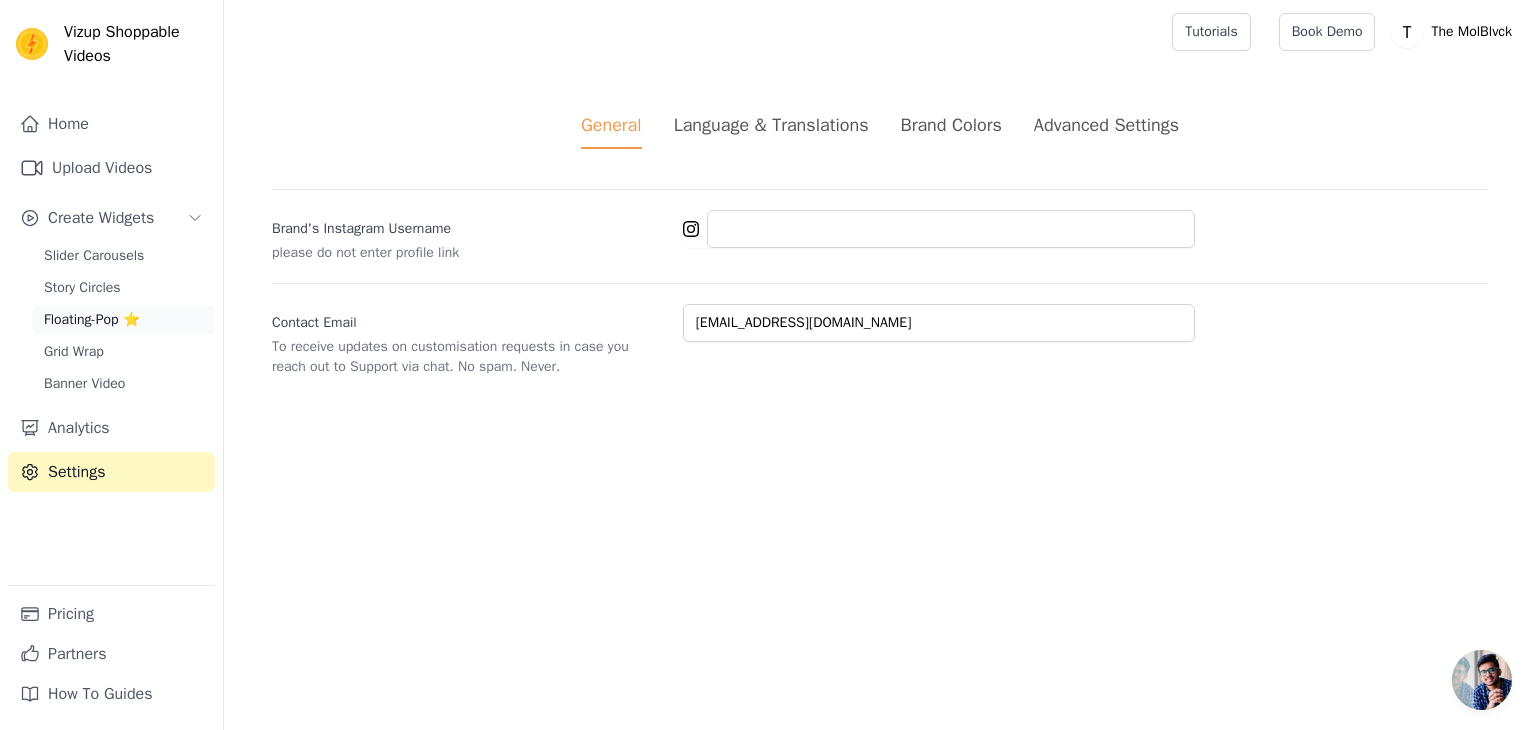 click on "Floating-Pop ⭐" at bounding box center [92, 320] 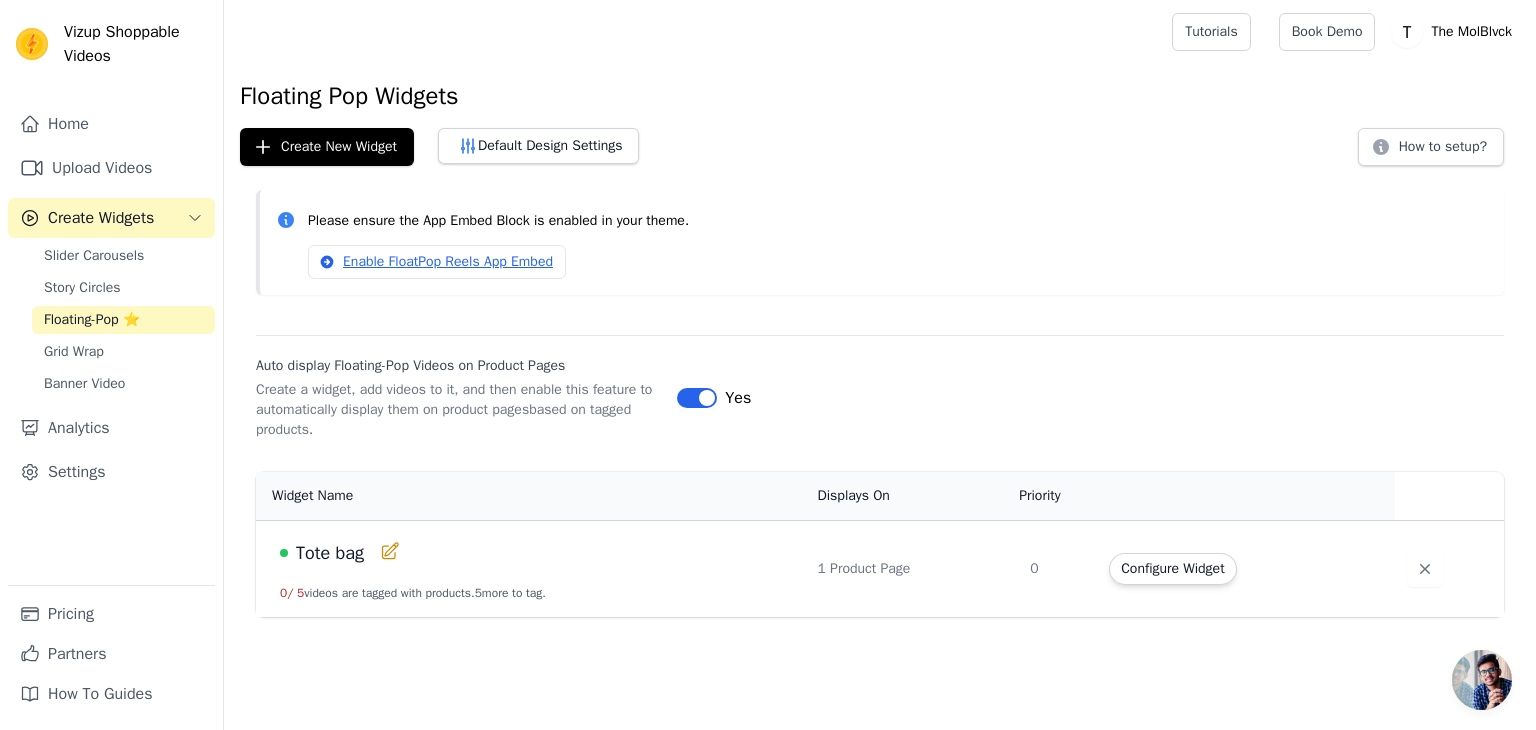 click on "Label" at bounding box center (697, 398) 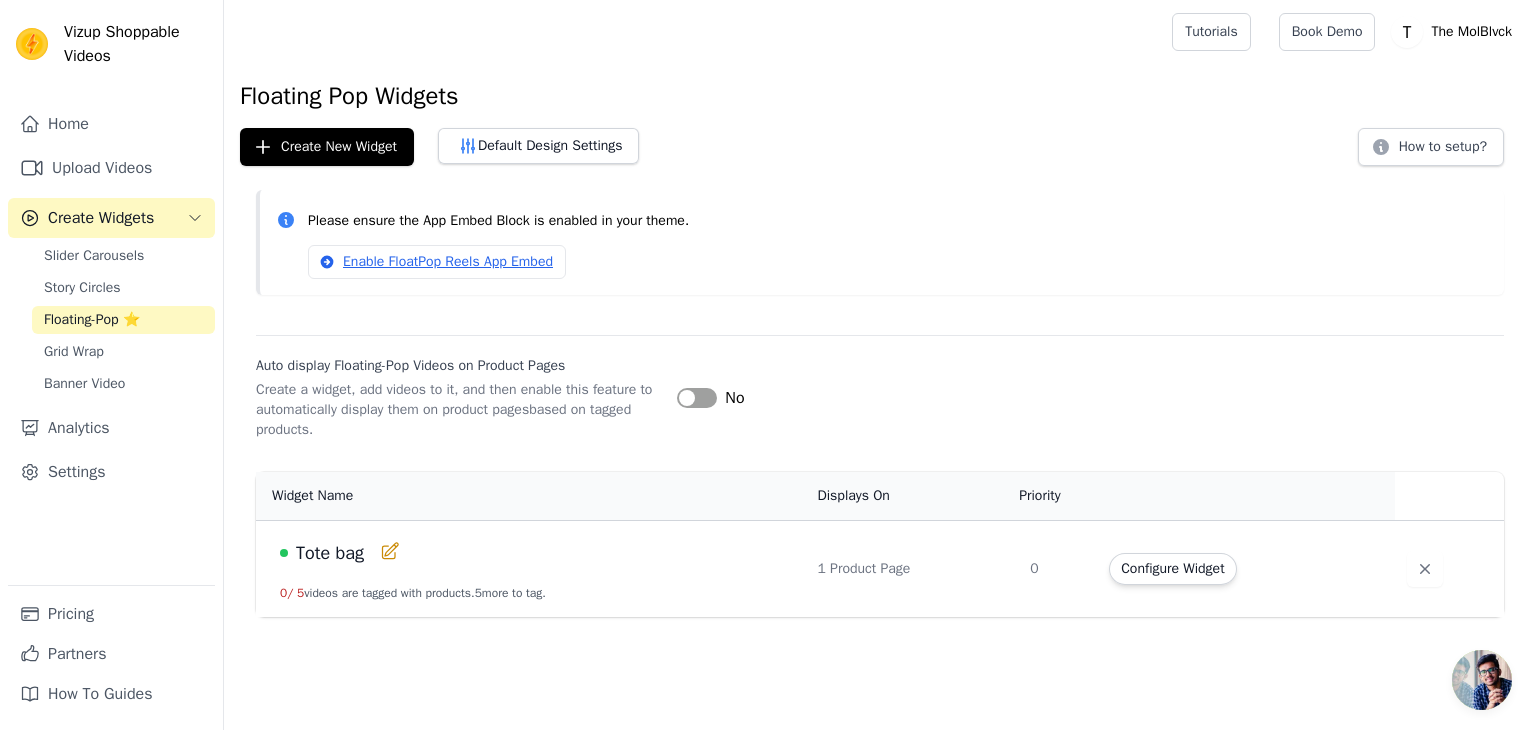 click on "Label" at bounding box center (697, 398) 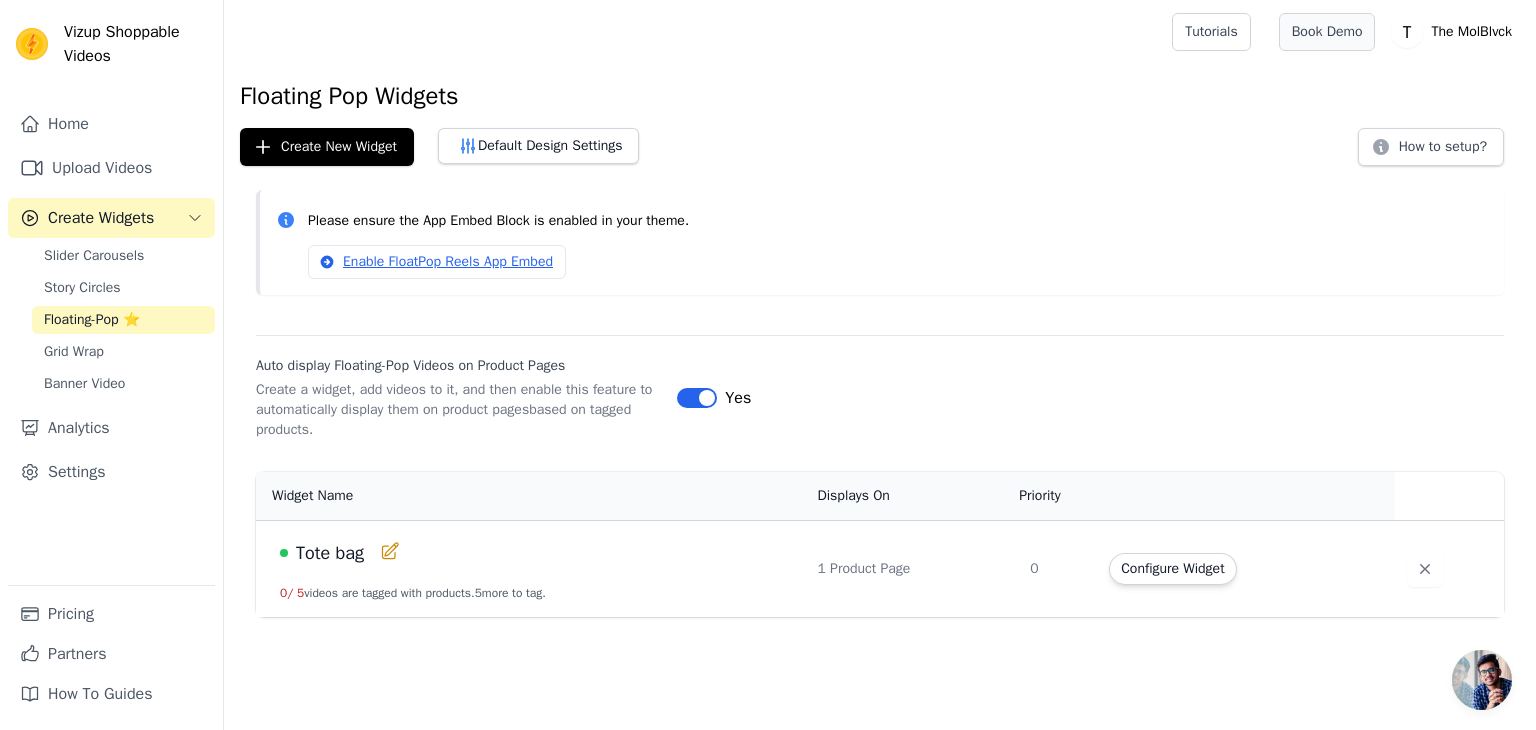 click on "Book Demo" at bounding box center [1327, 32] 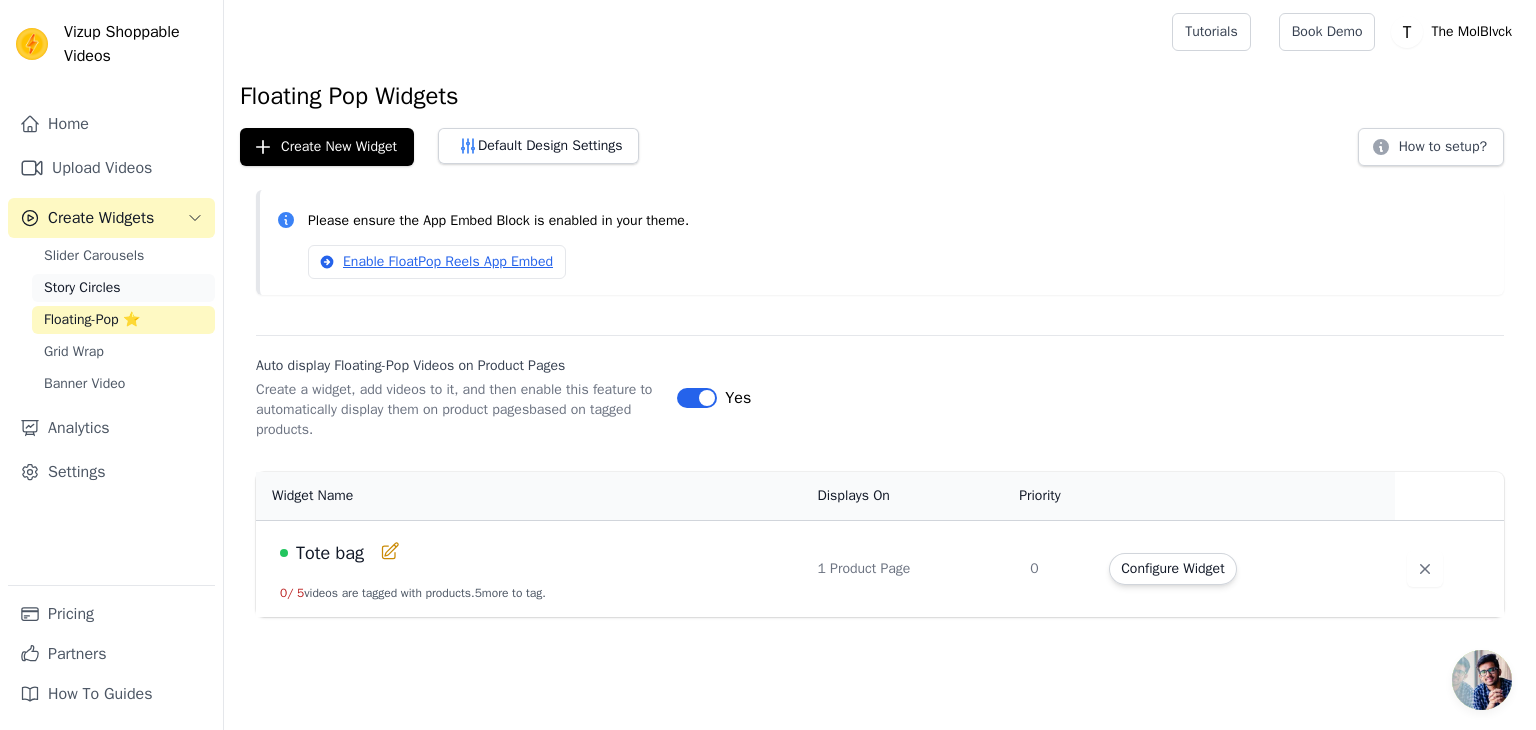 click on "Story Circles" at bounding box center [123, 288] 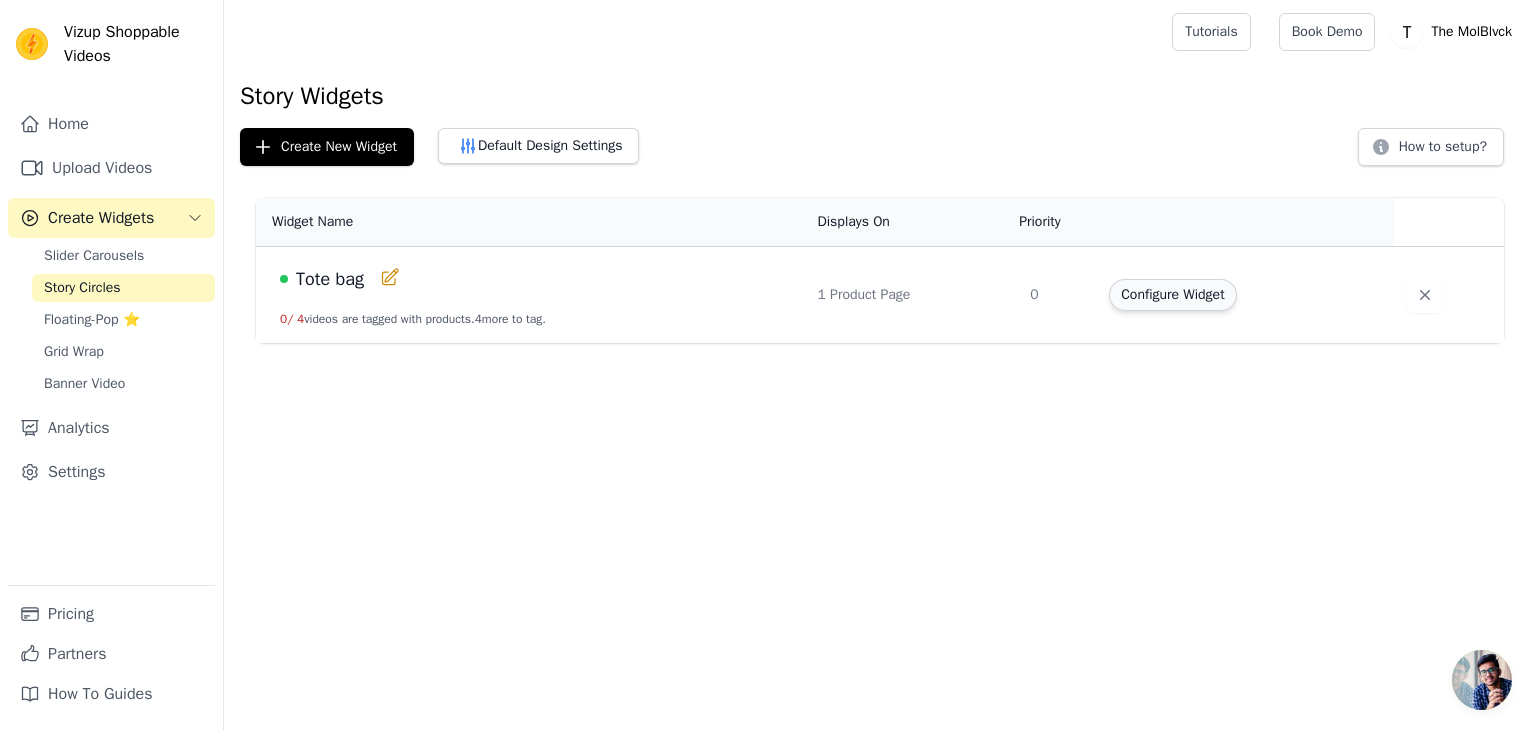 click on "Configure Widget" at bounding box center [1172, 295] 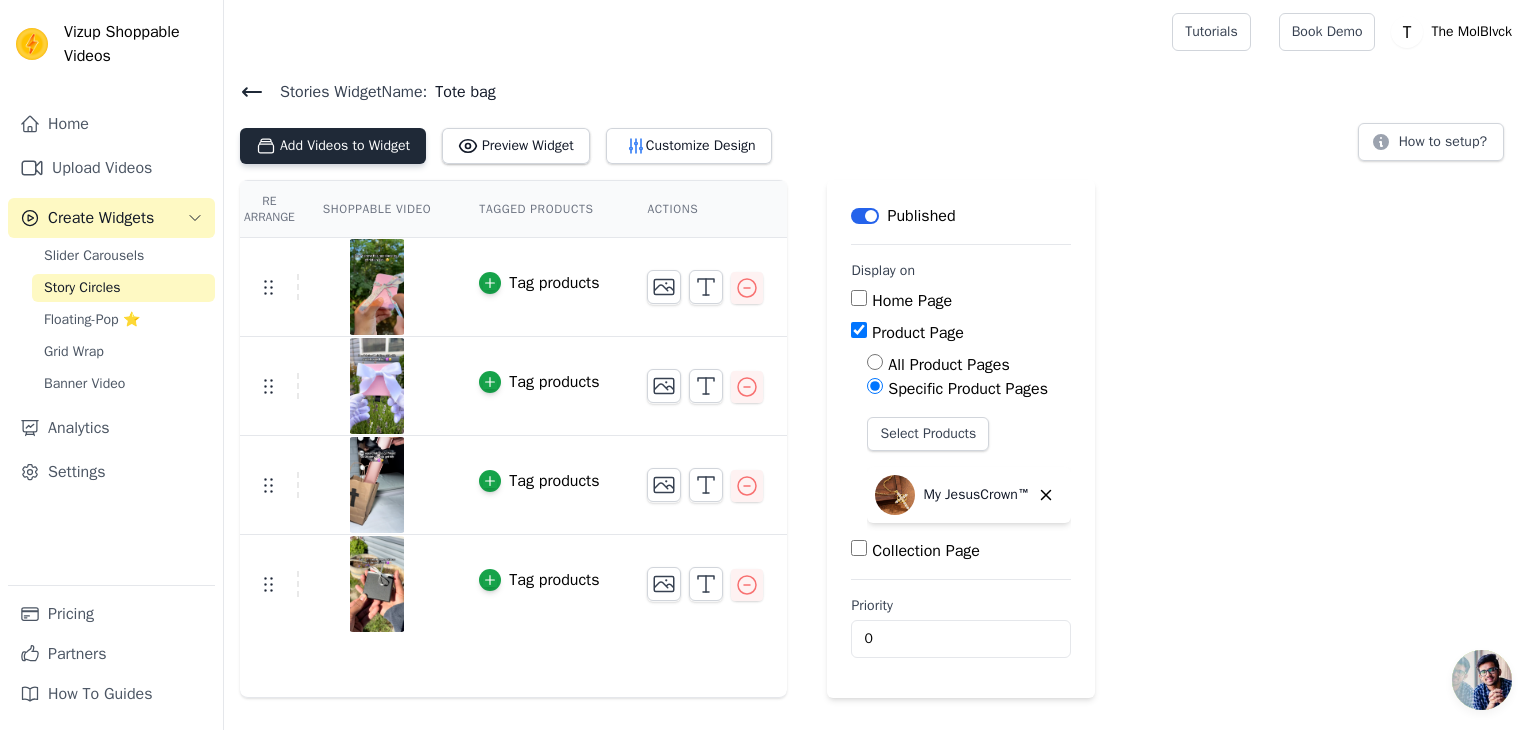click on "Add Videos to Widget" at bounding box center (333, 146) 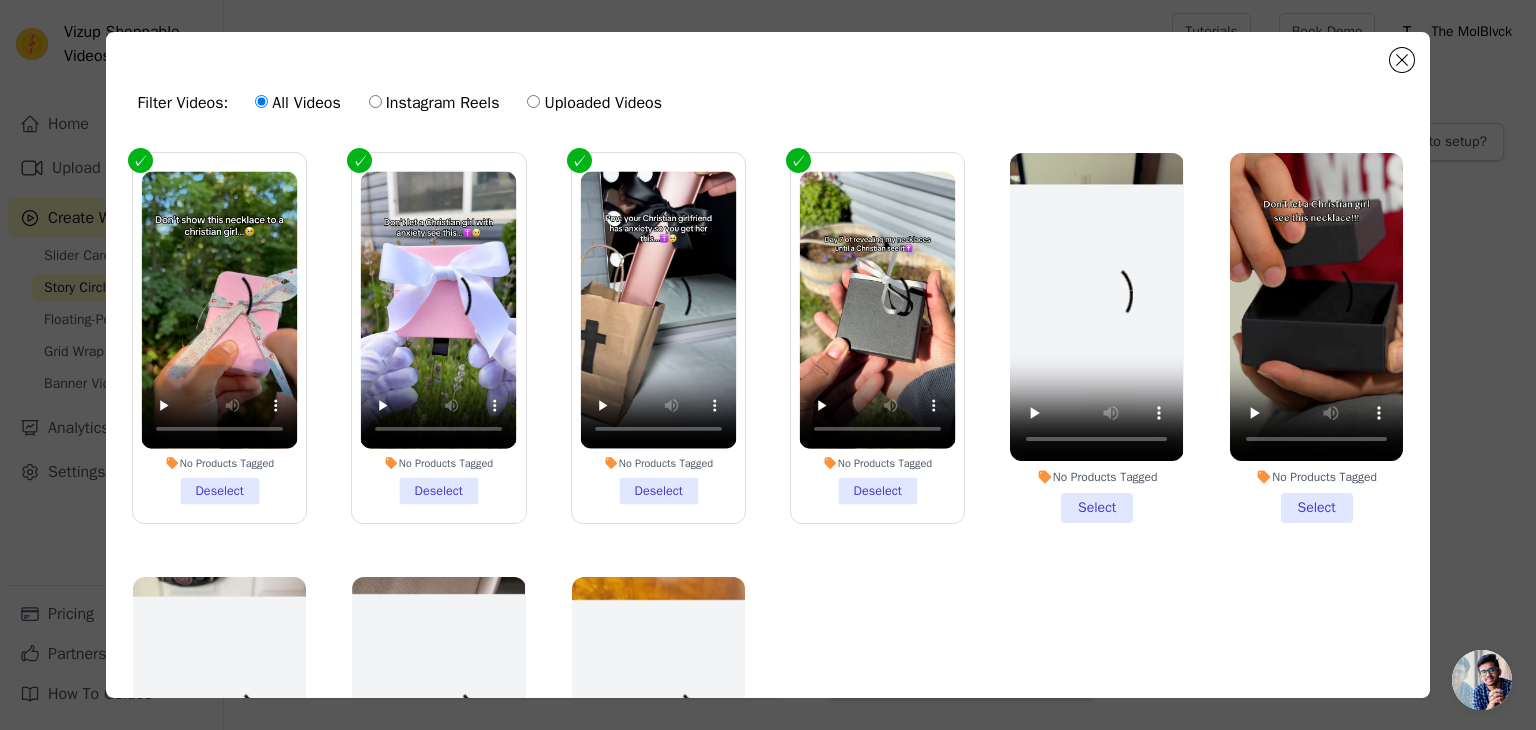 scroll, scrollTop: 124, scrollLeft: 0, axis: vertical 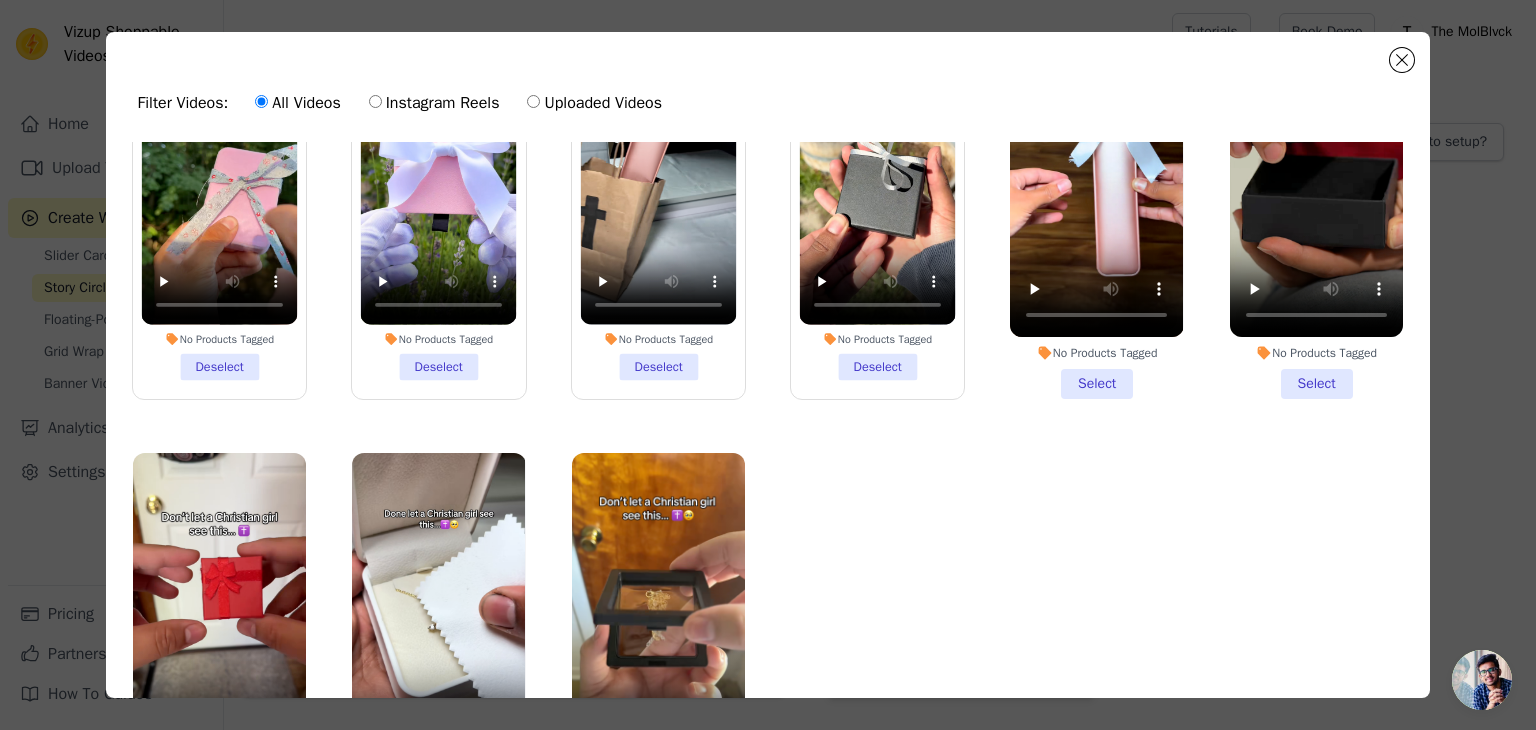 click on "No Products Tagged     Select" at bounding box center (1096, 214) 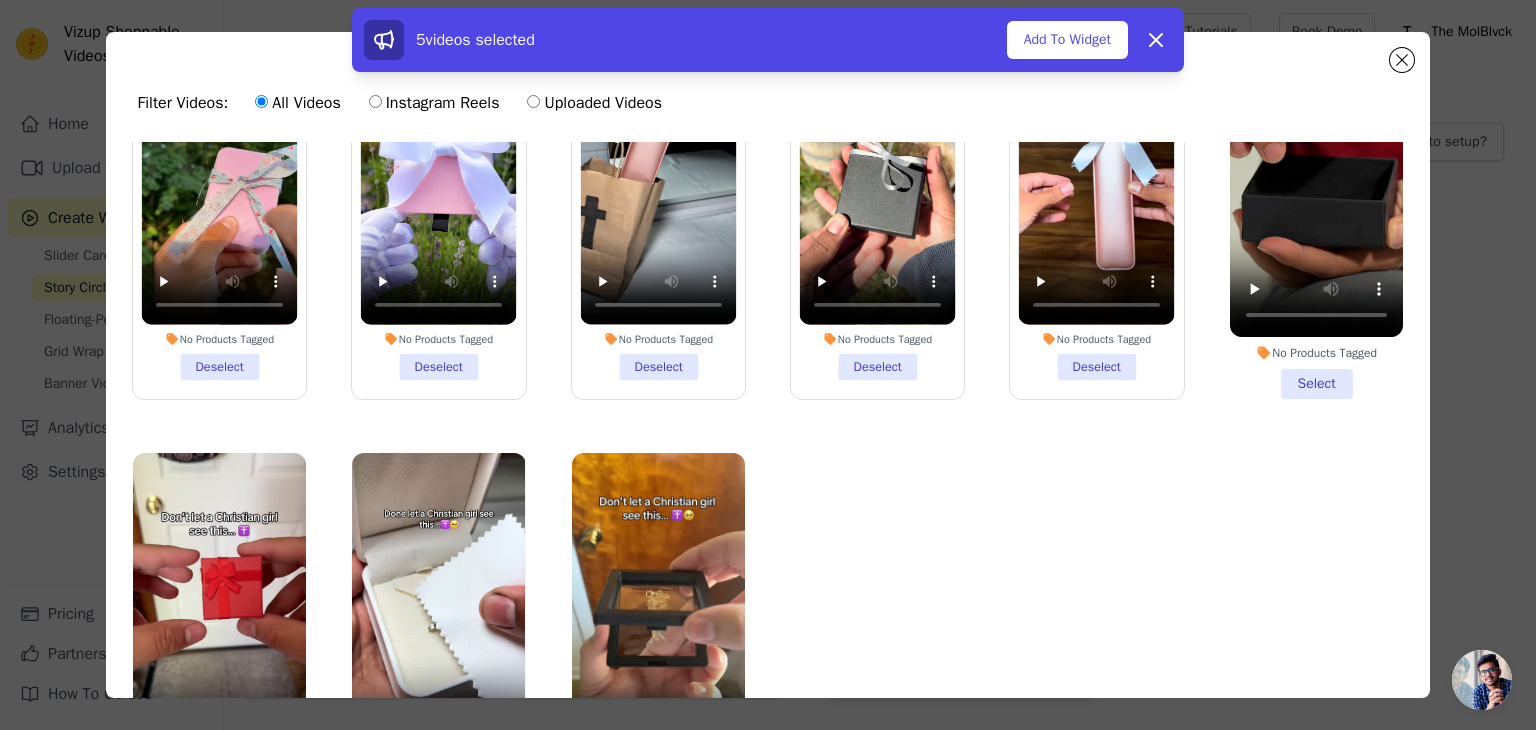 click on "No Products Tagged     Select" at bounding box center (1316, 214) 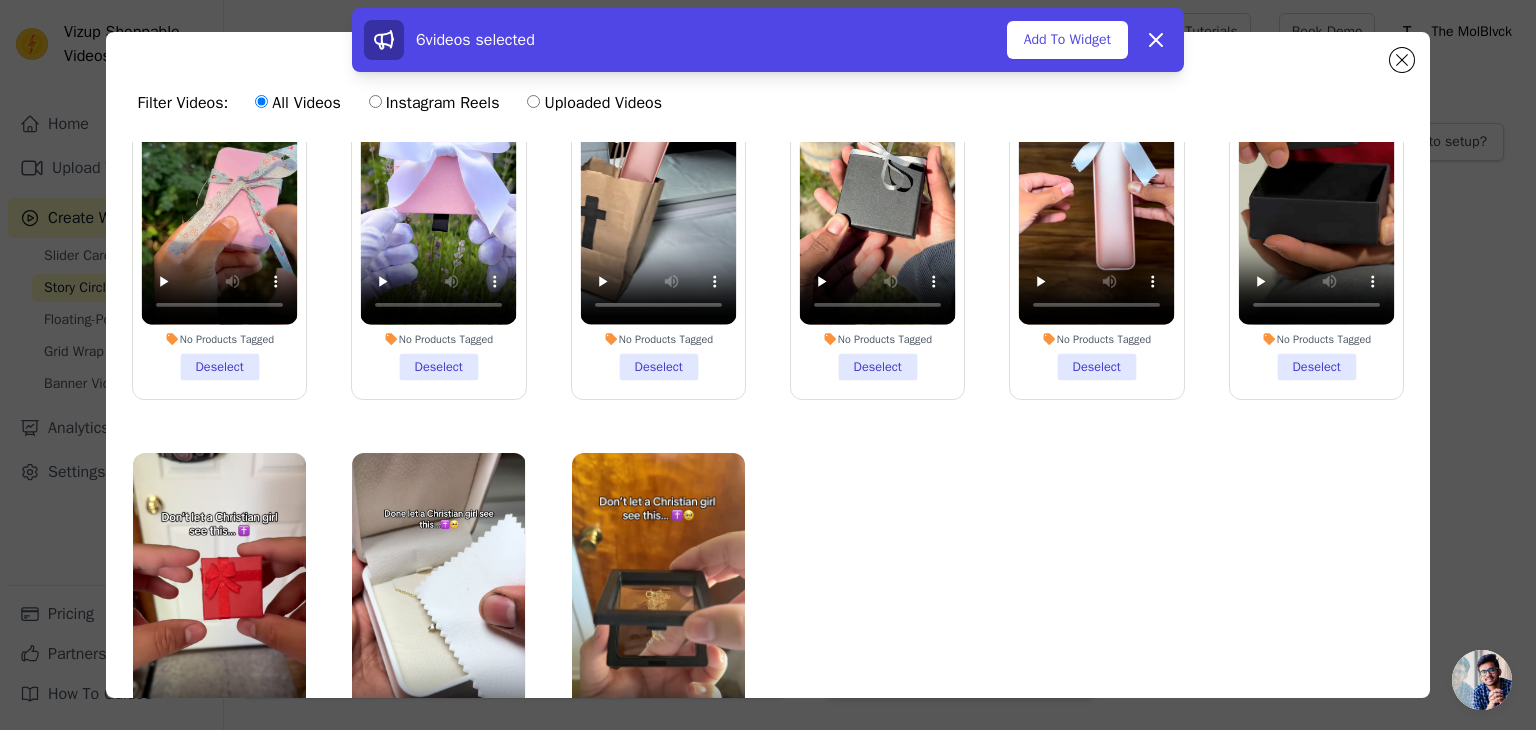 scroll, scrollTop: 178, scrollLeft: 0, axis: vertical 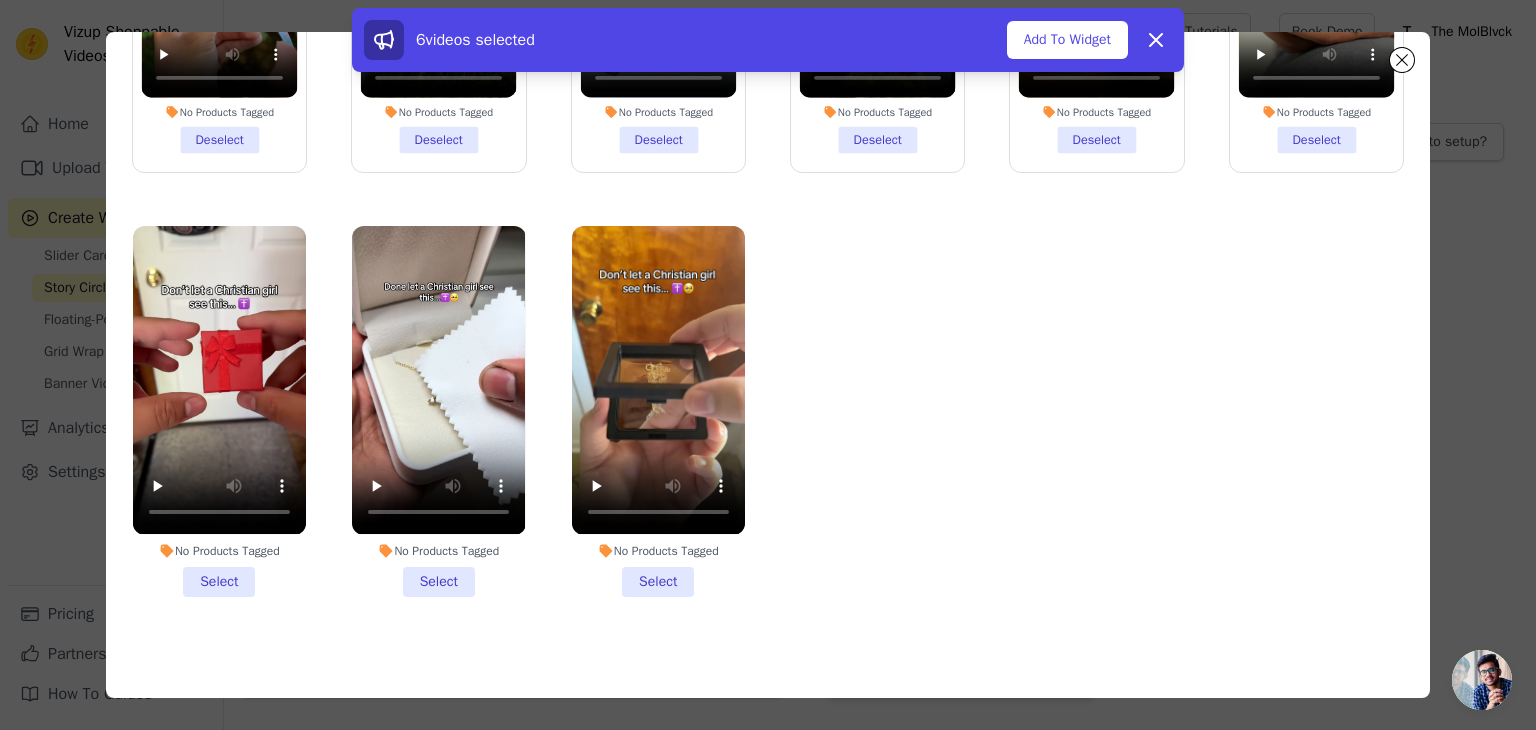 click on "No Products Tagged     Select" at bounding box center [658, 411] 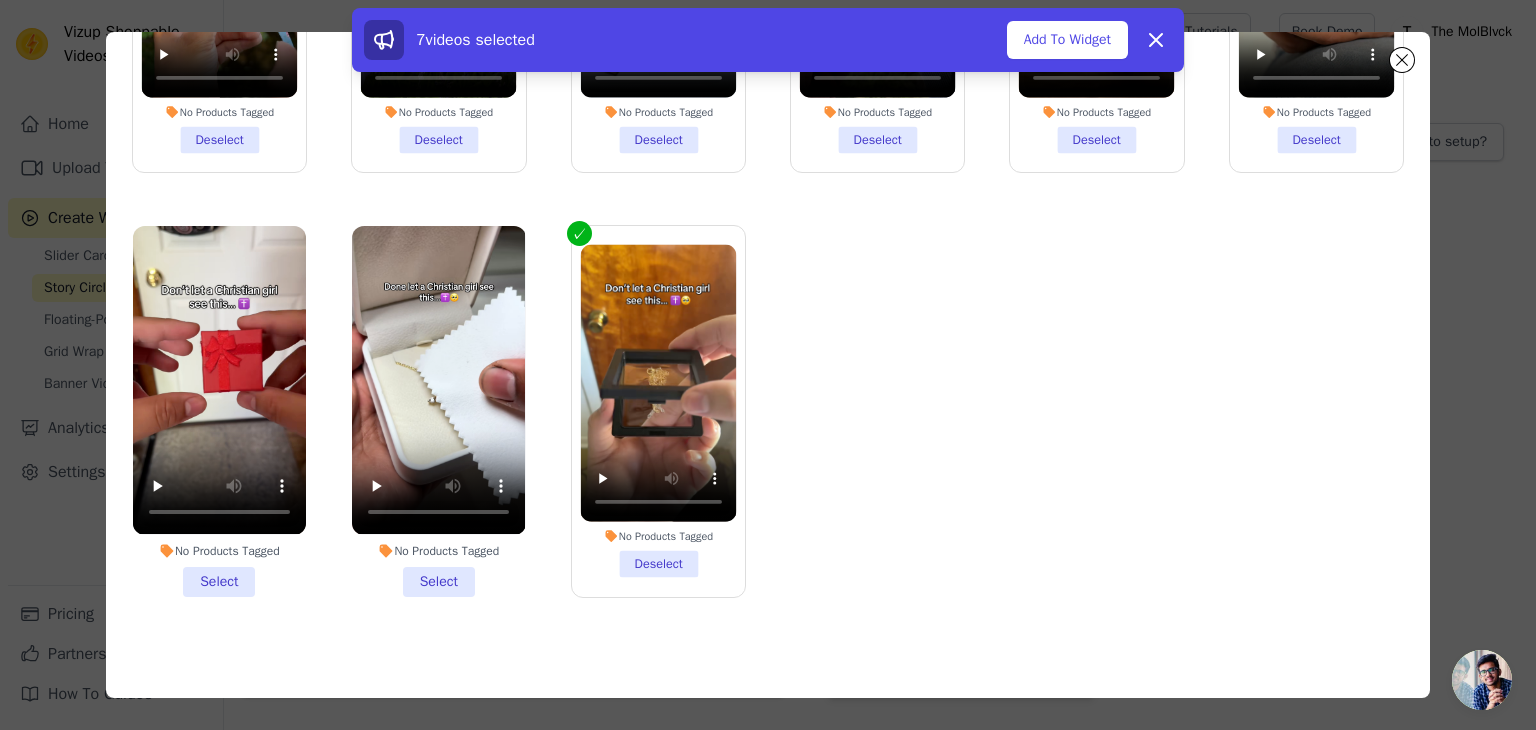 click on "No Products Tagged     Select" at bounding box center (438, 411) 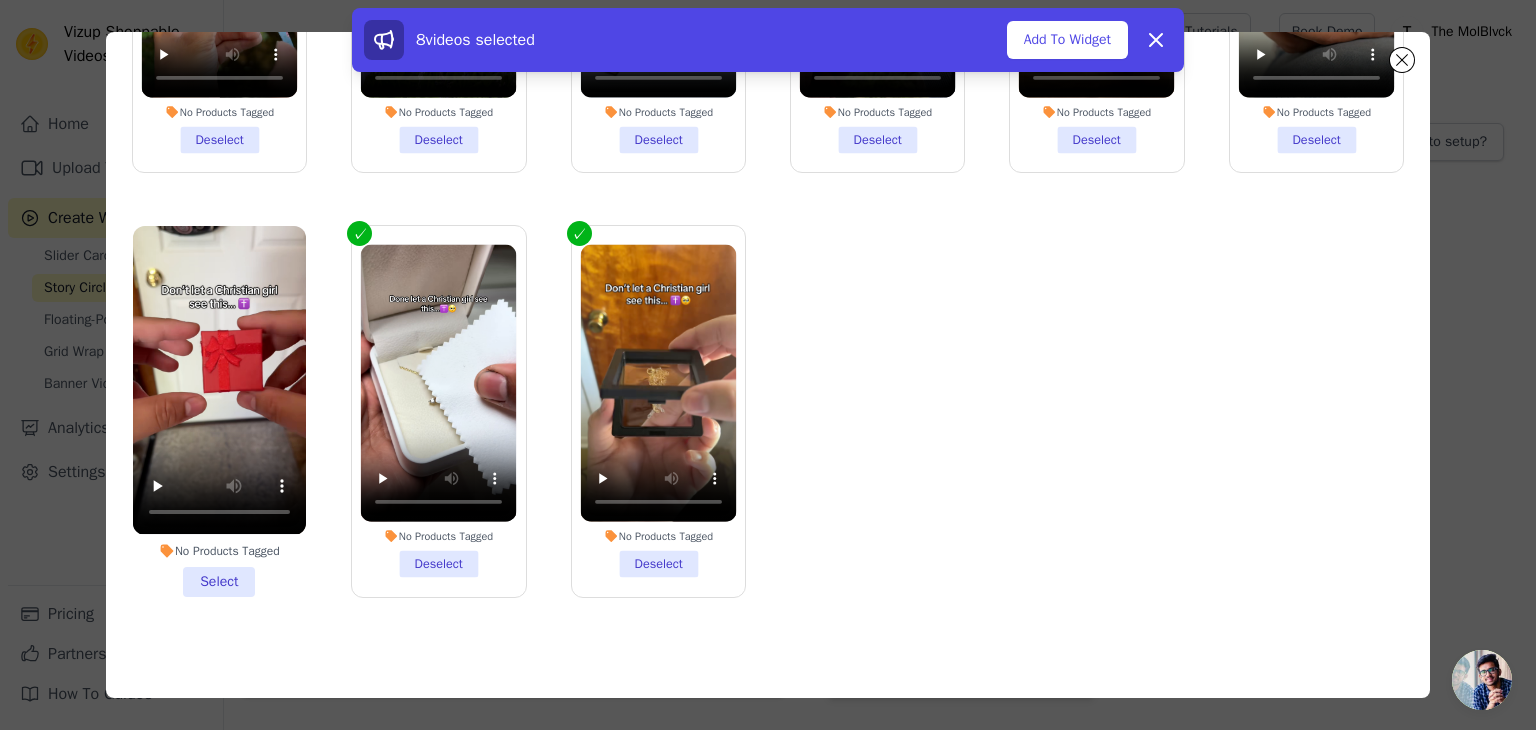 click on "No Products Tagged     Select" at bounding box center [219, 411] 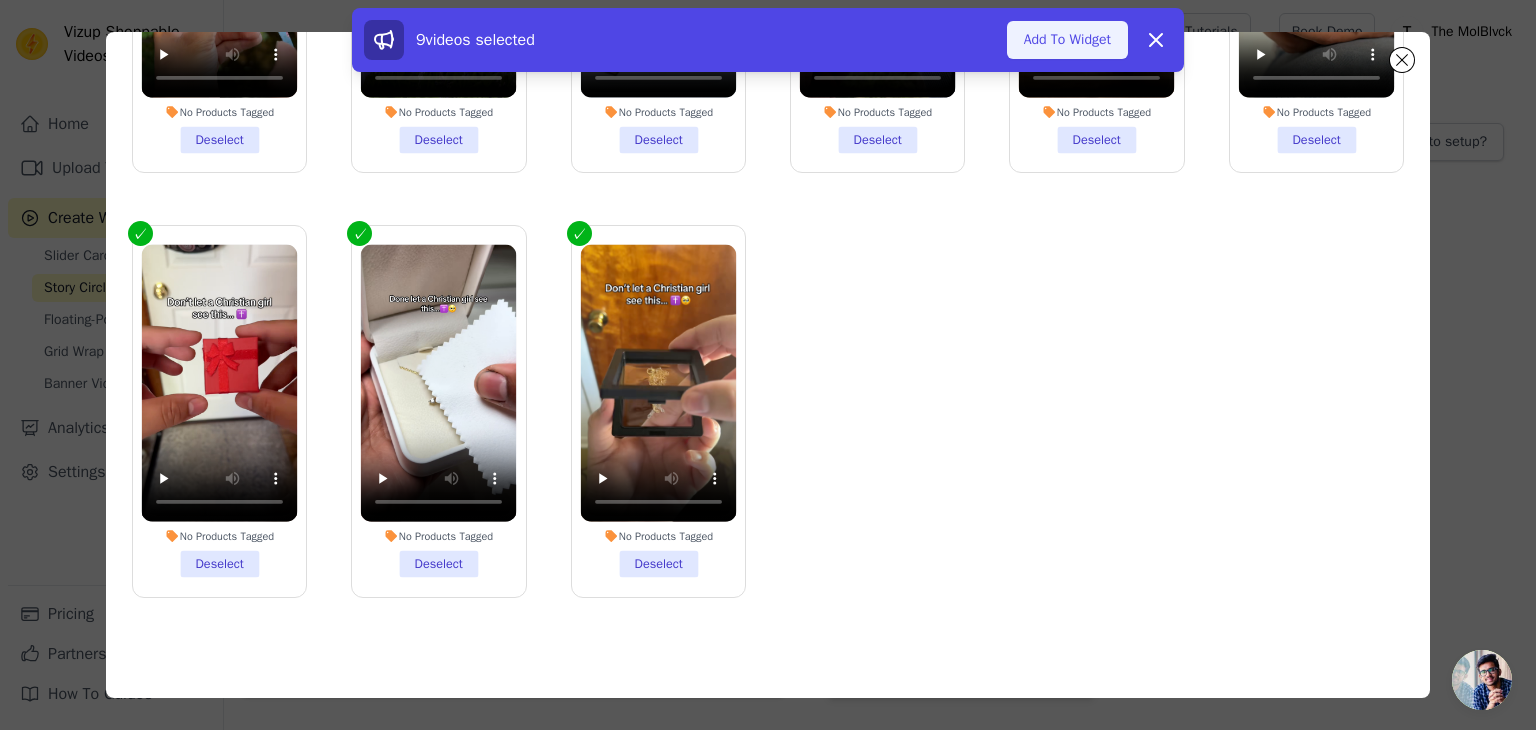 click on "Add To Widget" at bounding box center (1067, 40) 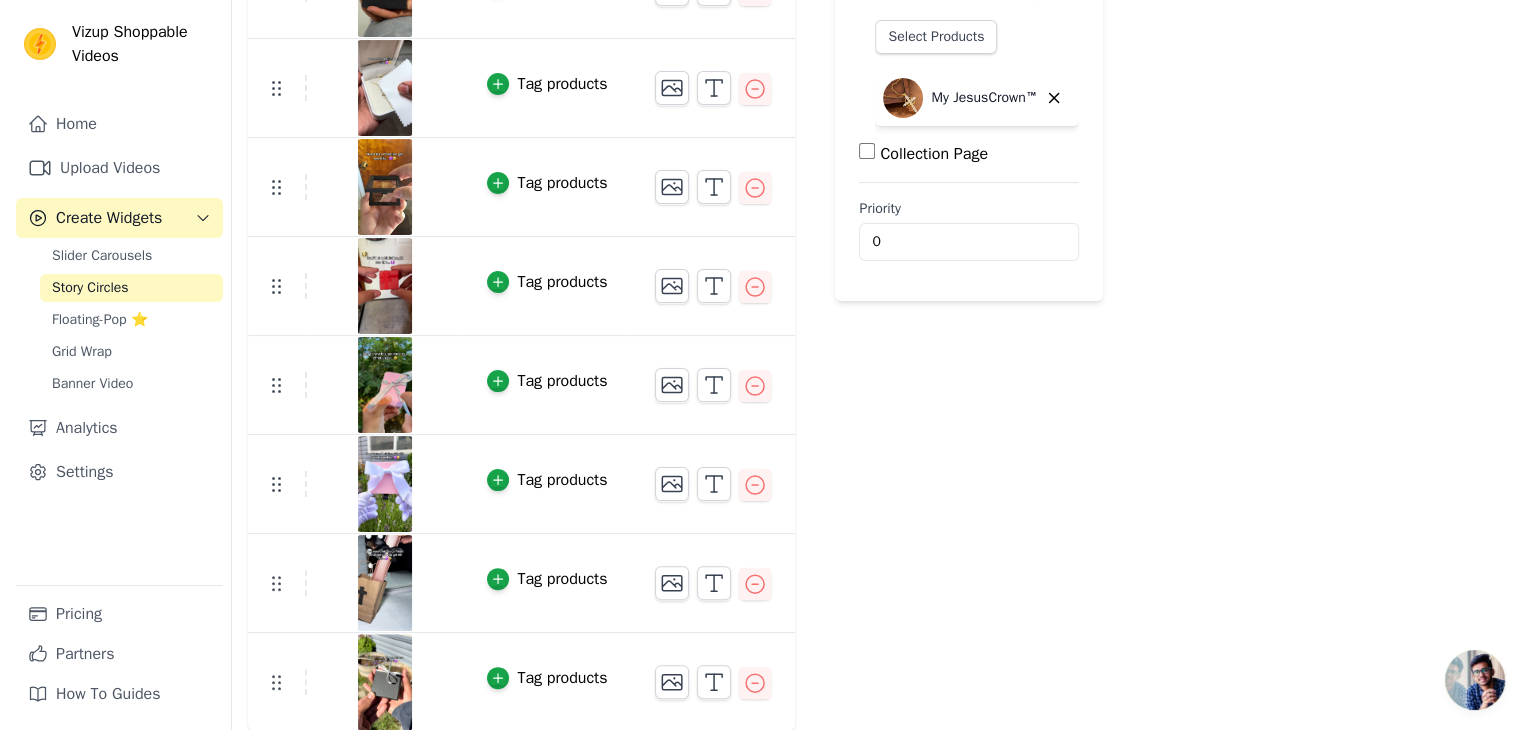 scroll, scrollTop: 0, scrollLeft: 0, axis: both 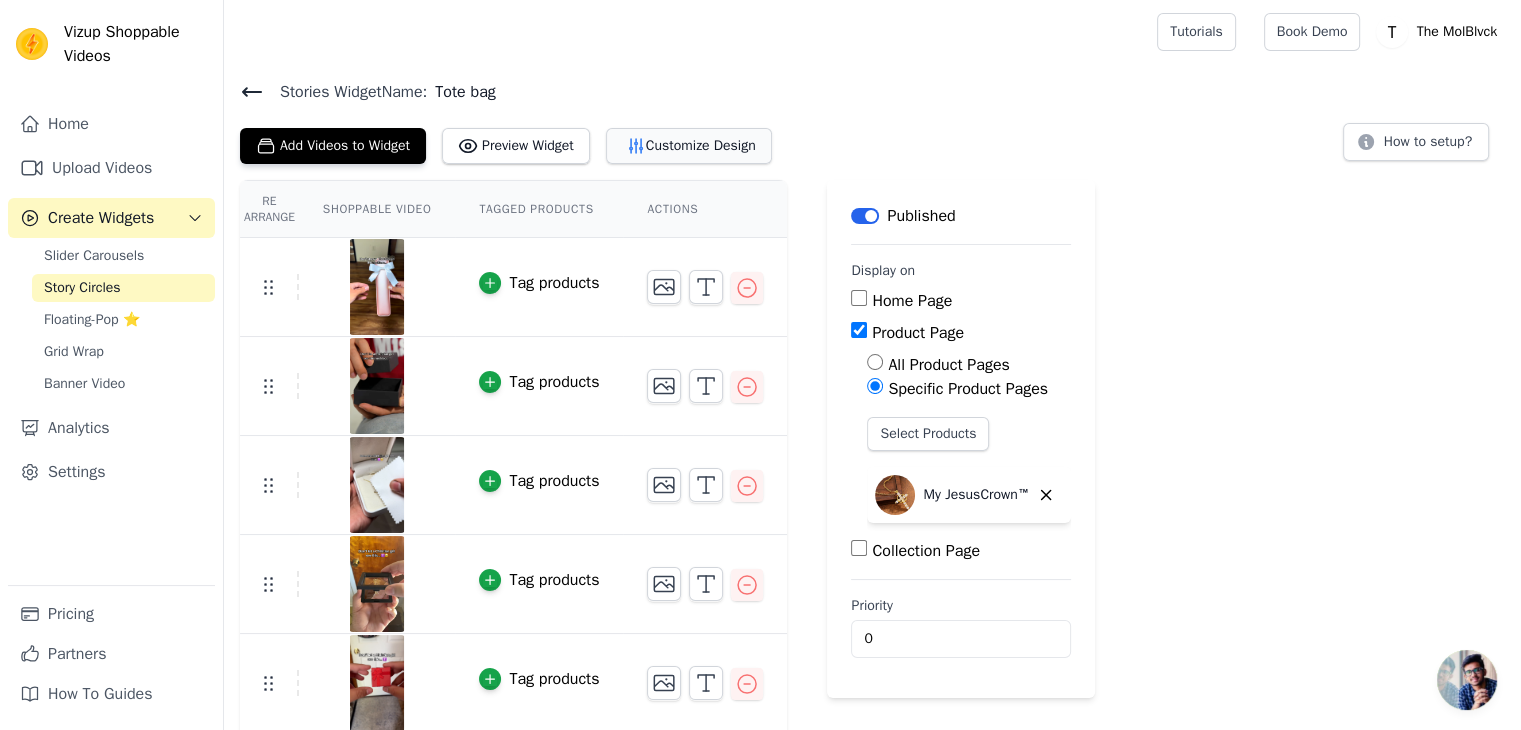 click on "Customize Design" at bounding box center [689, 146] 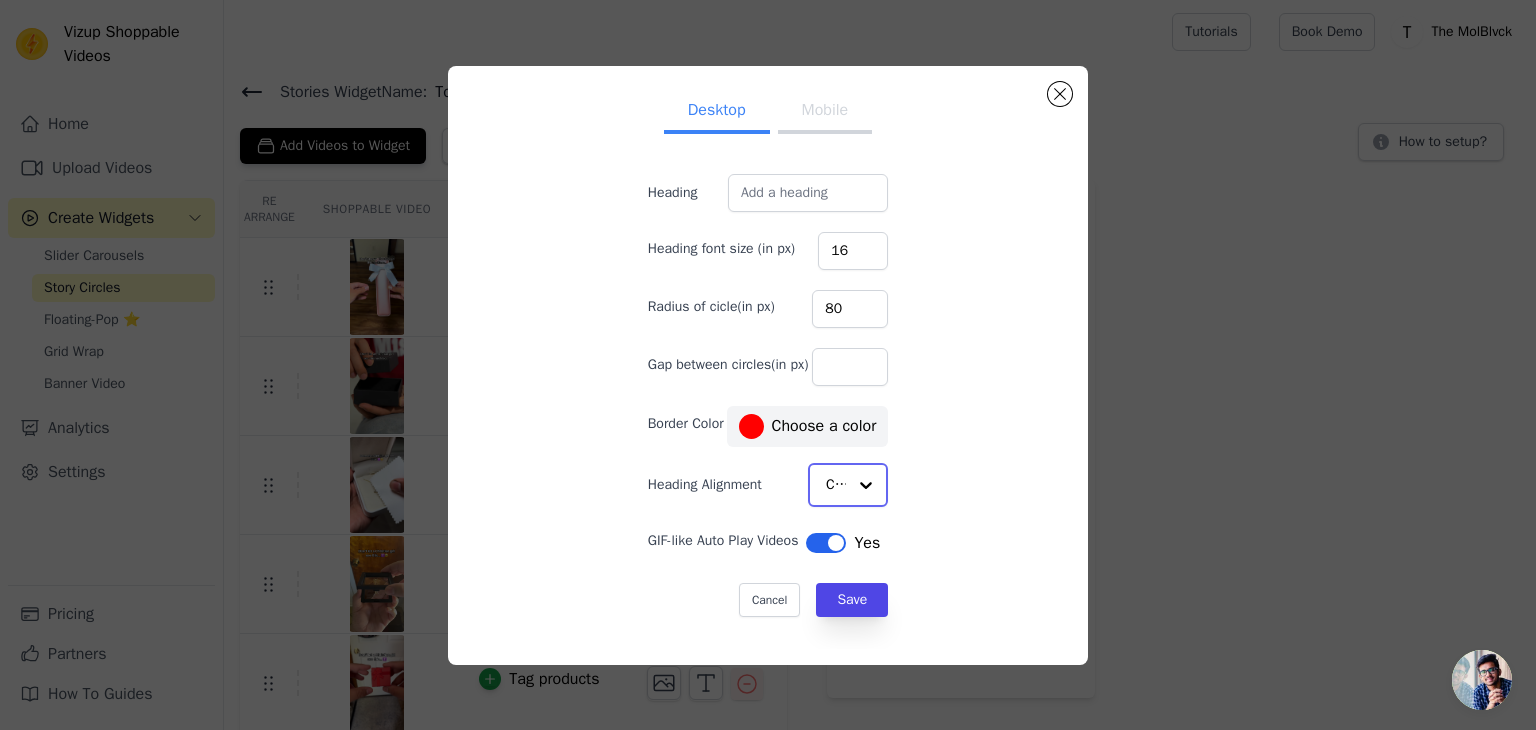 click at bounding box center (866, 485) 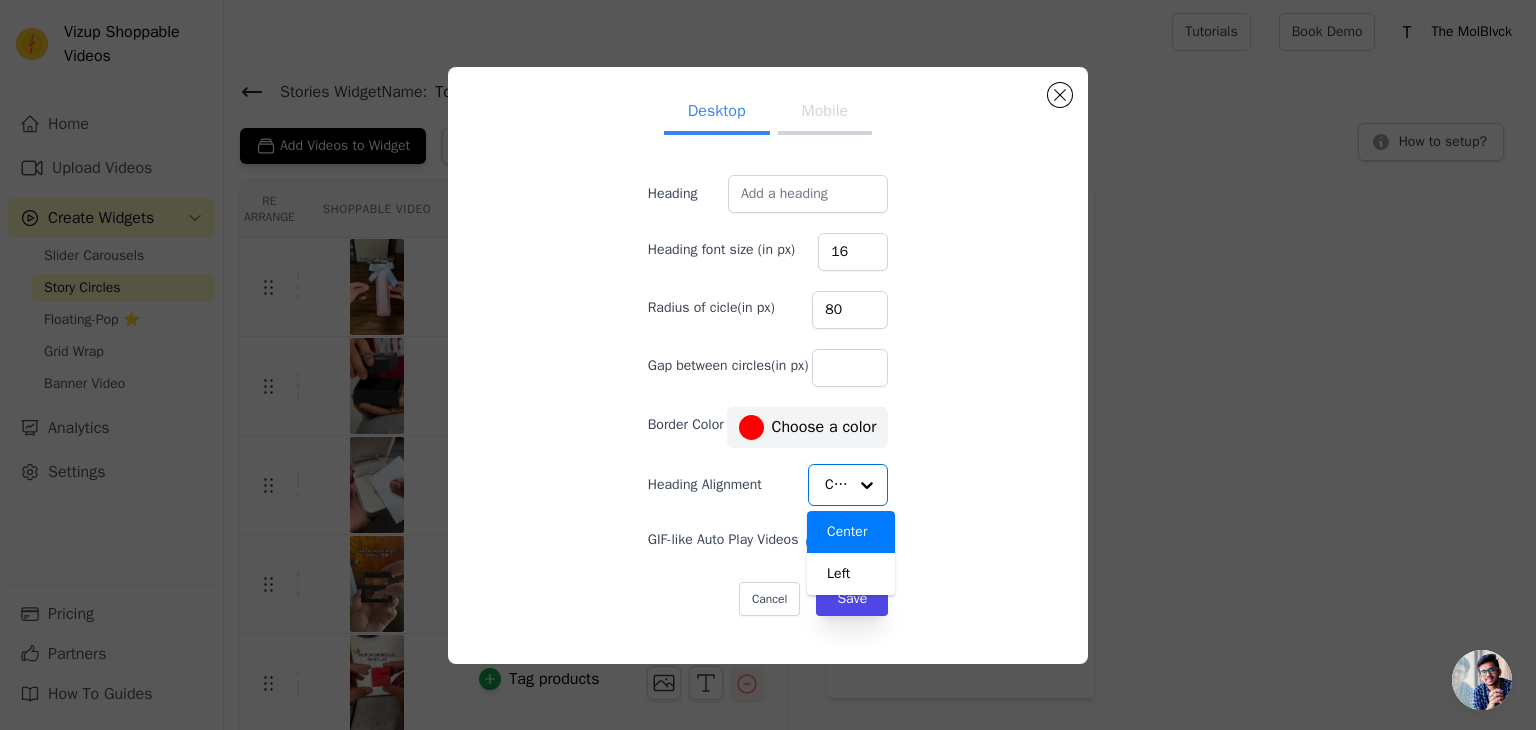 click on "Mobile" at bounding box center (825, 113) 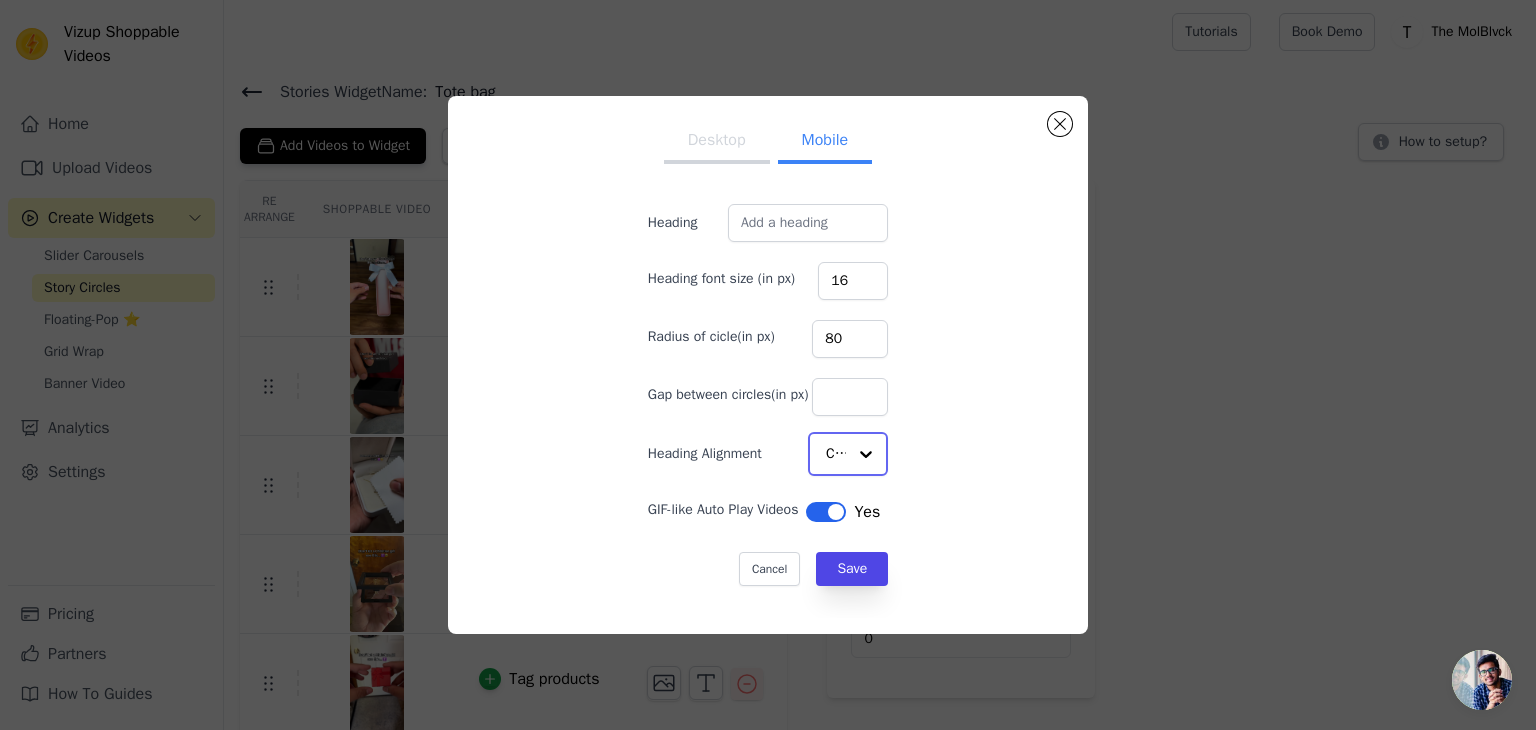 click at bounding box center [866, 454] 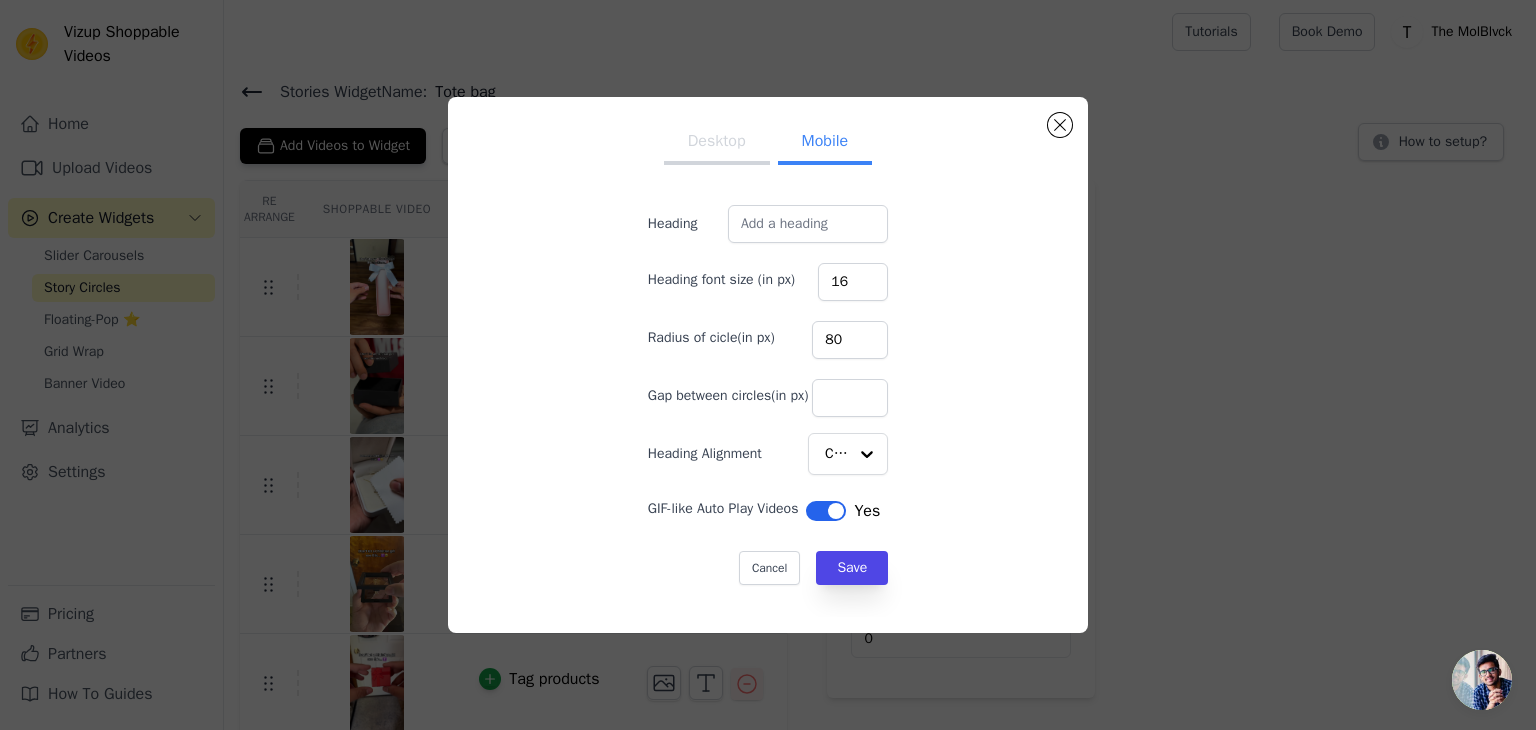 click on "Desktop Mobile   Heading     Heading font size (in px)   16   Radius of cicle(in px)   80   Gap between circles(in px)     Heading Alignment         Center               GIF-like Auto Play Videos   Label     Yes   Cancel     Save" at bounding box center (768, 365) 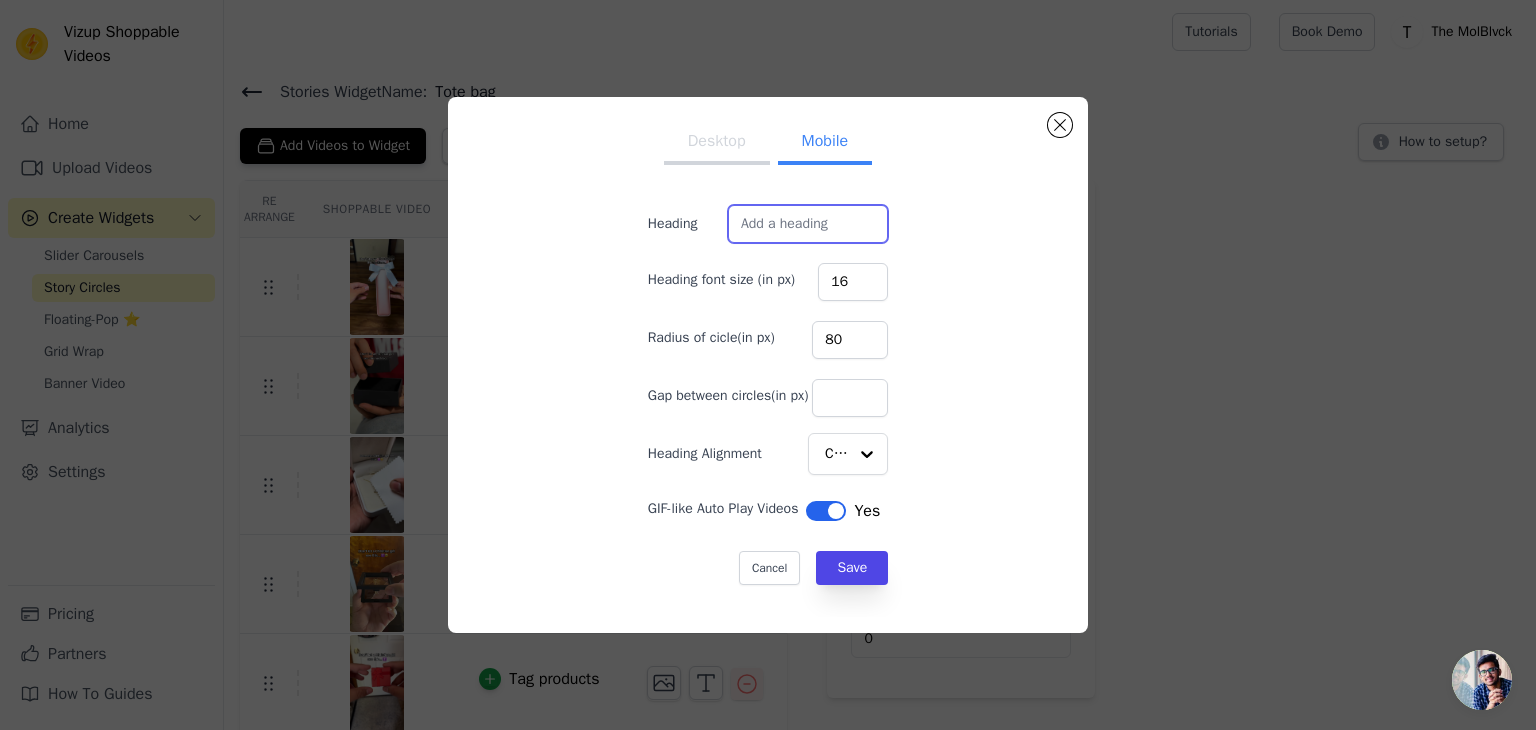 click on "Heading" at bounding box center (808, 224) 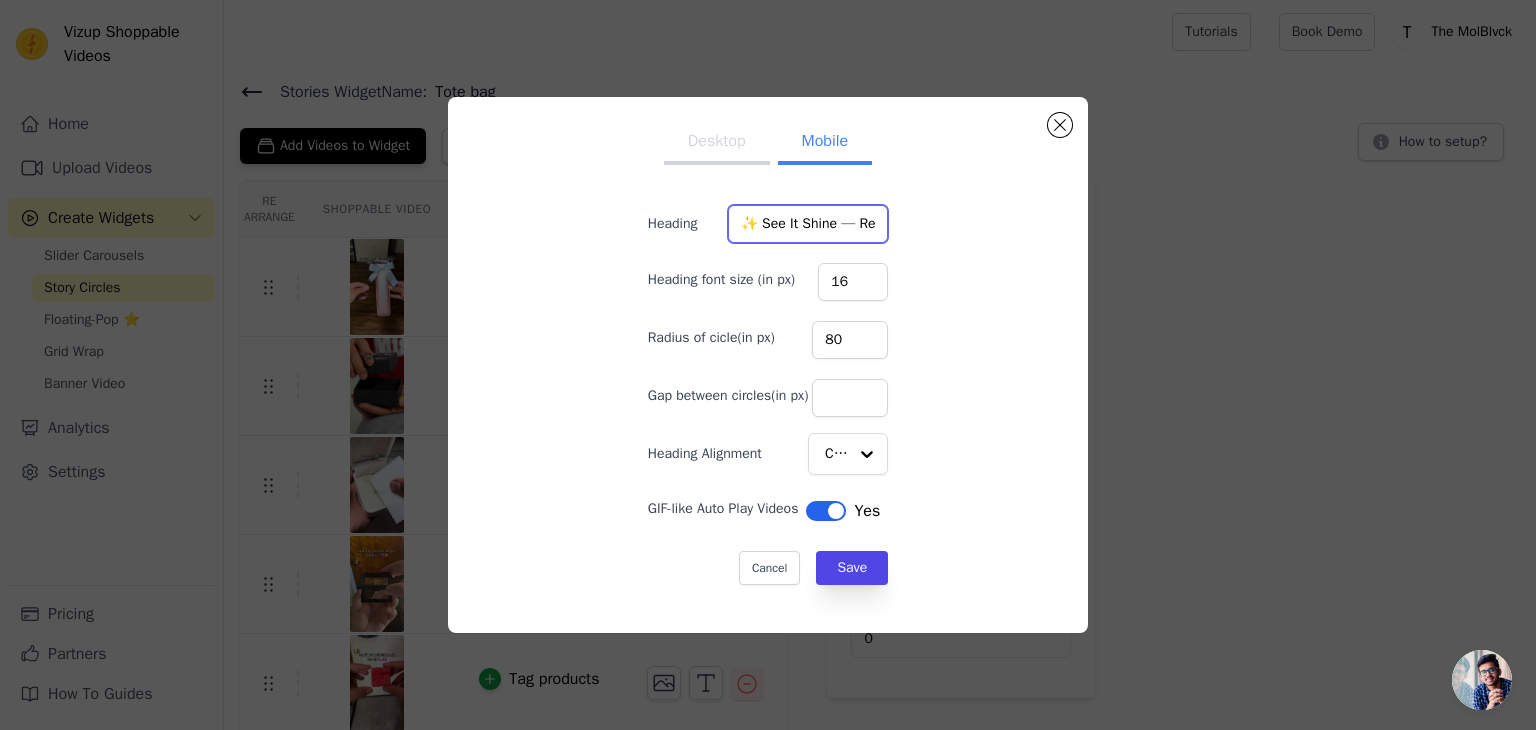 scroll, scrollTop: 0, scrollLeft: 106, axis: horizontal 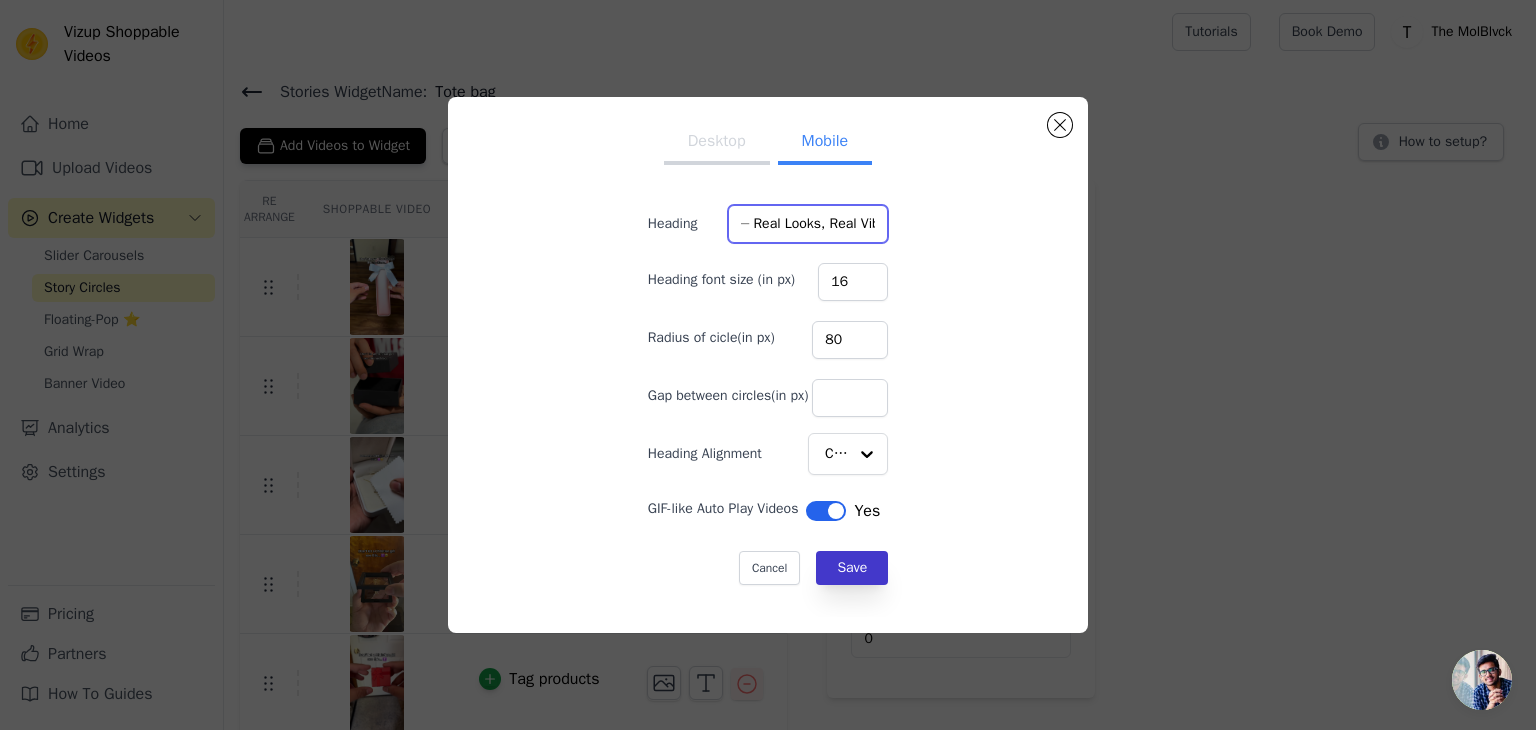 type on "✨ See It Shine — Real Looks, Real Vibes!" 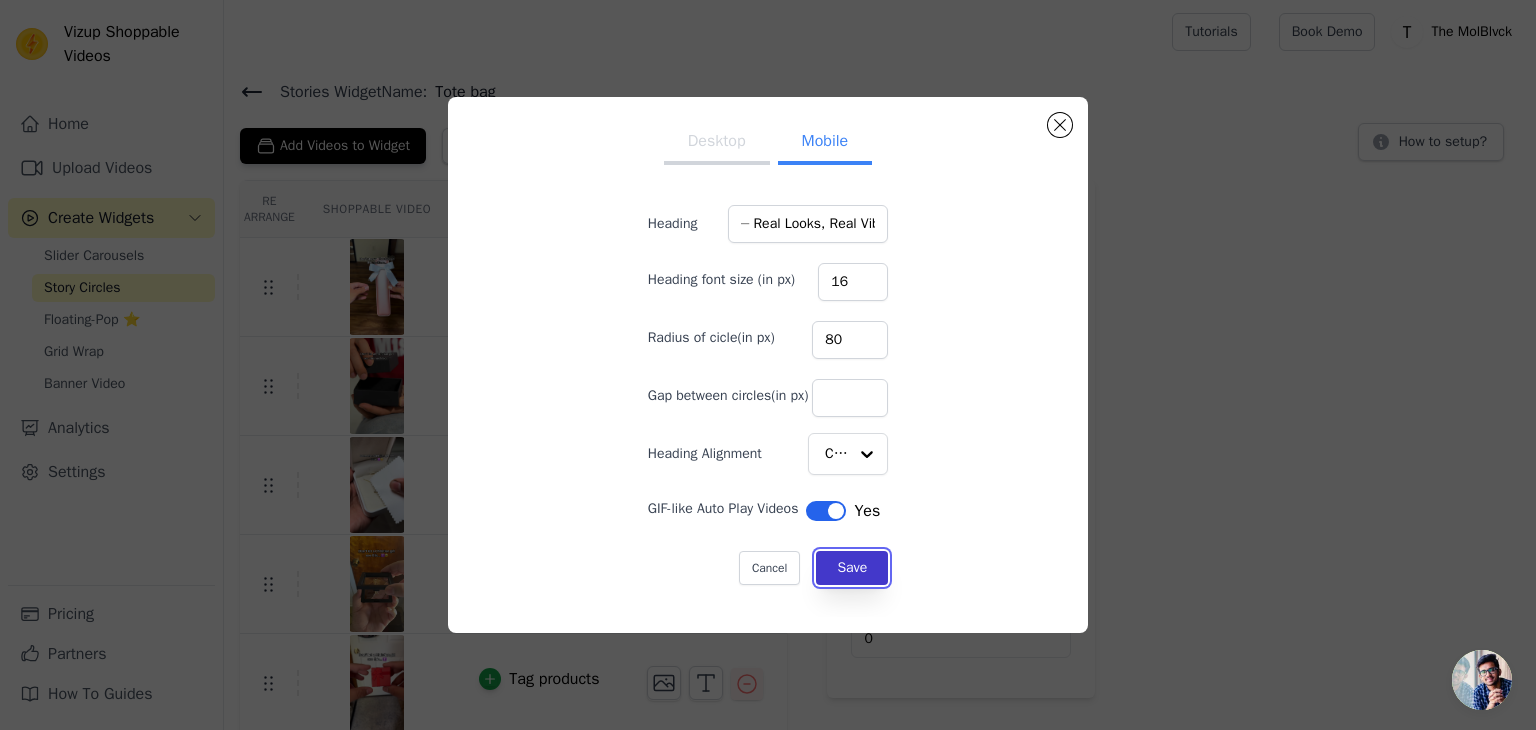 scroll, scrollTop: 0, scrollLeft: 0, axis: both 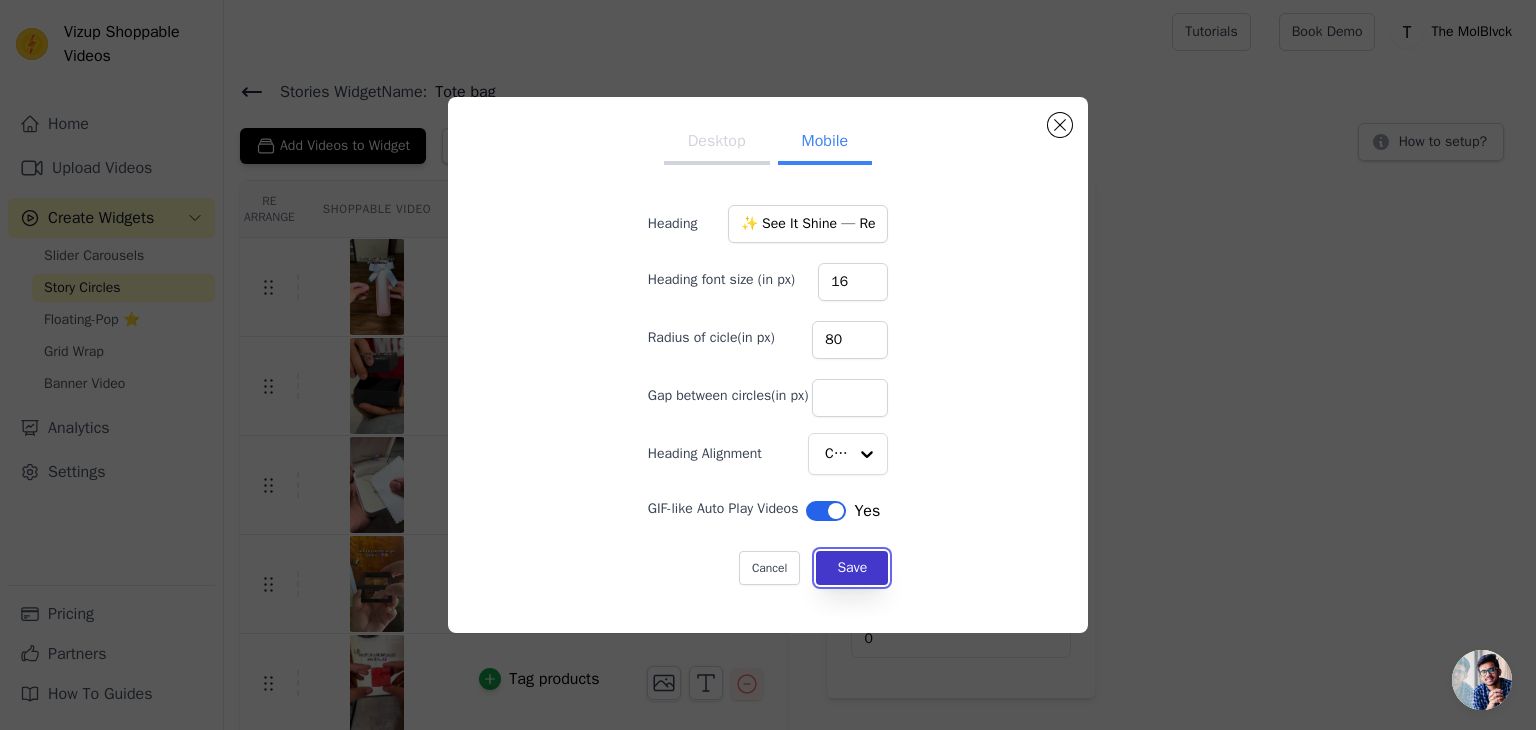 click on "Save" at bounding box center (852, 568) 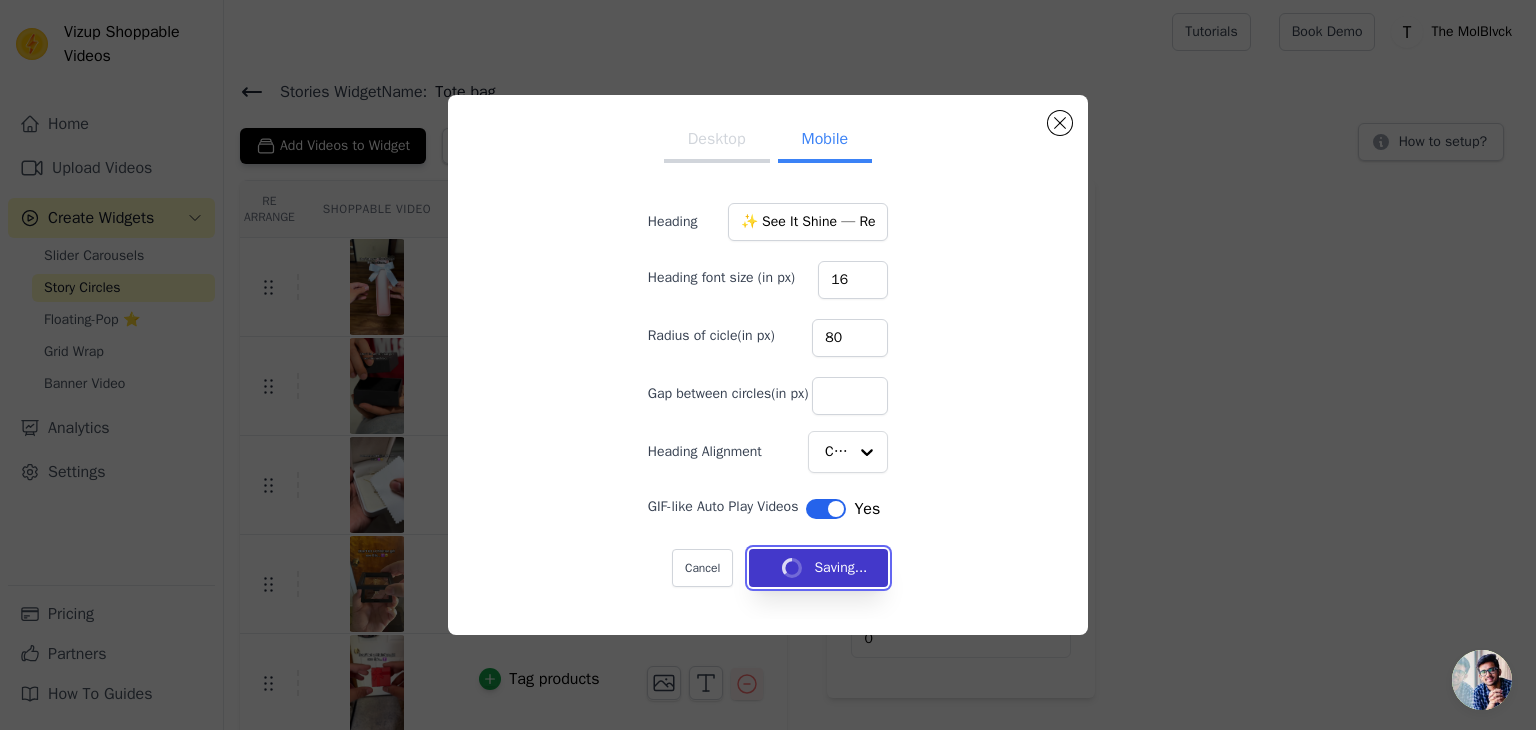 type 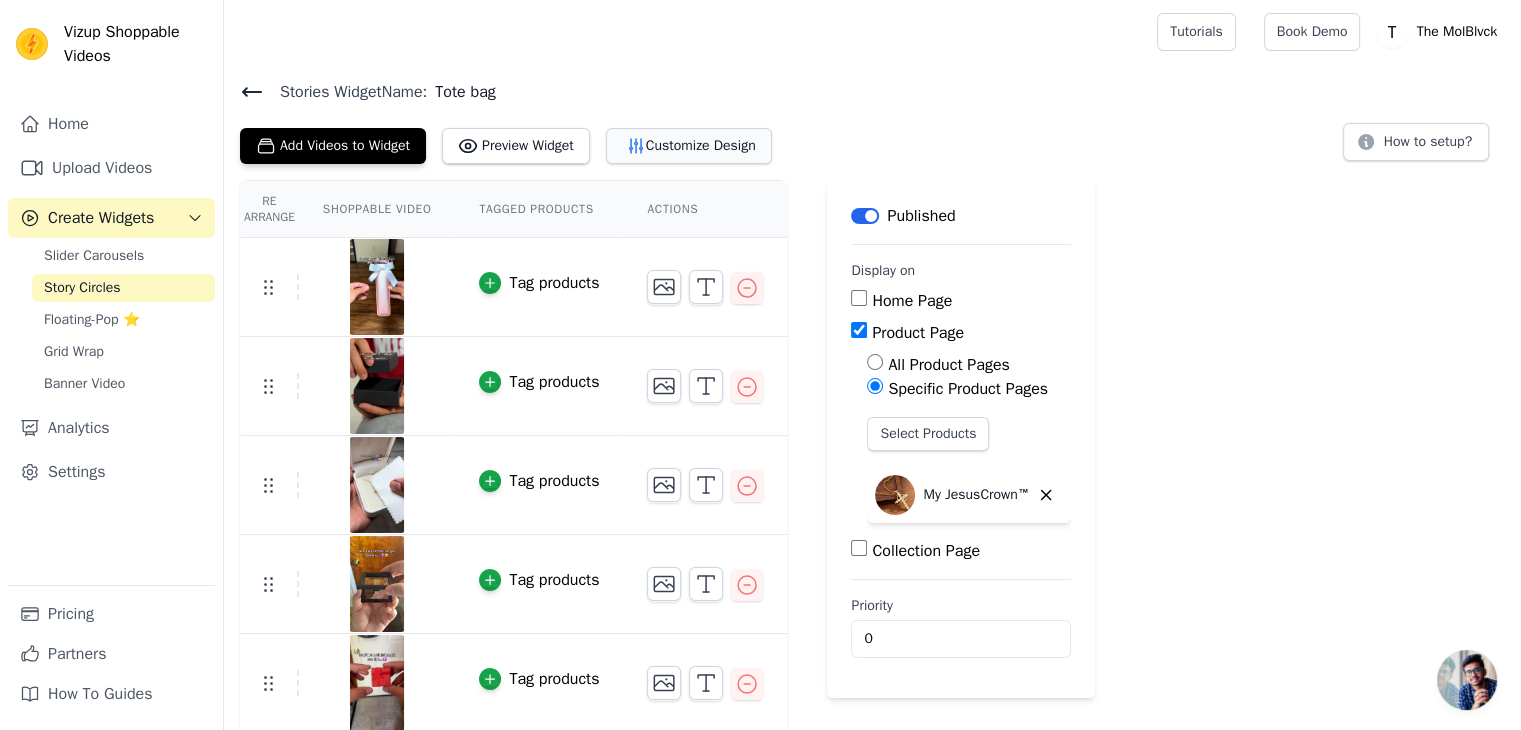 click on "Customize Design" at bounding box center [689, 146] 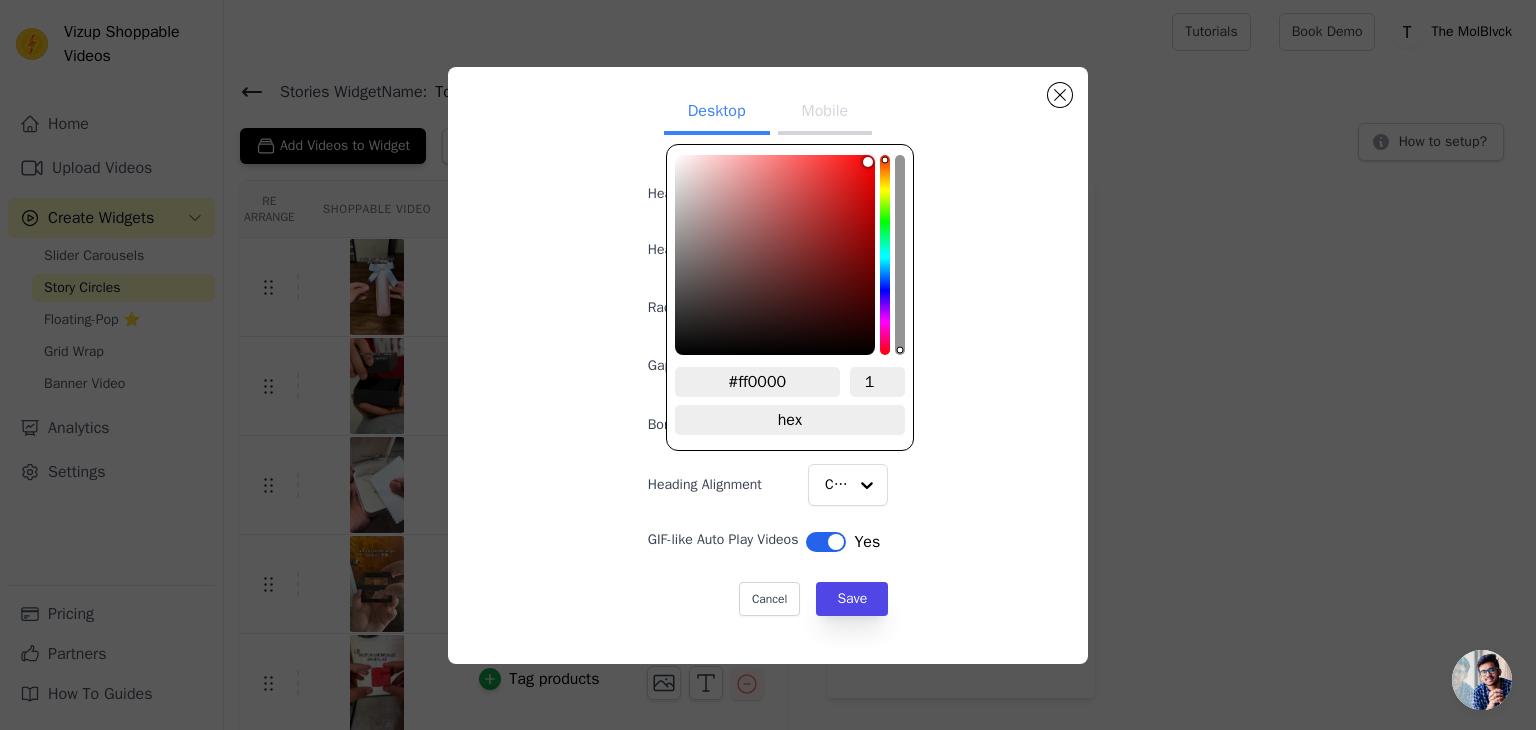 click on "Desktop Mobile   Heading     Heading font size (in px)   16   Radius of cicle(in px)   80   Gap between circles(in px)     Border Color   #ff0000       Choose a color     Heading Alignment         Center               GIF-like Auto Play Videos   Label     Yes   Cancel     Save                               #ff0000   1   hex   change to    rgb" at bounding box center (768, 365) 